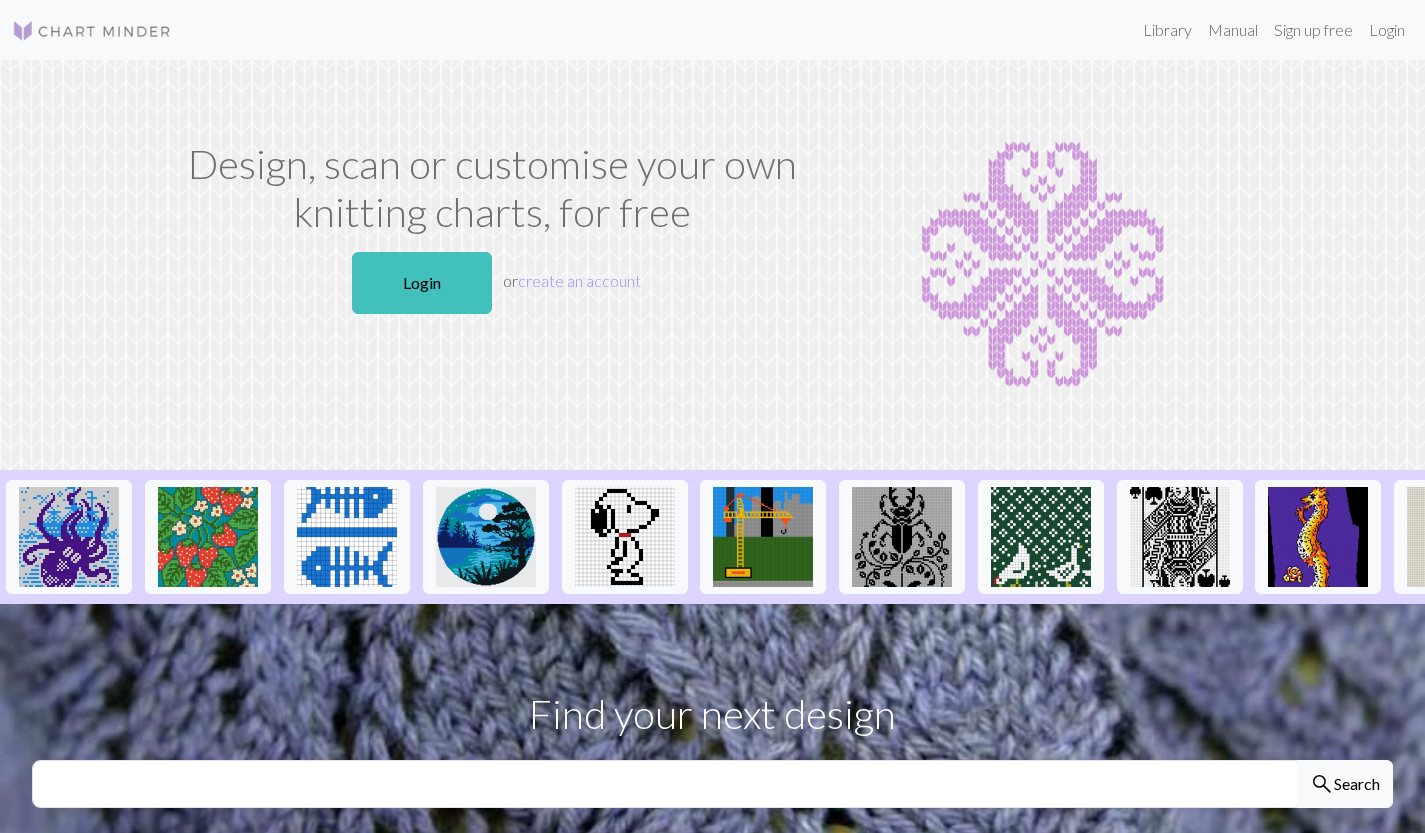 scroll, scrollTop: 0, scrollLeft: 0, axis: both 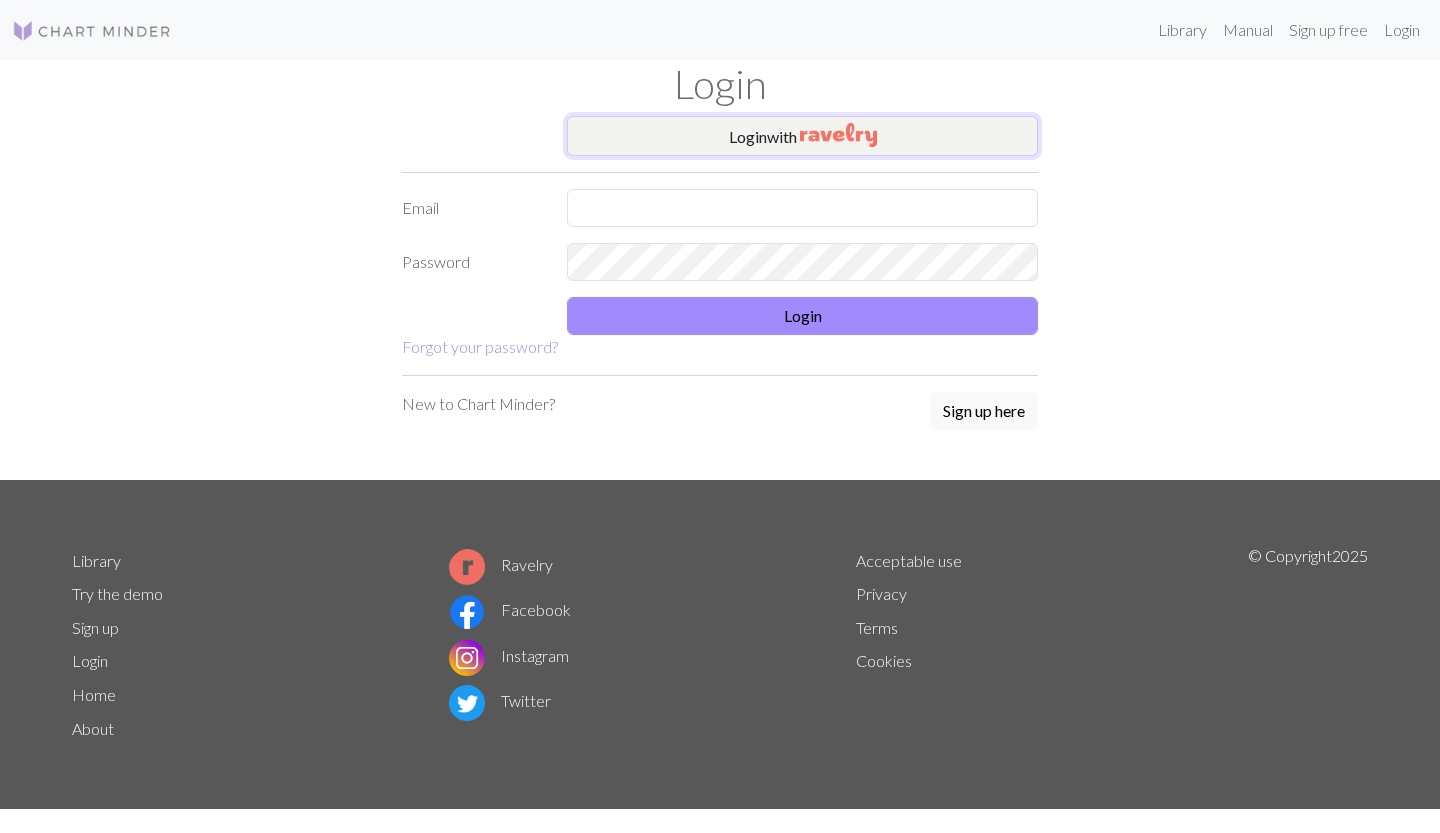 click at bounding box center (838, 135) 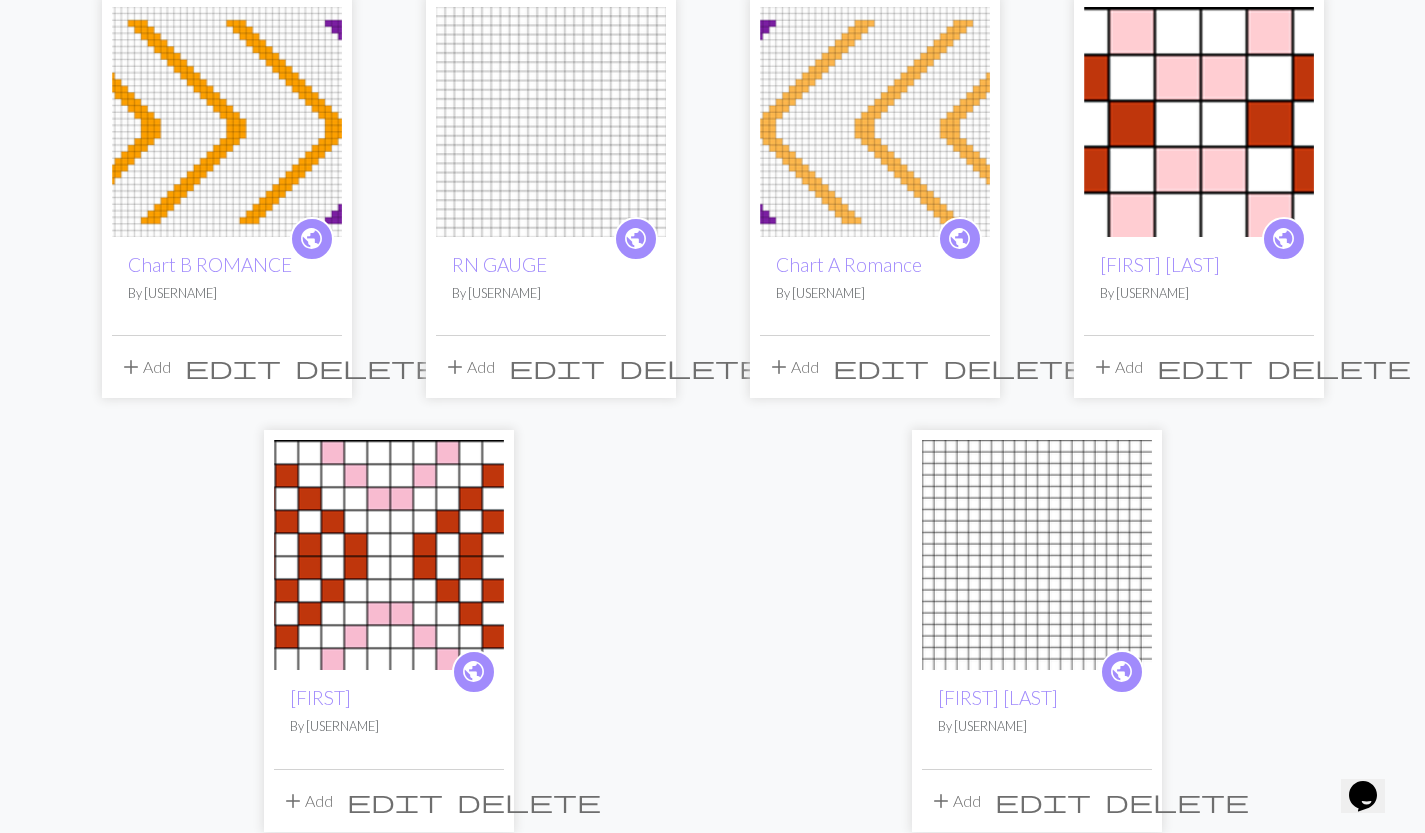 scroll, scrollTop: 300, scrollLeft: 0, axis: vertical 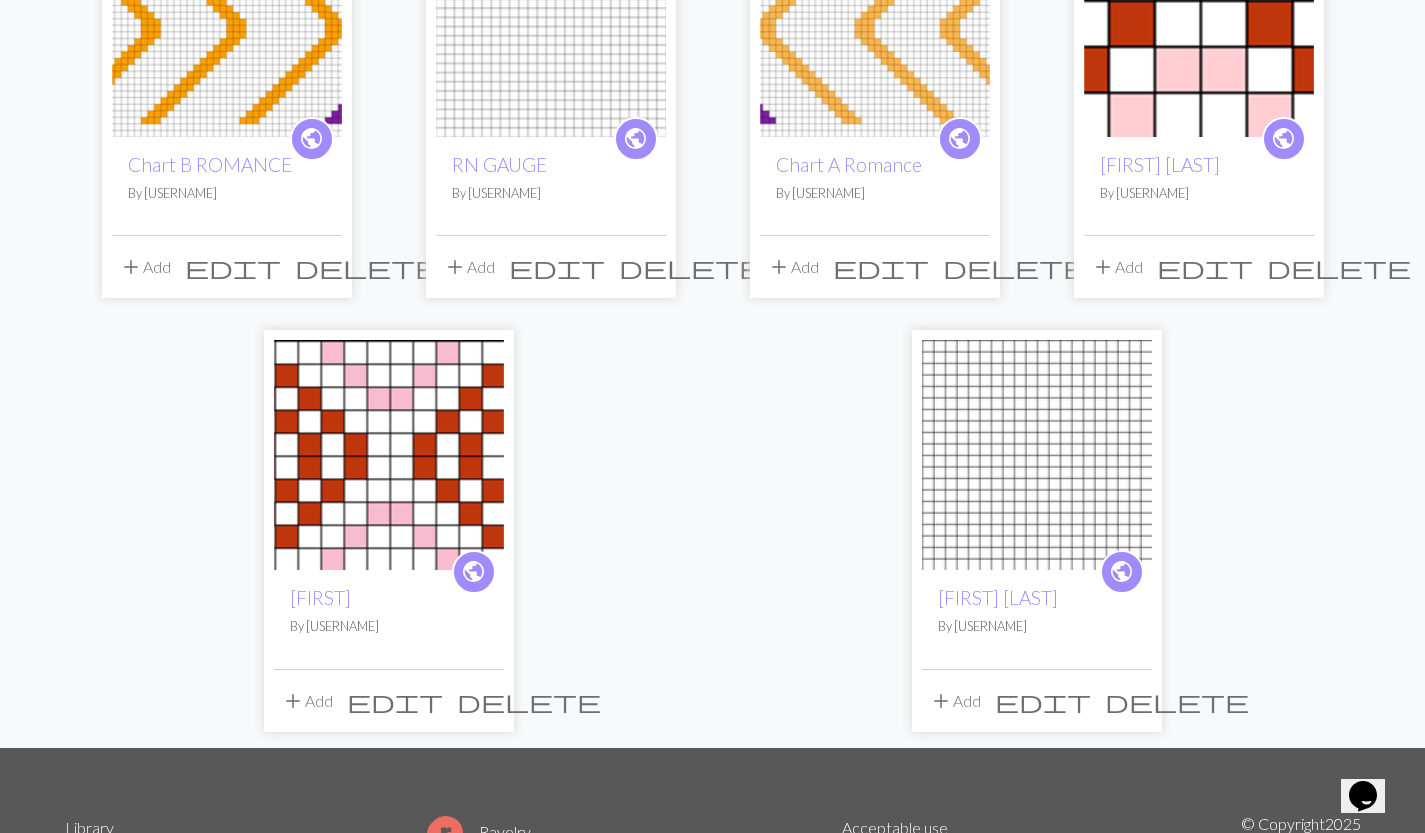click at bounding box center (389, 455) 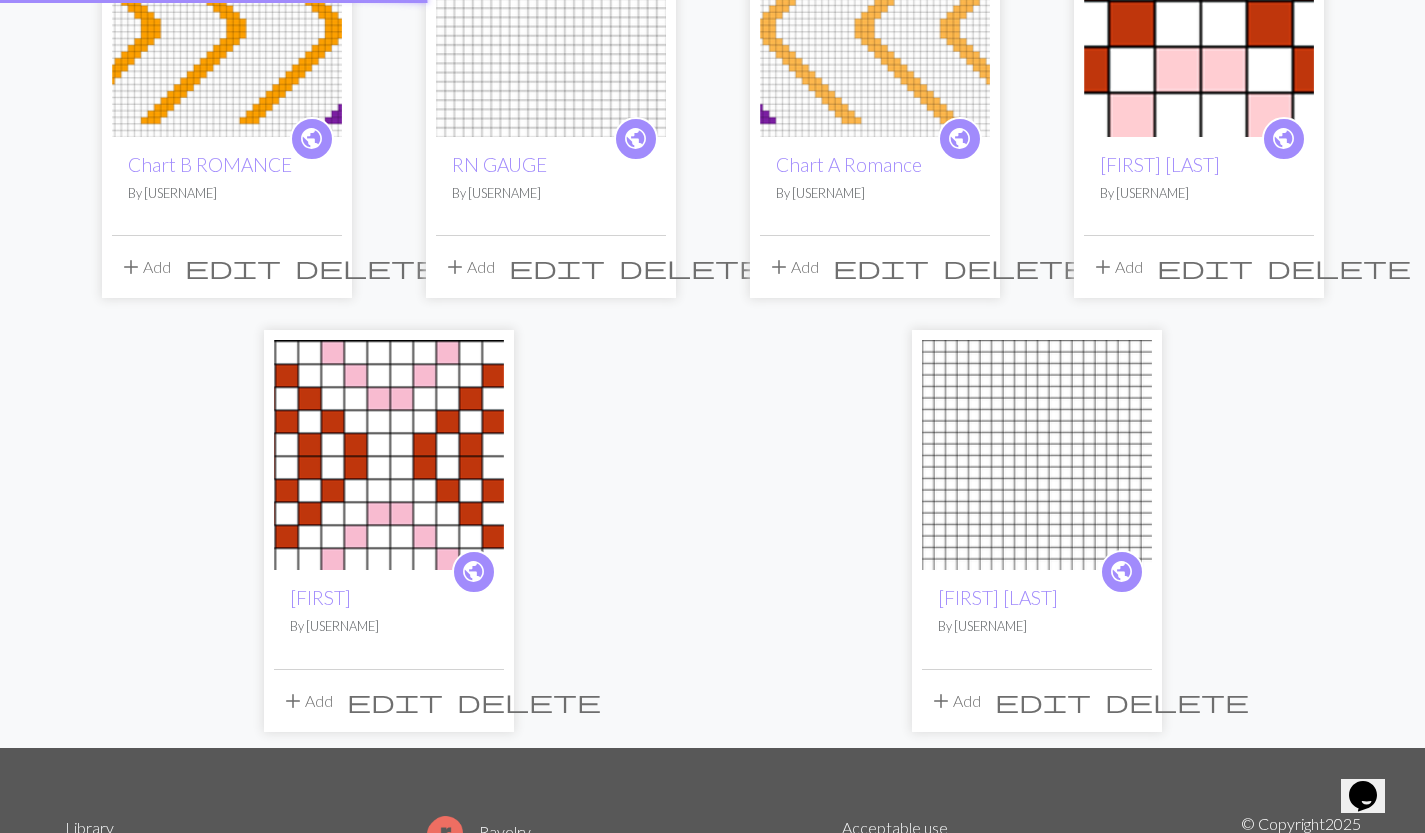 scroll, scrollTop: 0, scrollLeft: 0, axis: both 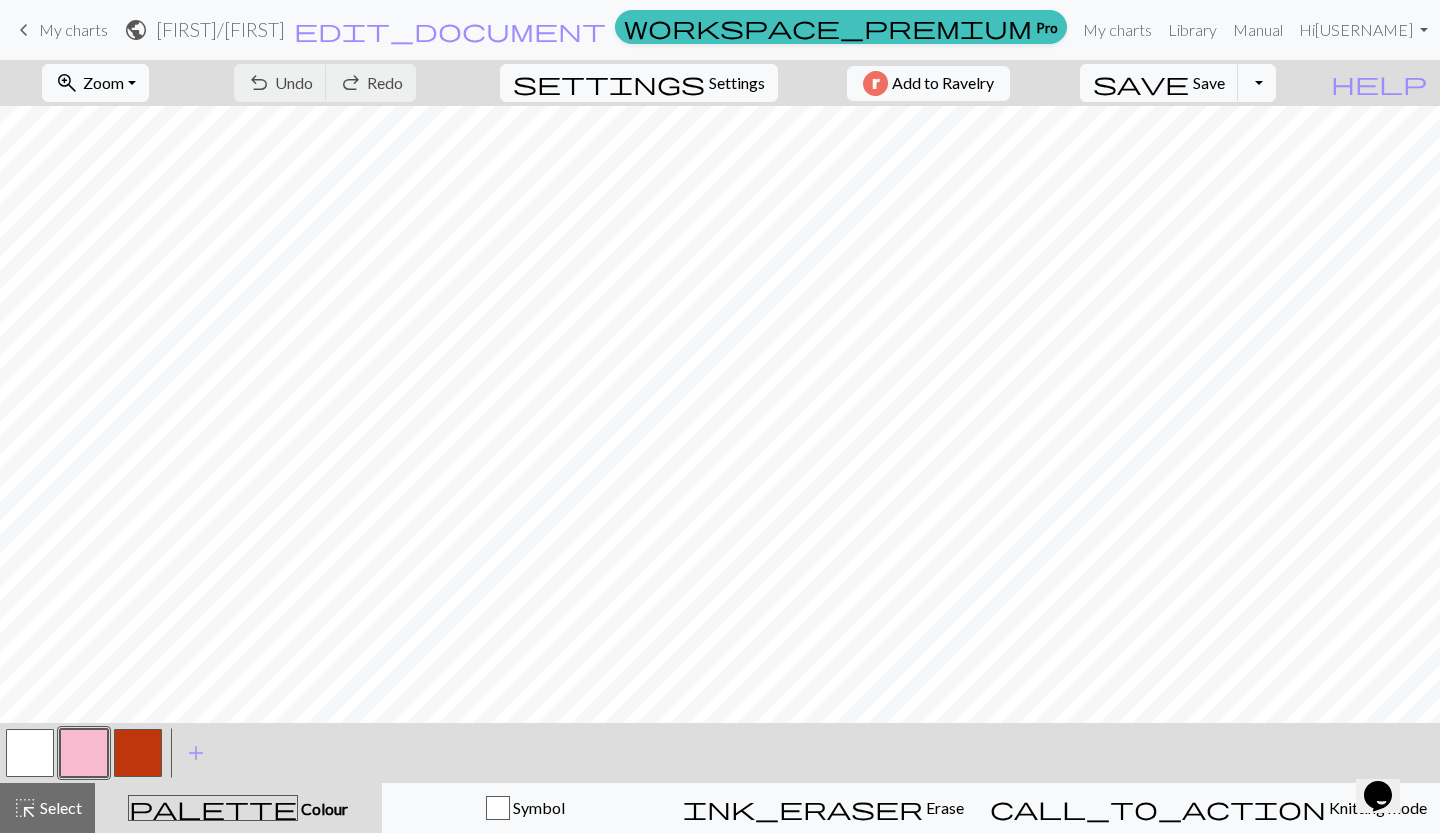 click on "My charts" at bounding box center [73, 29] 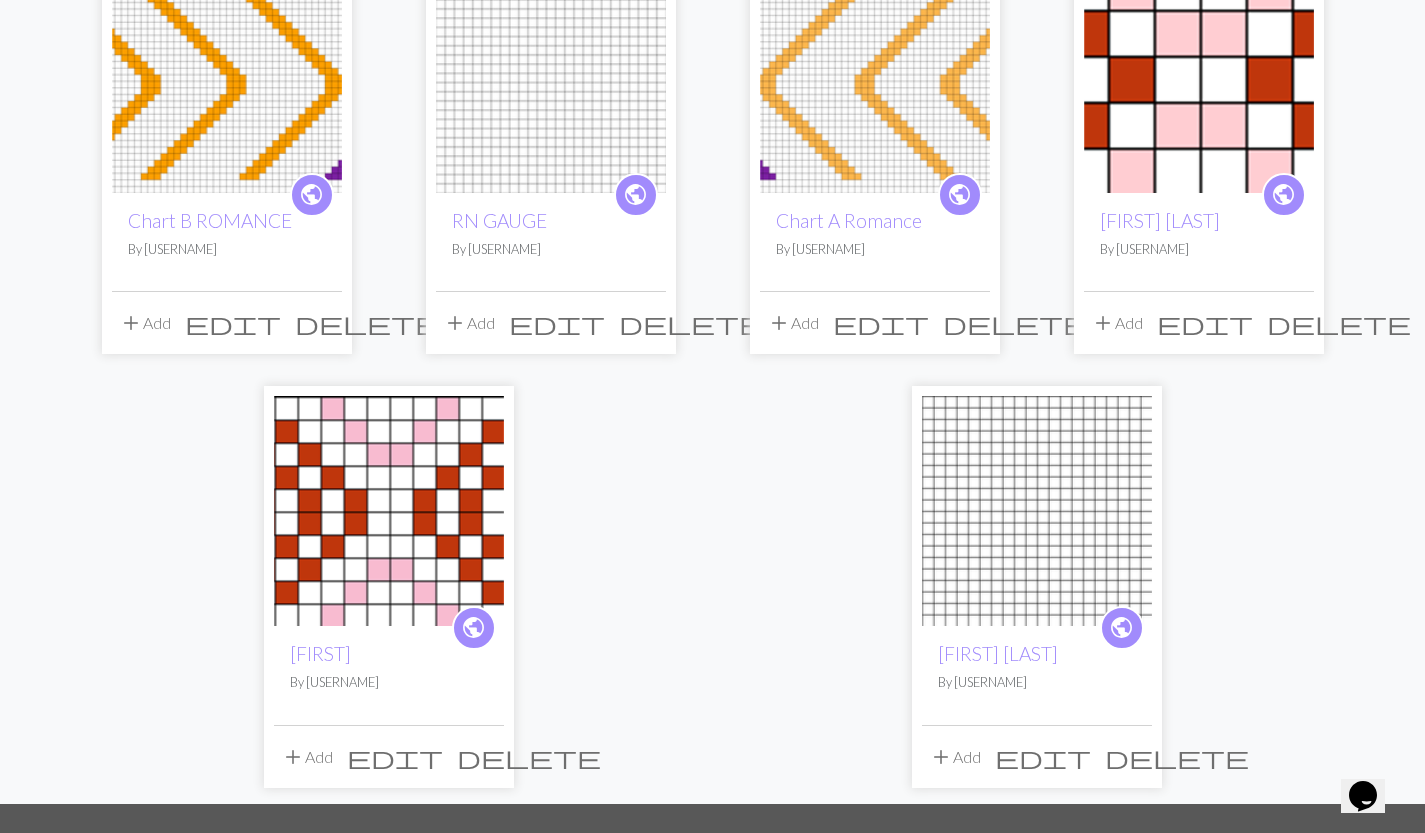 scroll, scrollTop: 300, scrollLeft: 0, axis: vertical 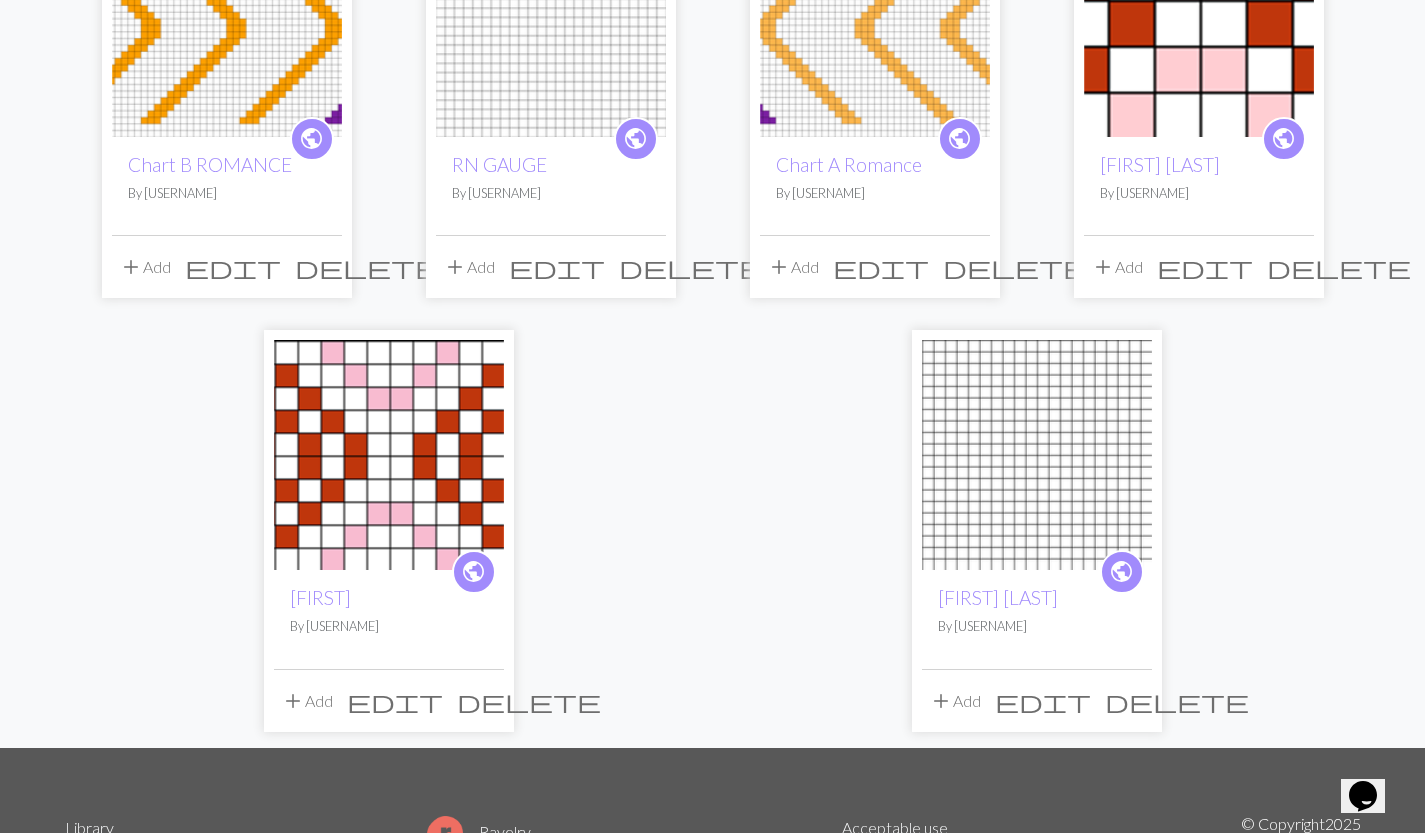 click on "delete" at bounding box center (529, 701) 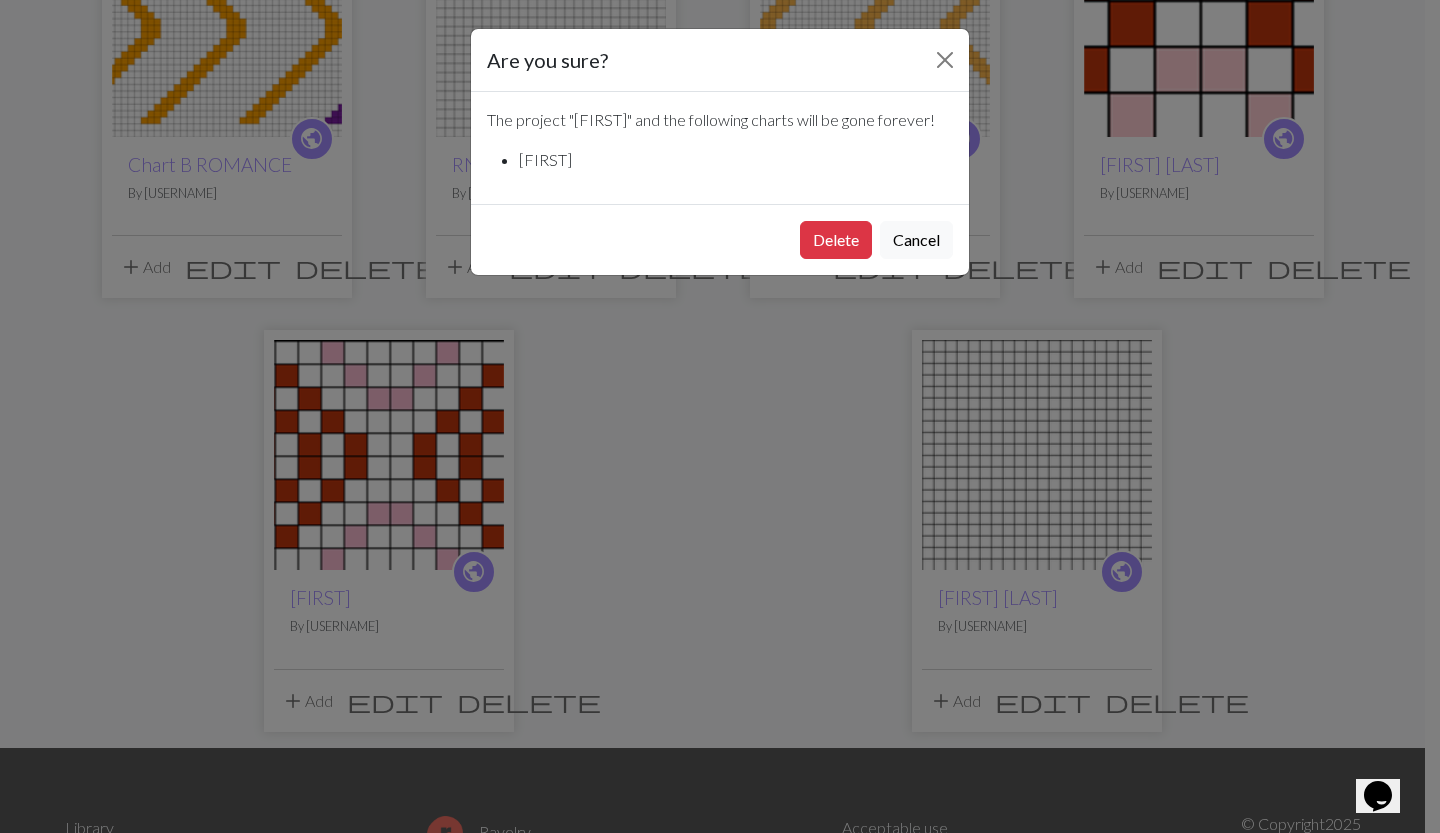 drag, startPoint x: 809, startPoint y: 272, endPoint x: 816, endPoint y: 282, distance: 12.206555 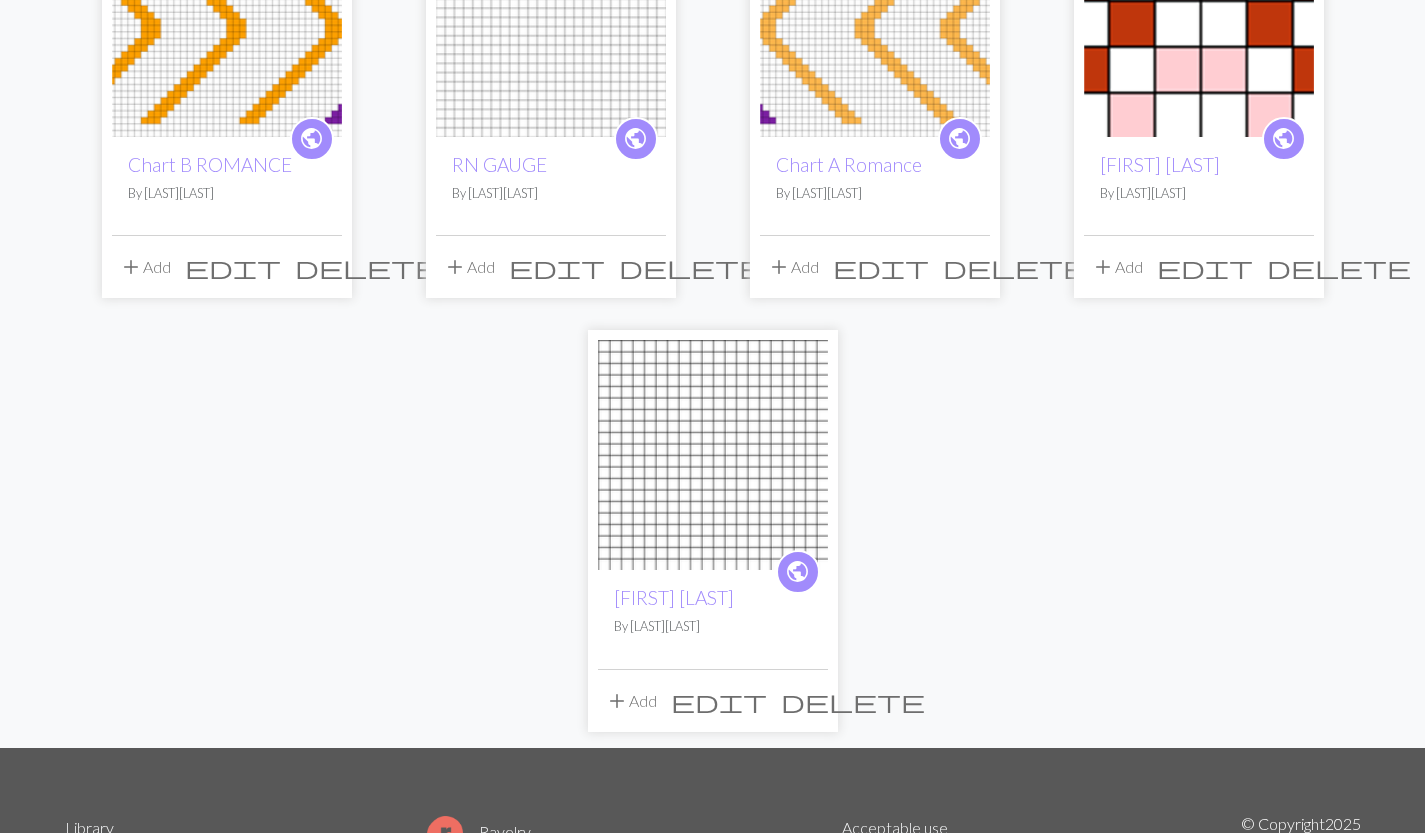 scroll, scrollTop: 300, scrollLeft: 0, axis: vertical 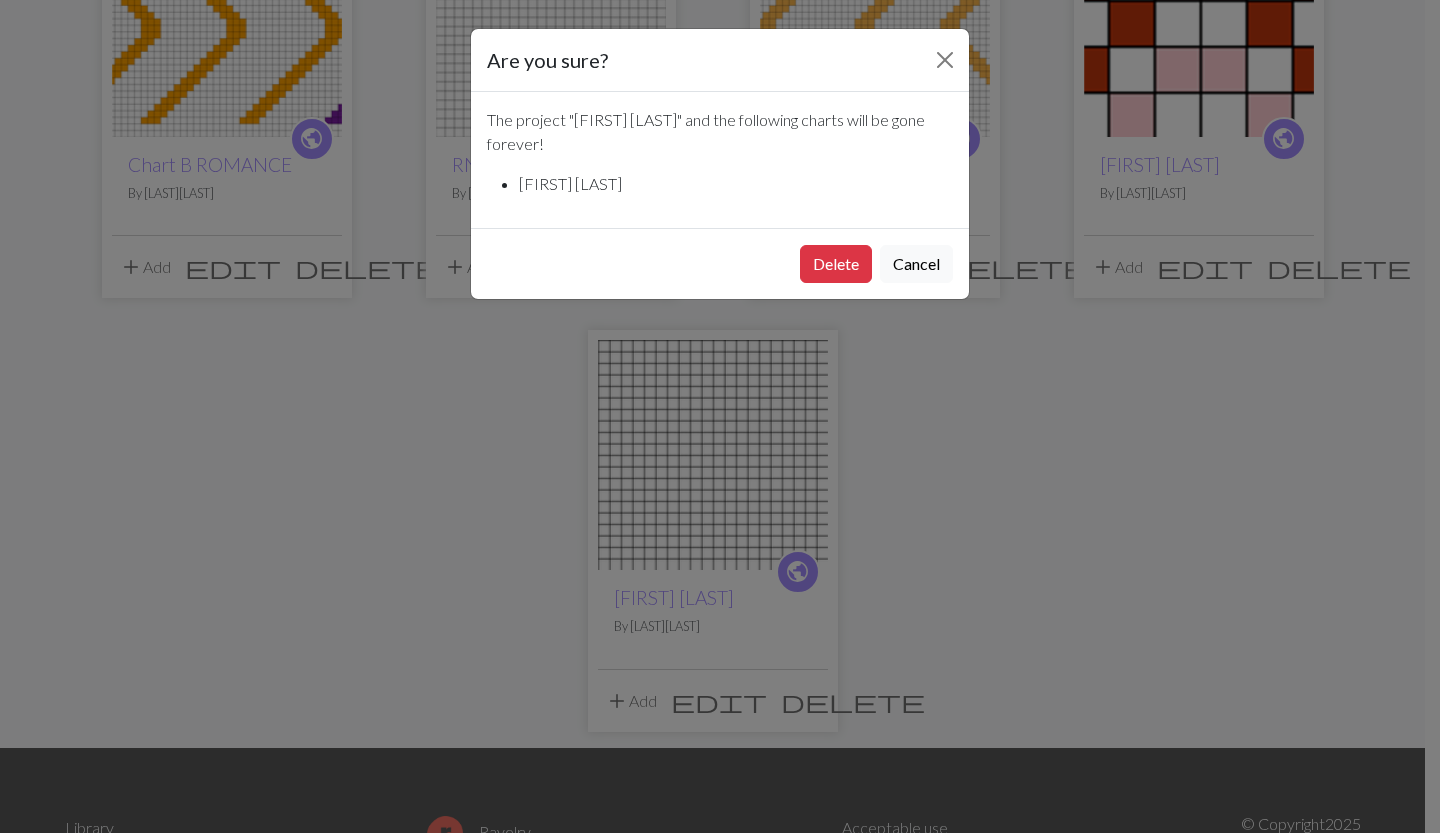 click on "Delete" at bounding box center [836, 264] 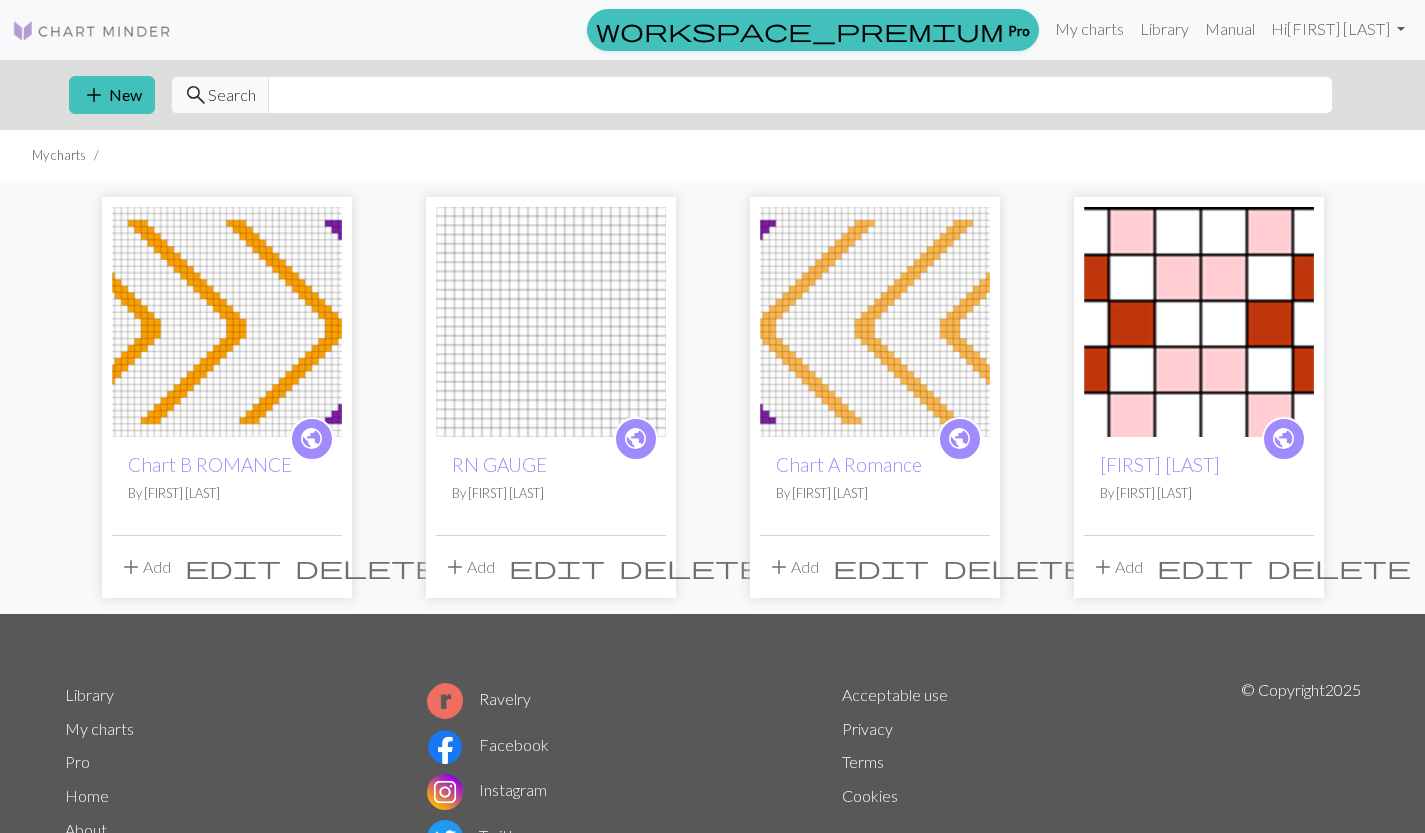 scroll, scrollTop: 92, scrollLeft: 0, axis: vertical 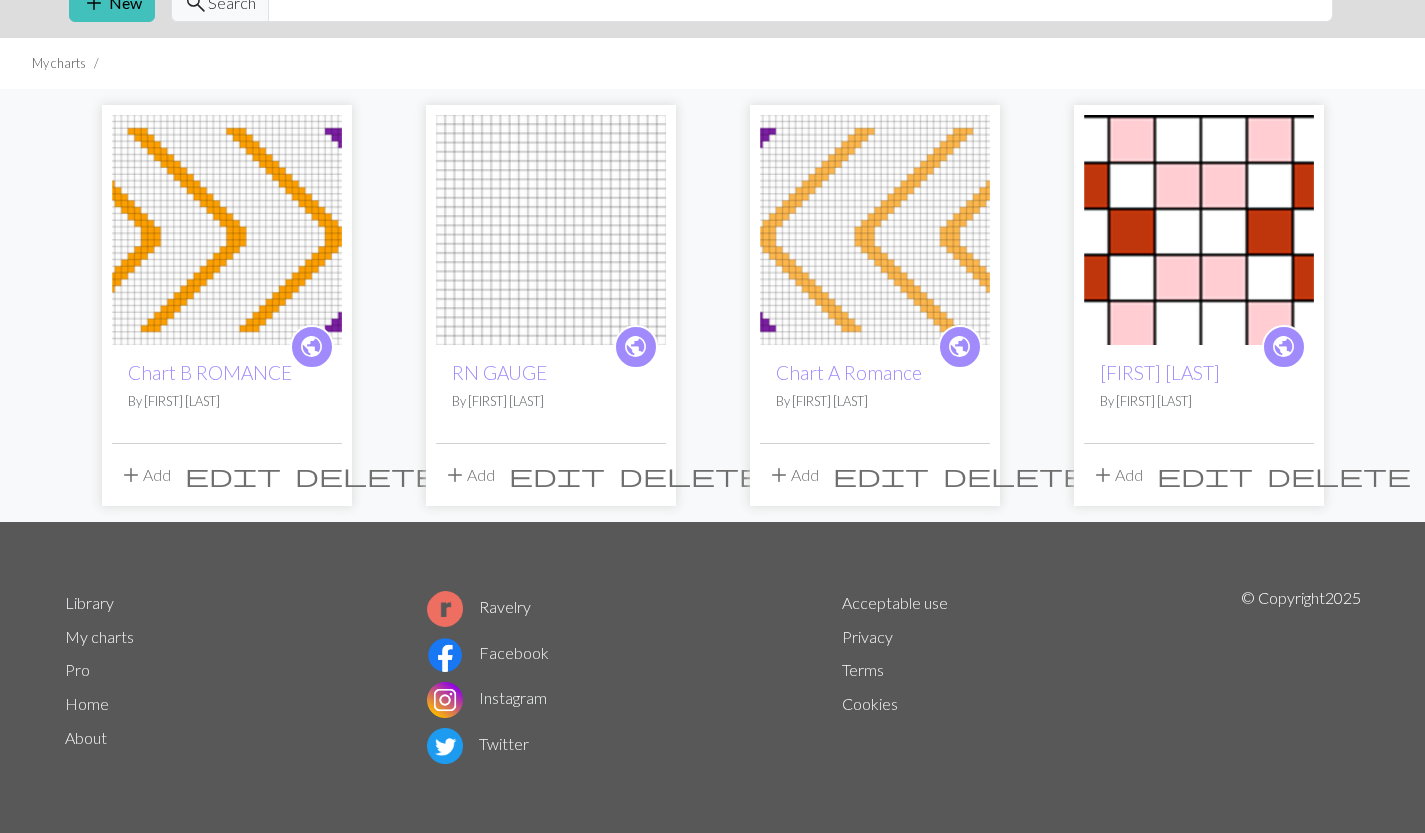click on "delete" at bounding box center [1339, 475] 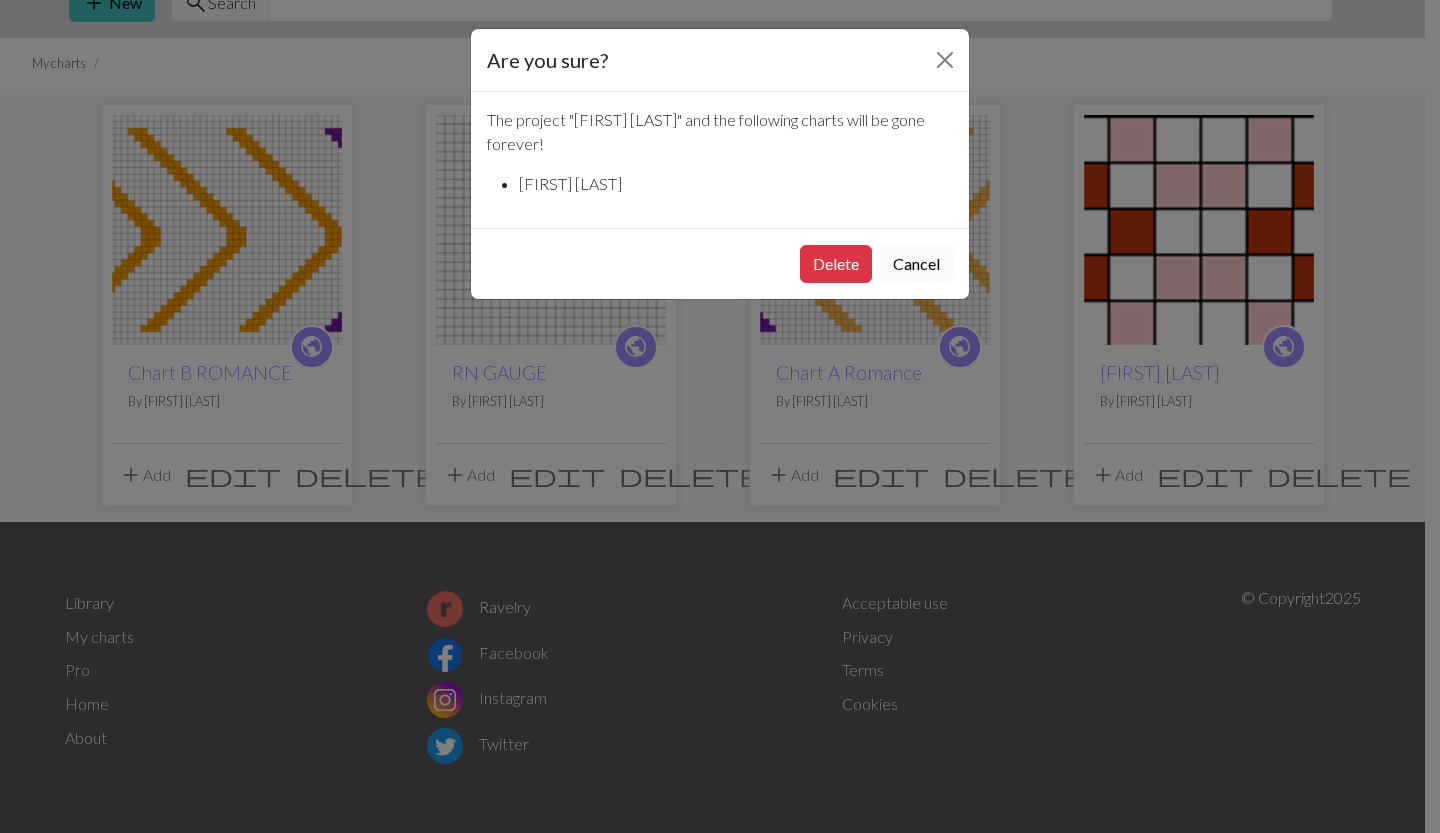click on "Delete" at bounding box center [836, 264] 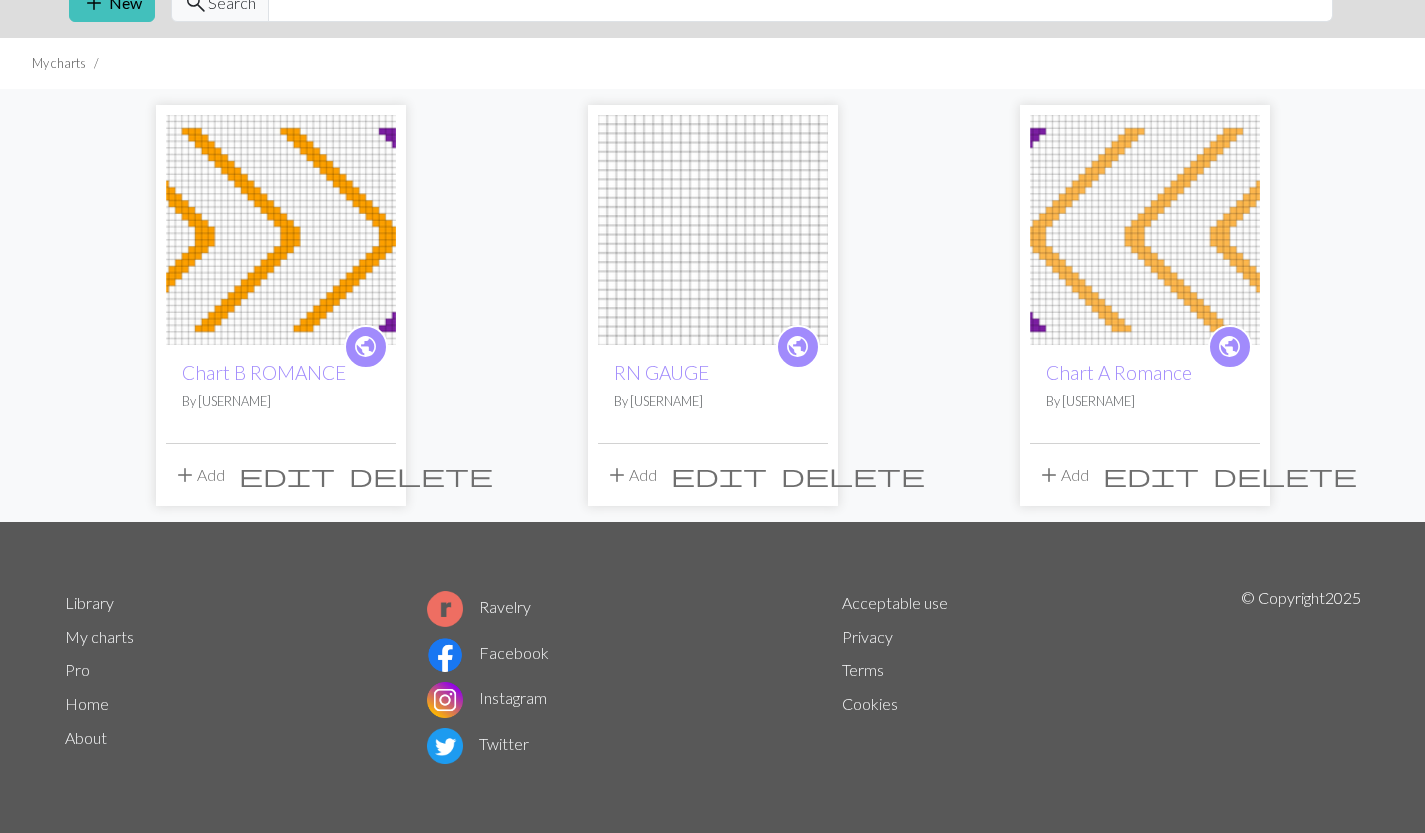scroll, scrollTop: 0, scrollLeft: 0, axis: both 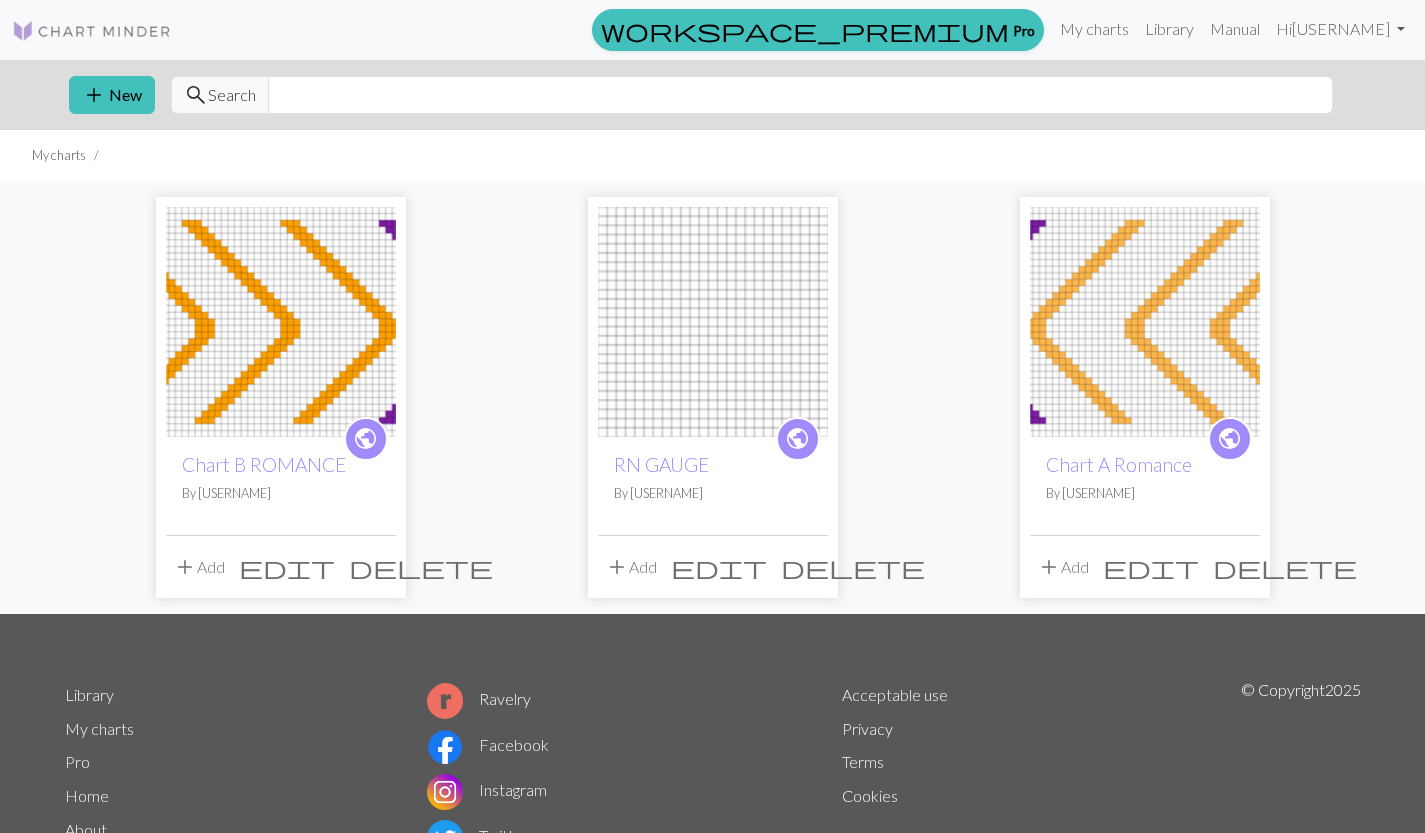 click on "add   New" at bounding box center (112, 95) 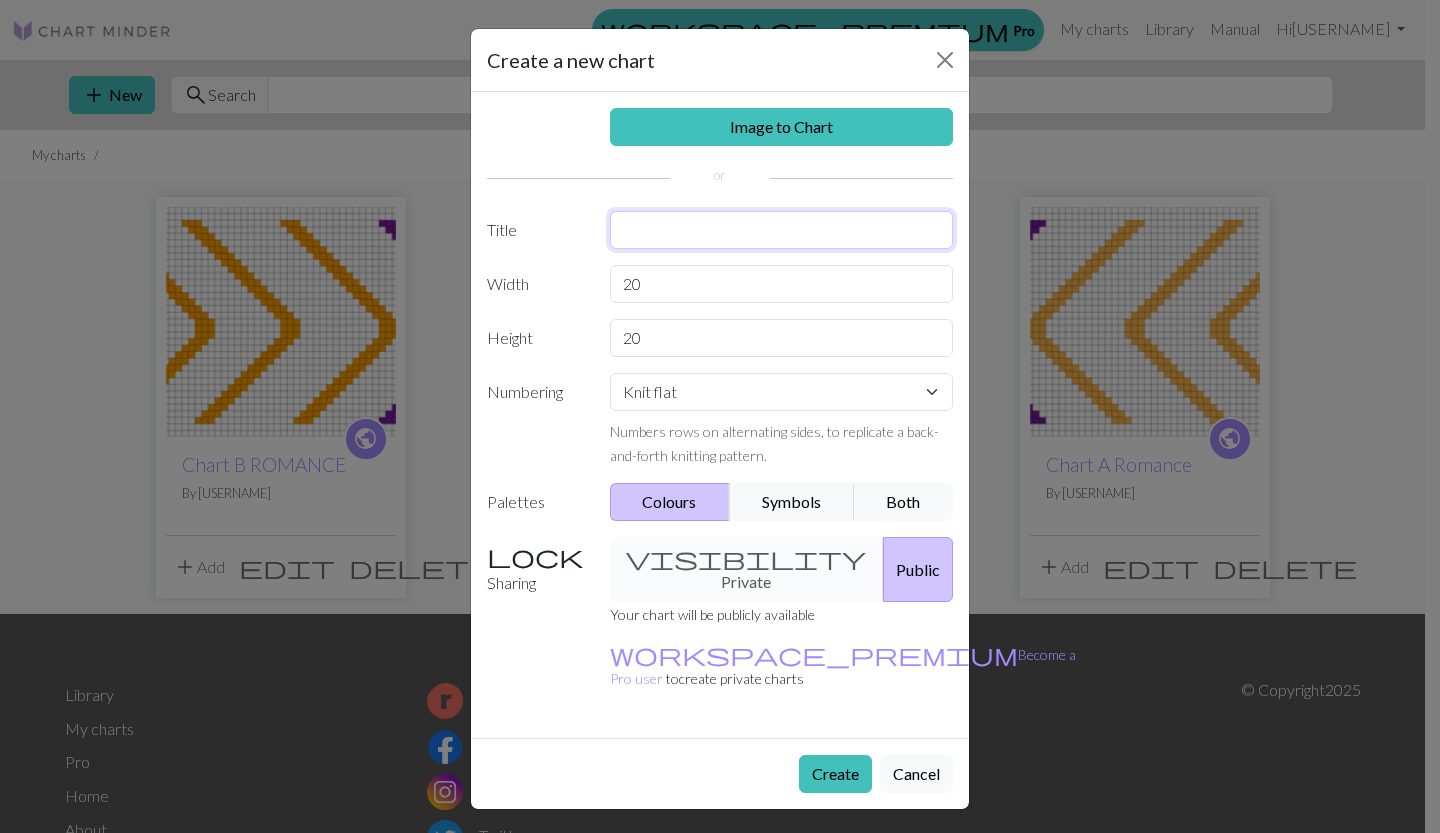 click at bounding box center (782, 230) 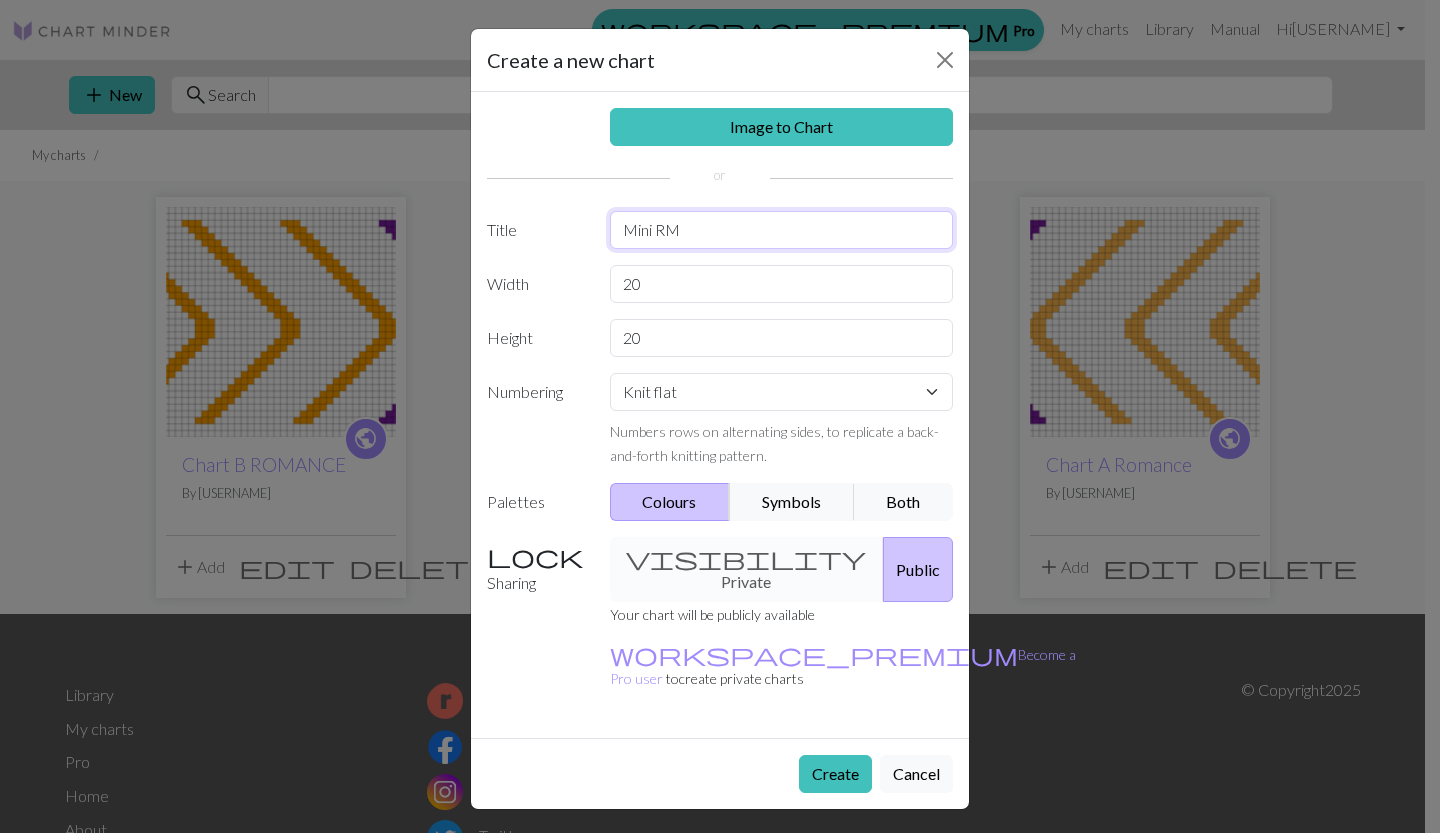 type on "Mini RM" 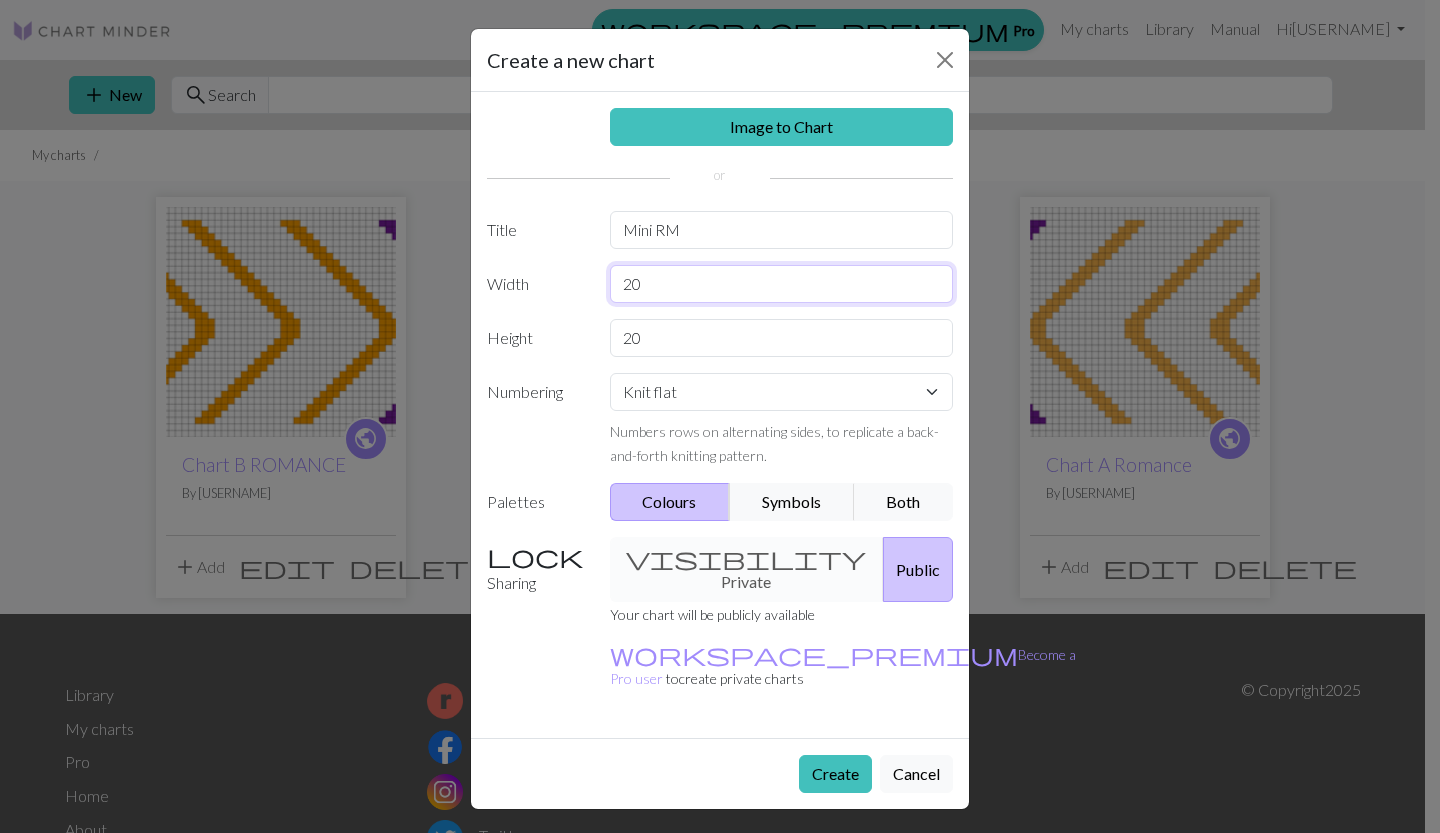 drag, startPoint x: 696, startPoint y: 281, endPoint x: 570, endPoint y: 282, distance: 126.00397 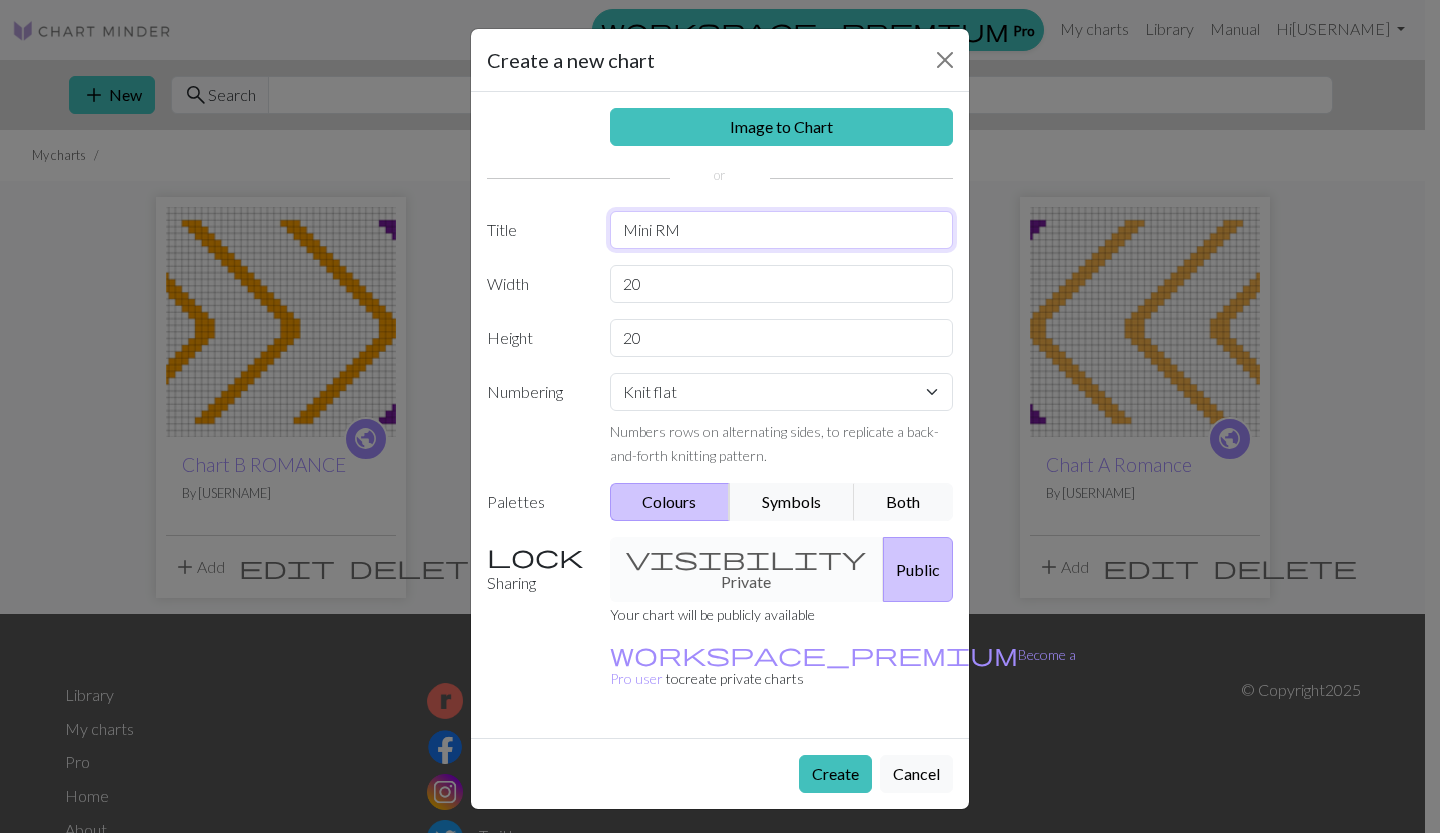 drag, startPoint x: 685, startPoint y: 214, endPoint x: 673, endPoint y: 245, distance: 33.24154 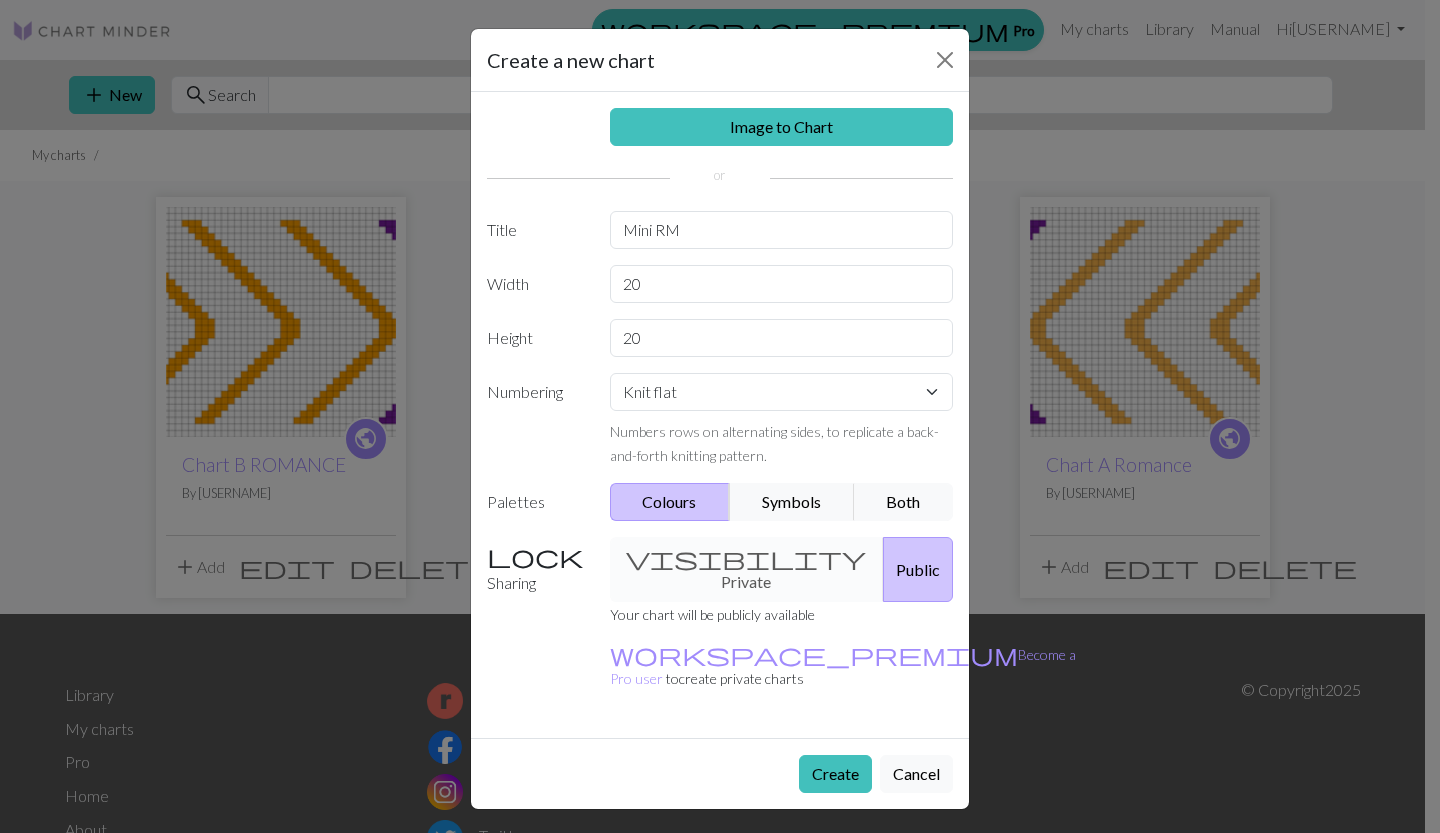 drag, startPoint x: 673, startPoint y: 245, endPoint x: 211, endPoint y: 616, distance: 592.52423 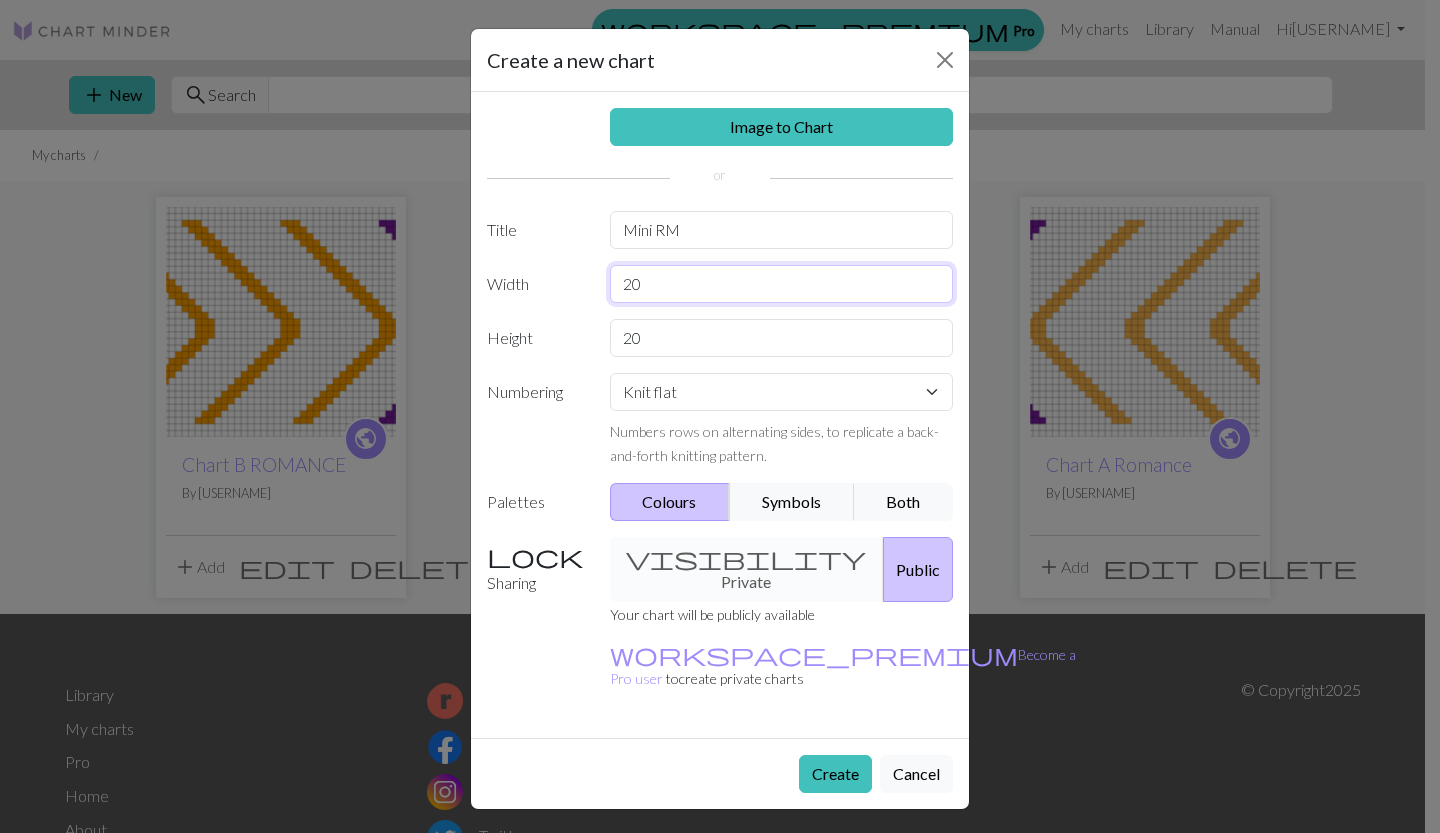 drag, startPoint x: 211, startPoint y: 616, endPoint x: 757, endPoint y: 292, distance: 634.89526 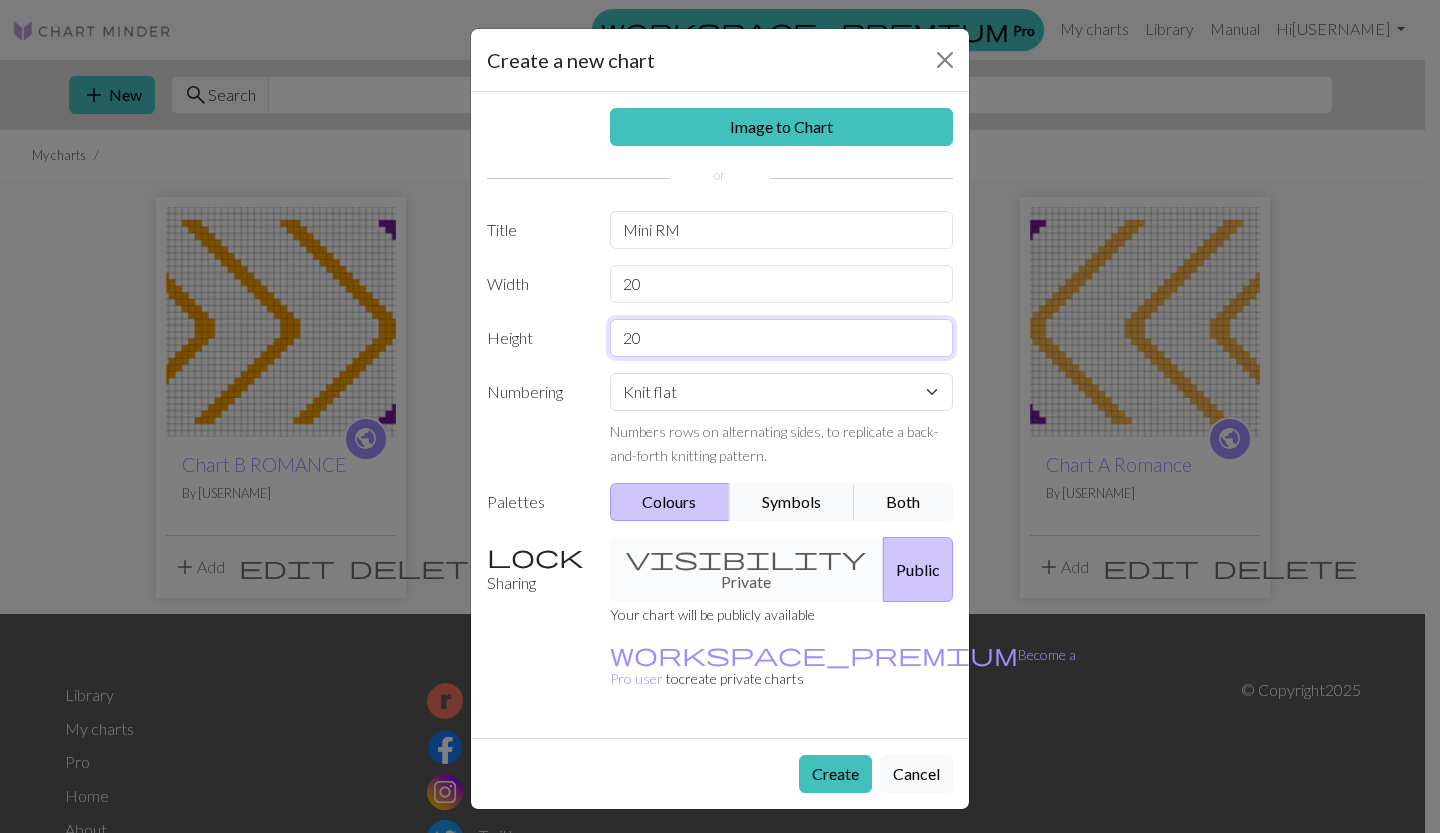 click on "20" at bounding box center (782, 338) 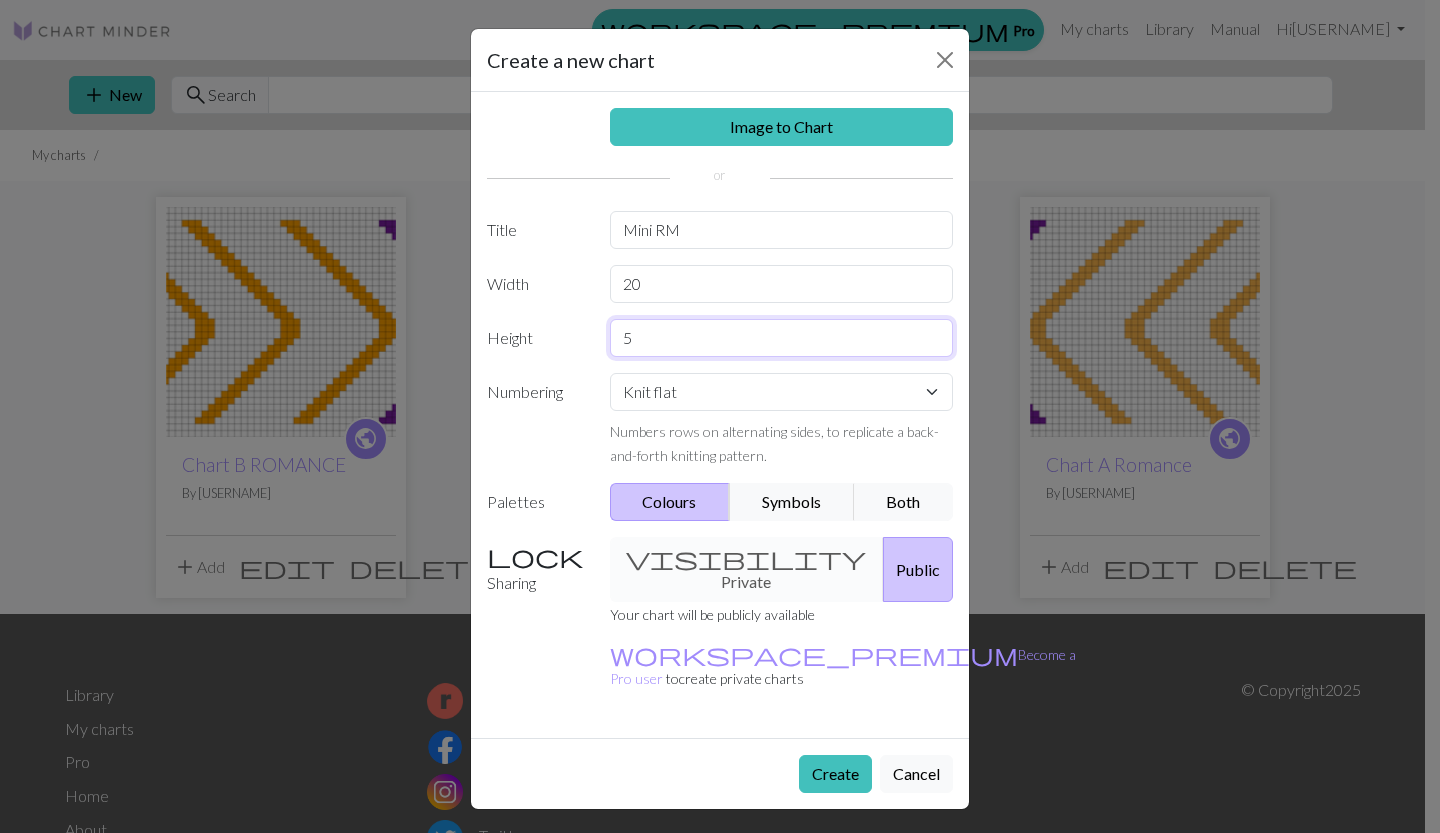 type on "5" 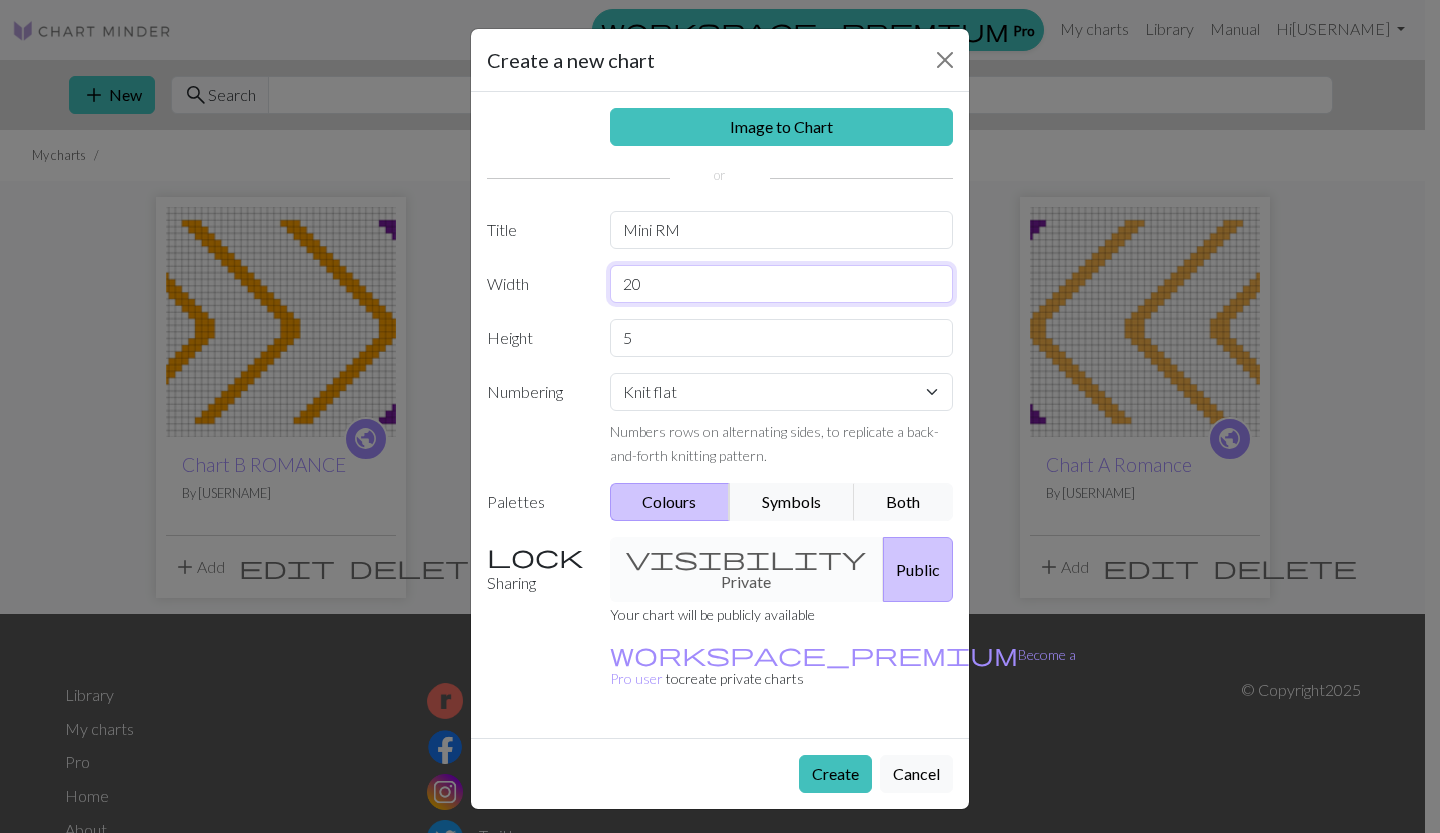 drag, startPoint x: 674, startPoint y: 282, endPoint x: 635, endPoint y: 284, distance: 39.051247 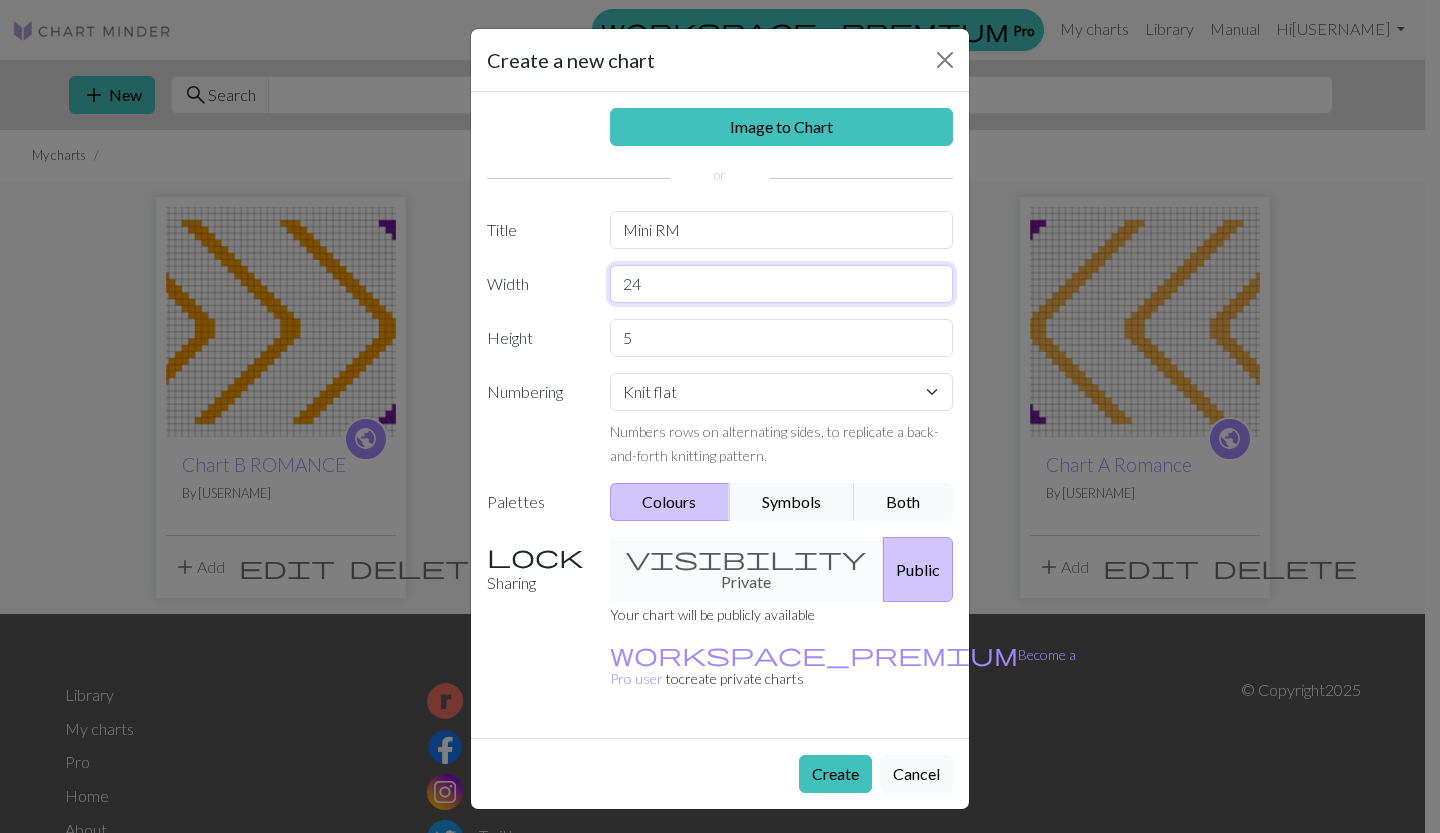 type on "24" 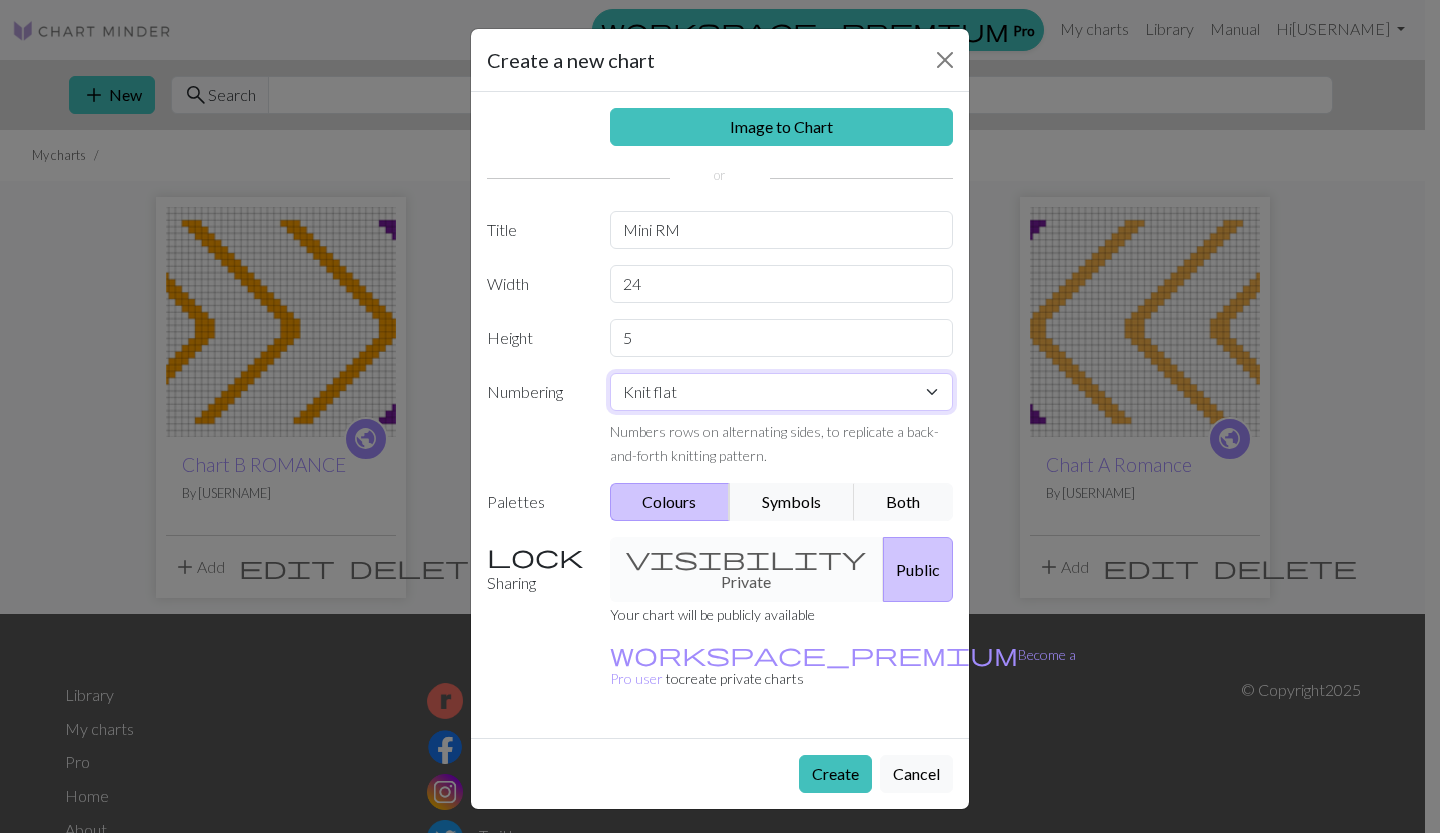 click on "Knit flat Knit in the round Lace knitting Cross stitch" at bounding box center (782, 392) 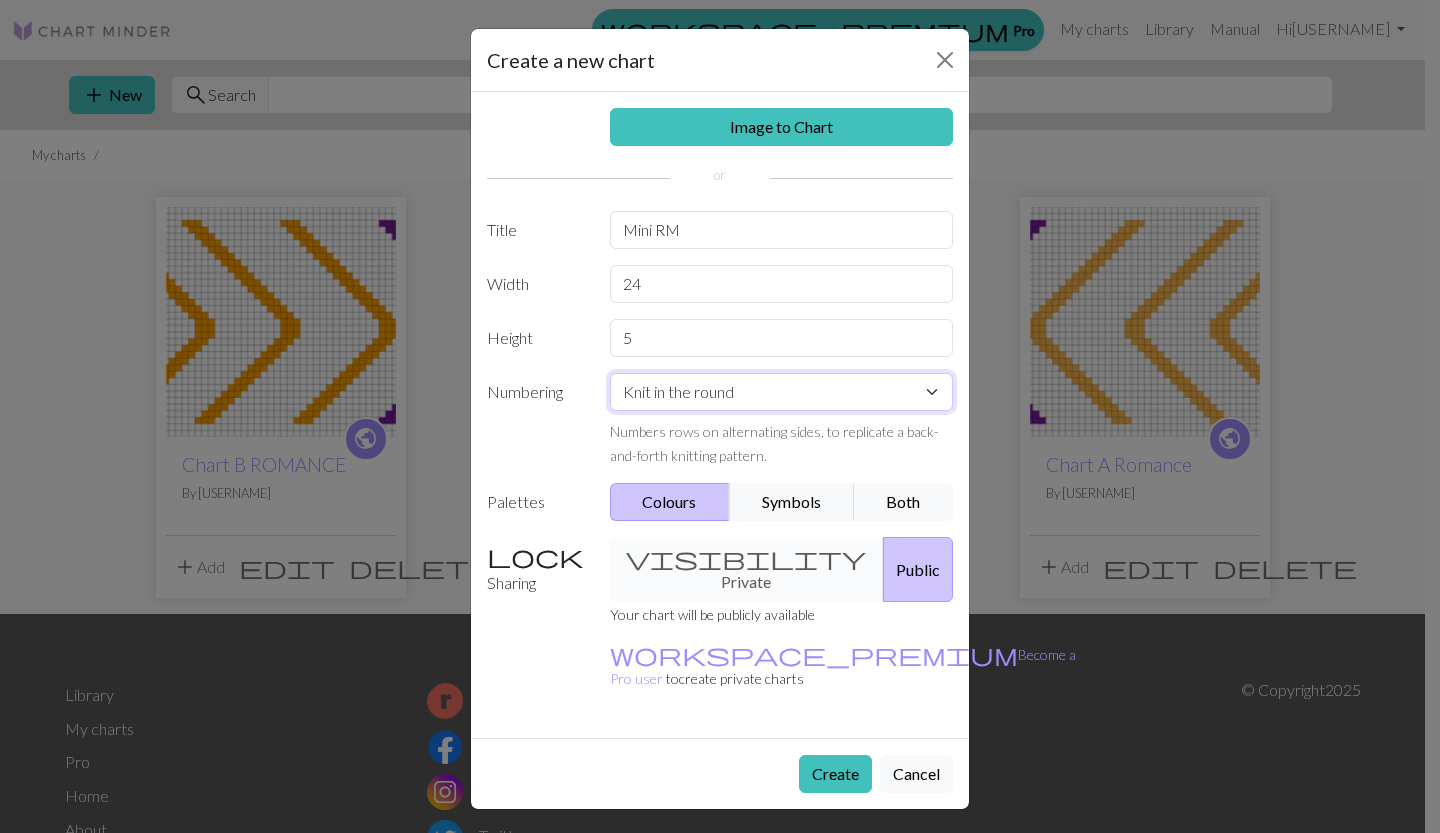 click on "Knit flat Knit in the round Lace knitting Cross stitch" at bounding box center [782, 392] 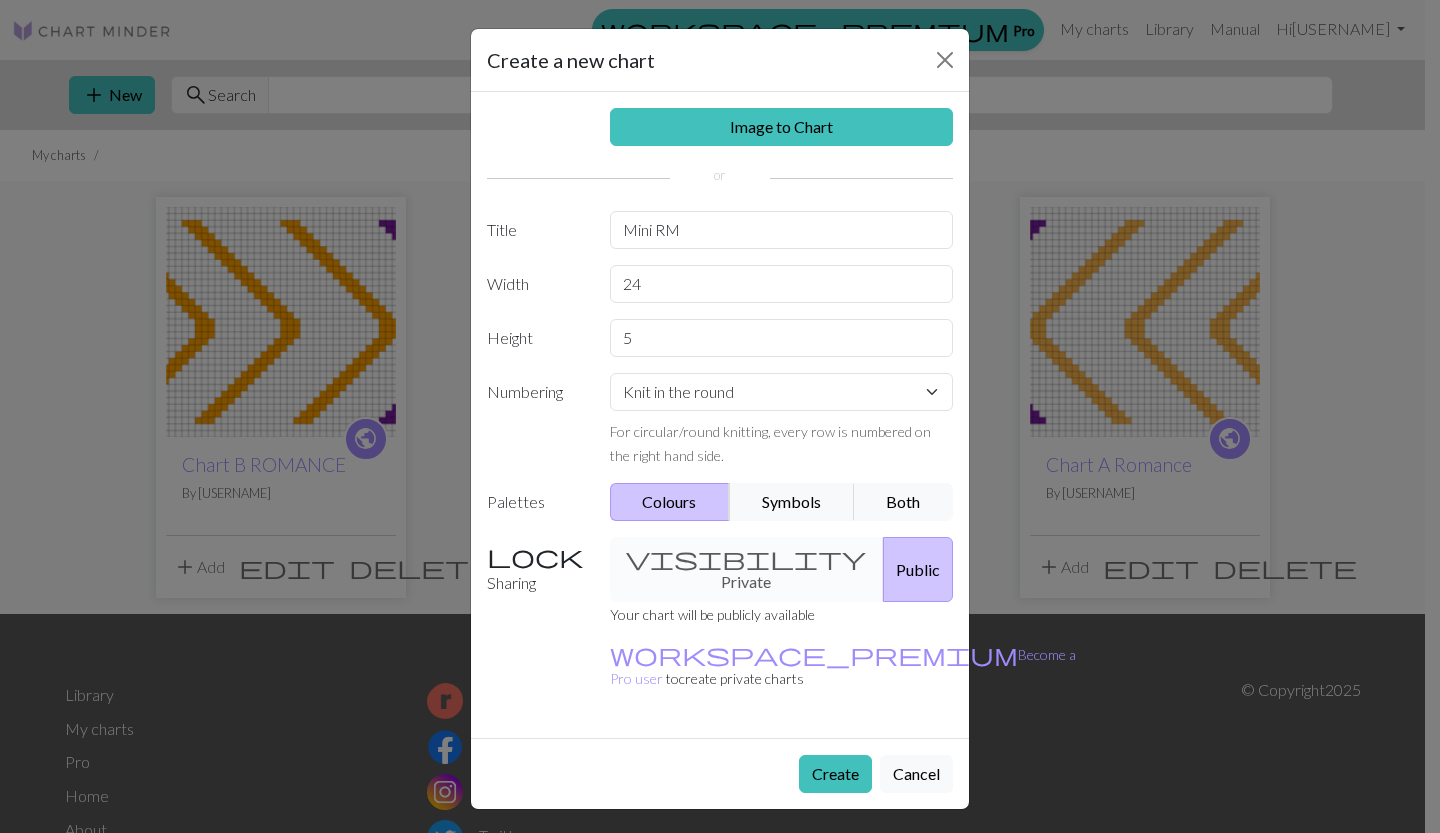 click on "Create" at bounding box center (835, 774) 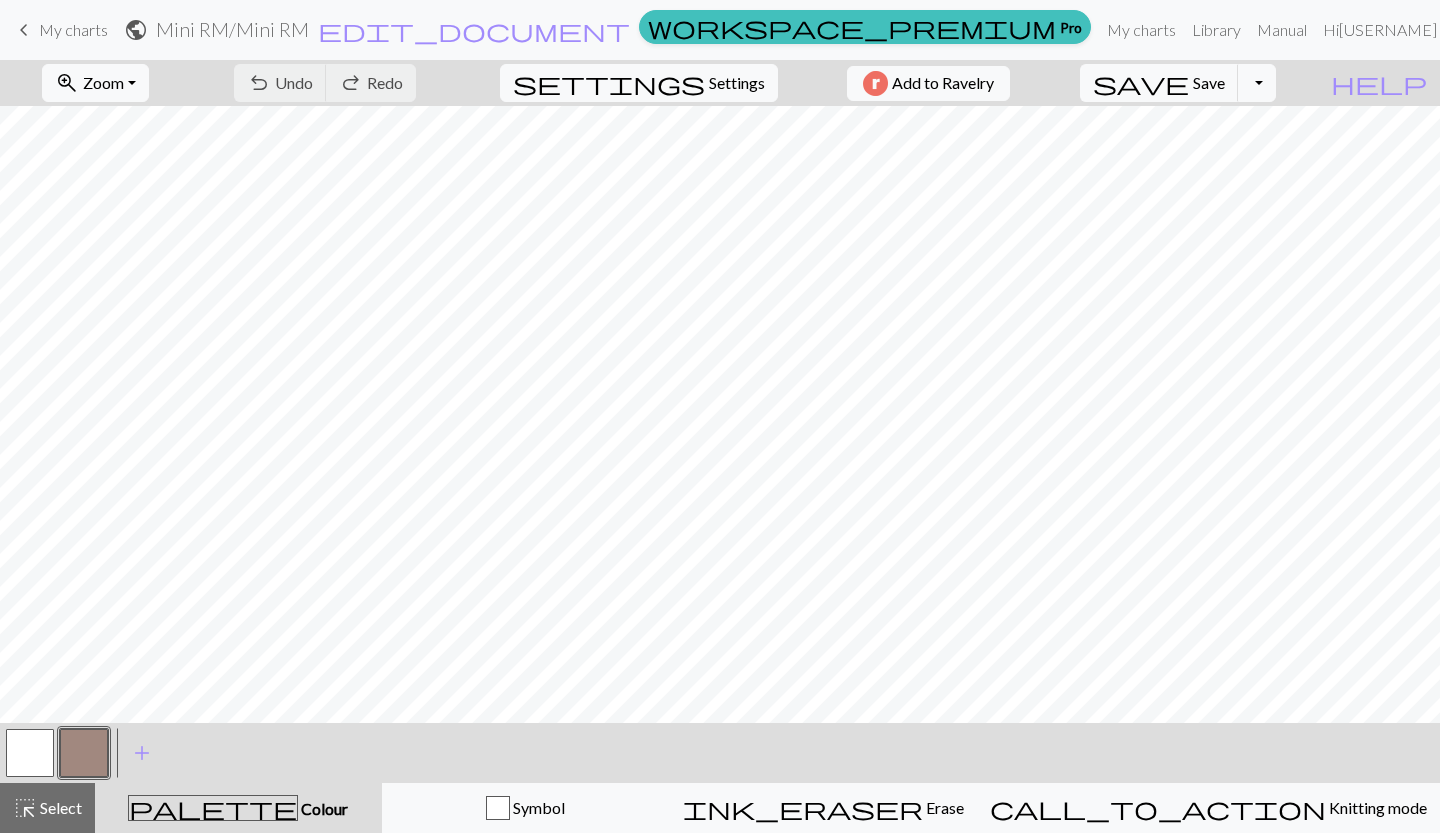 click at bounding box center (84, 753) 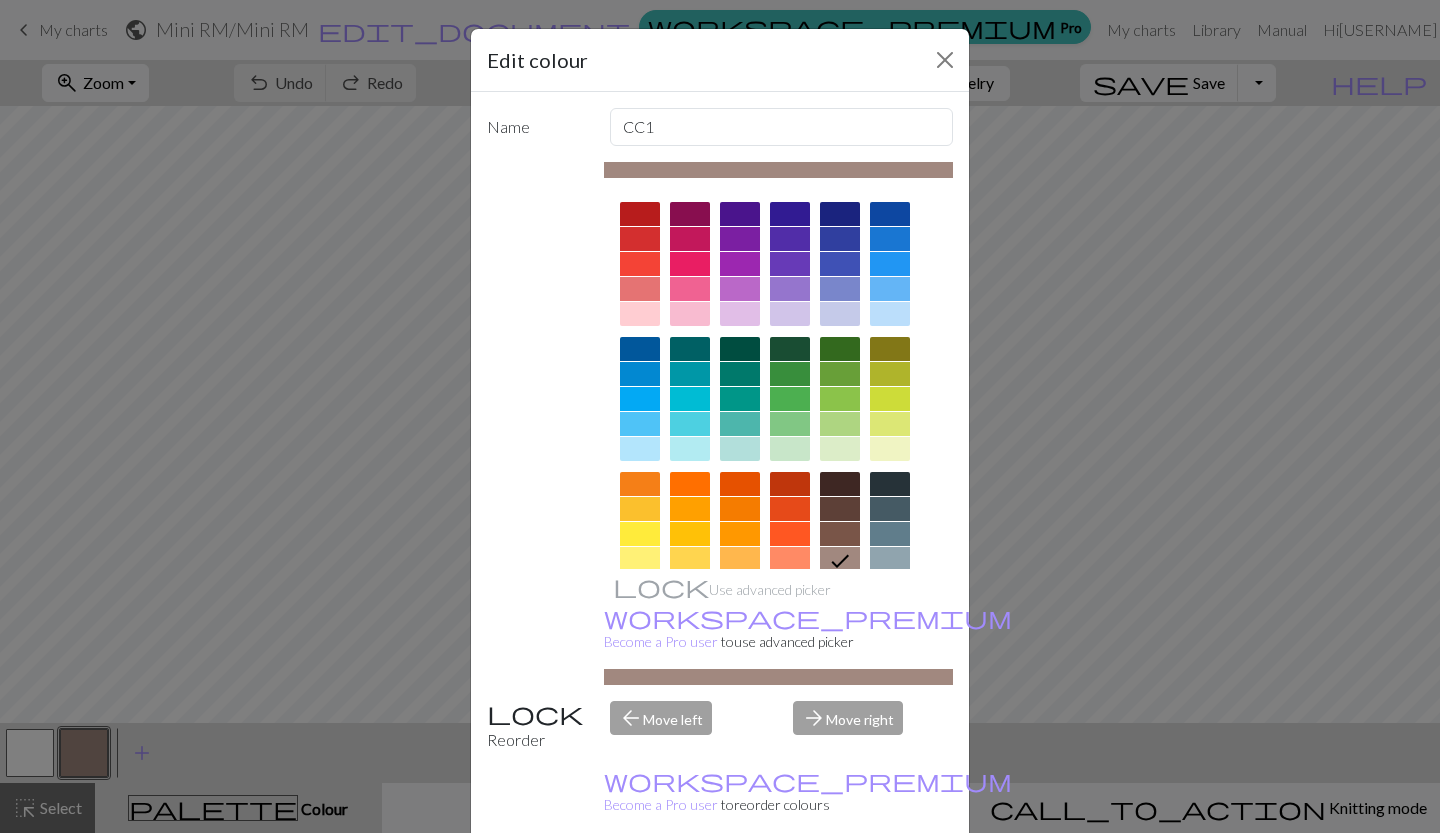 click at bounding box center [740, 484] 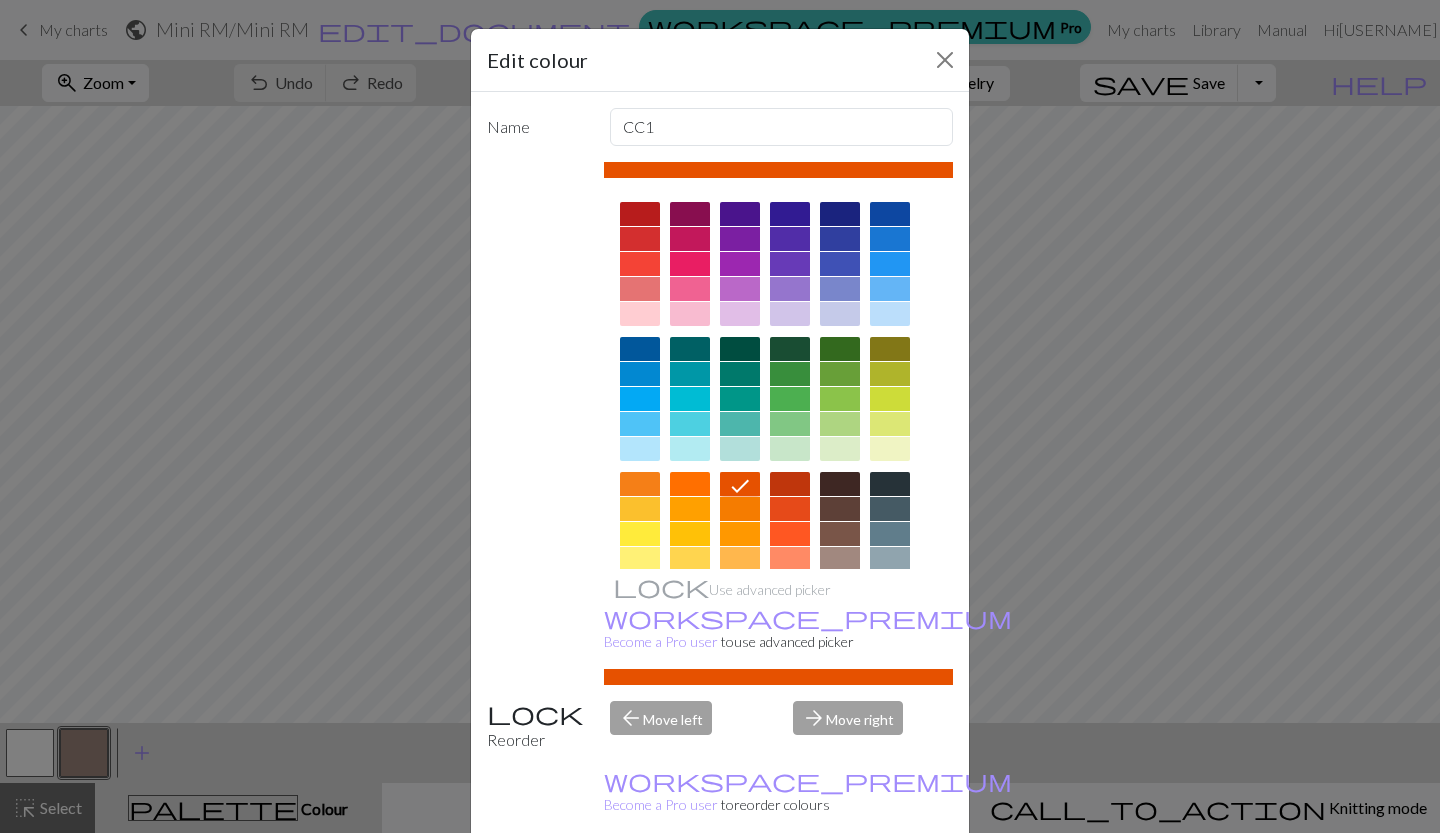 click on "Done" at bounding box center [840, 884] 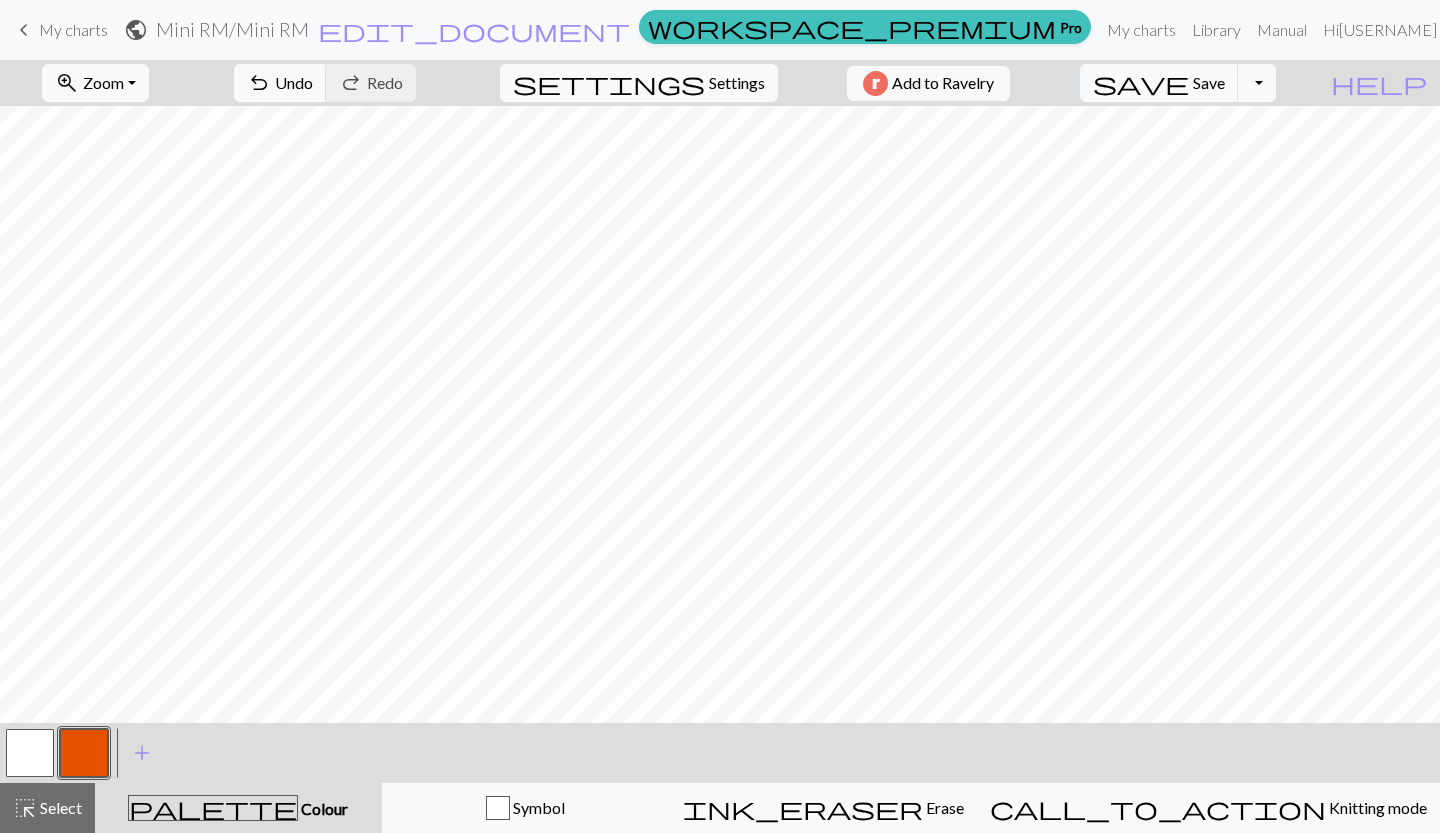 click on "add" at bounding box center [142, 753] 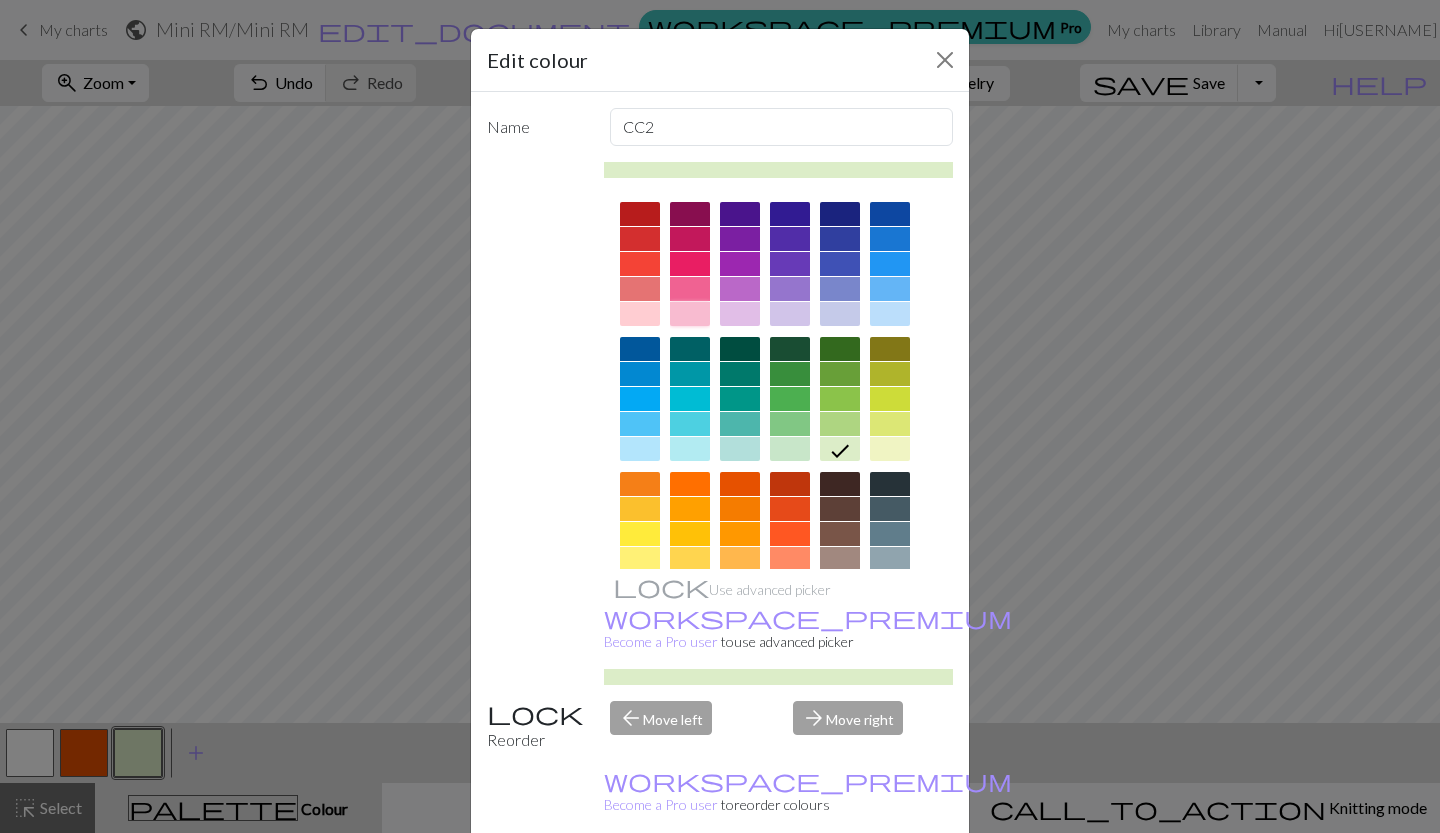 click at bounding box center [690, 314] 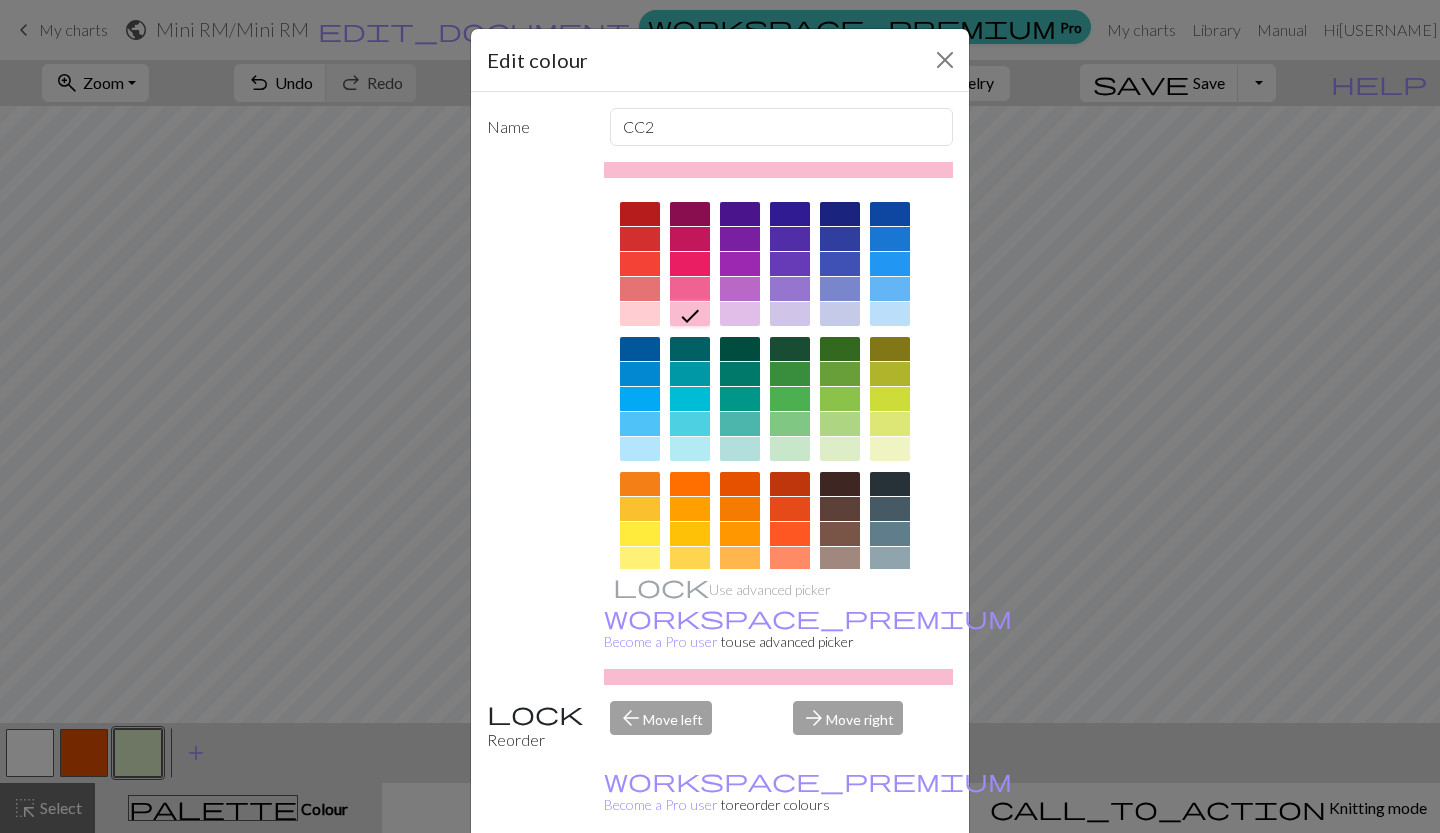 click on "Done" at bounding box center [840, 884] 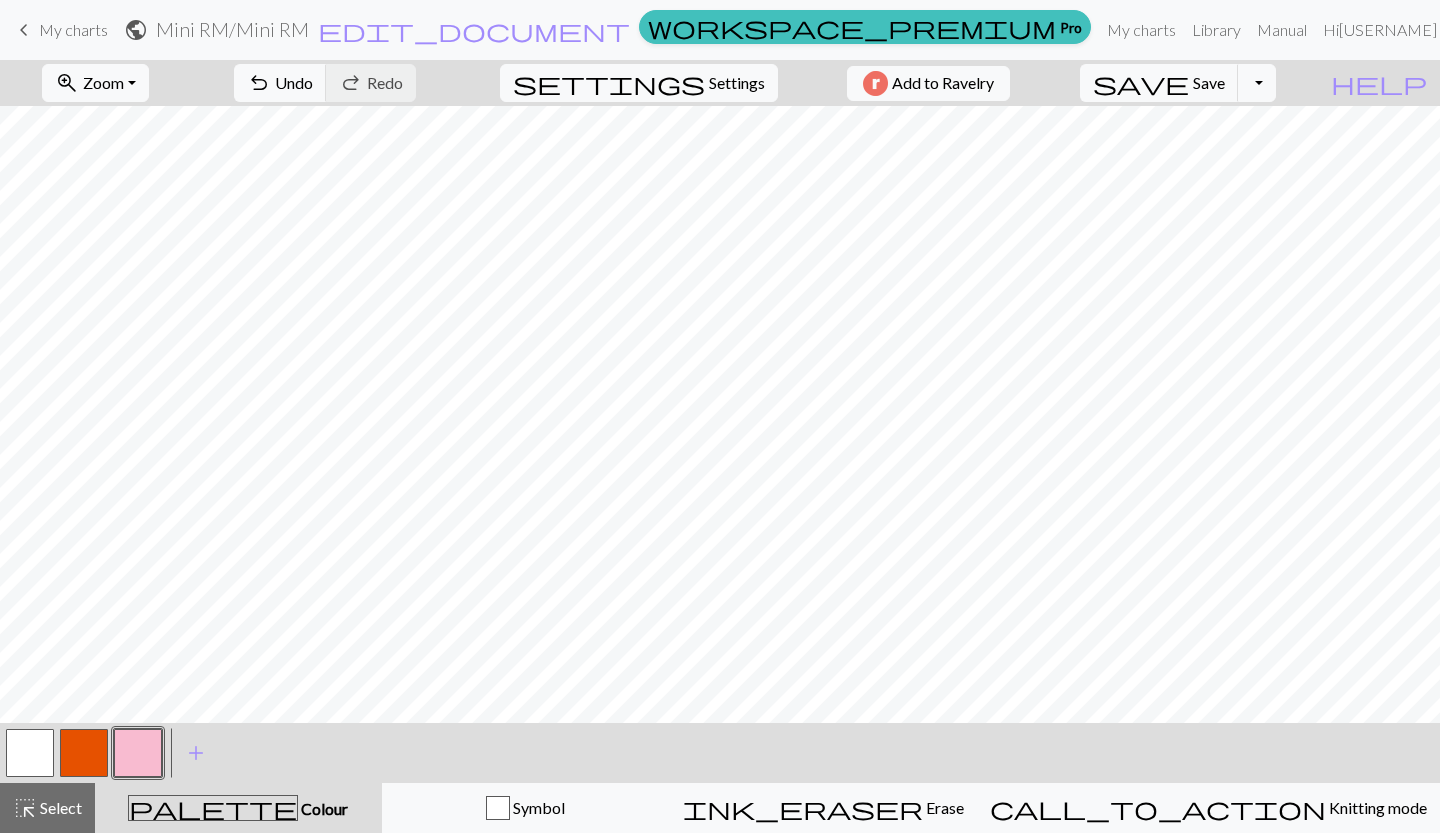 click at bounding box center [30, 753] 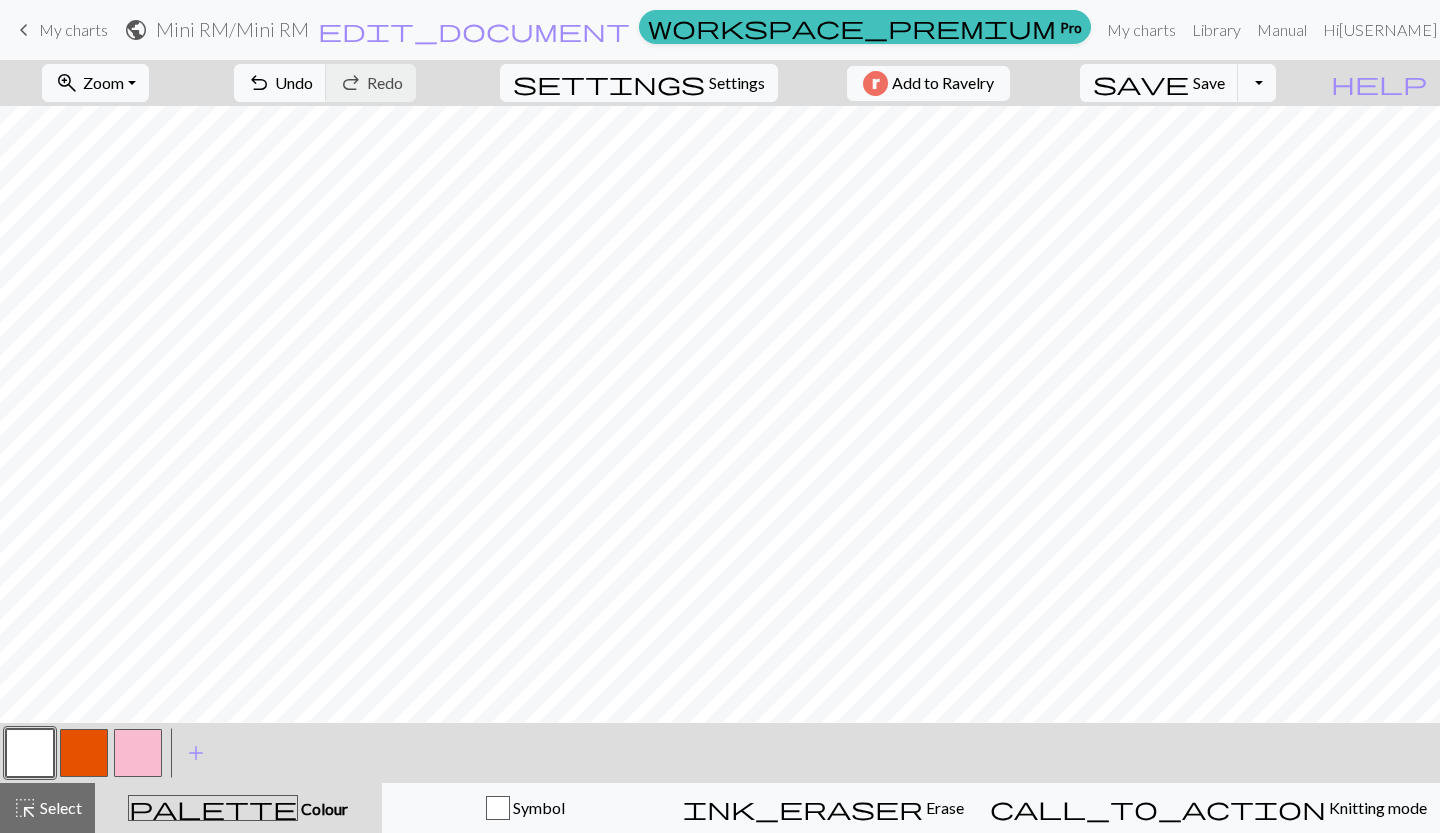 click at bounding box center (138, 753) 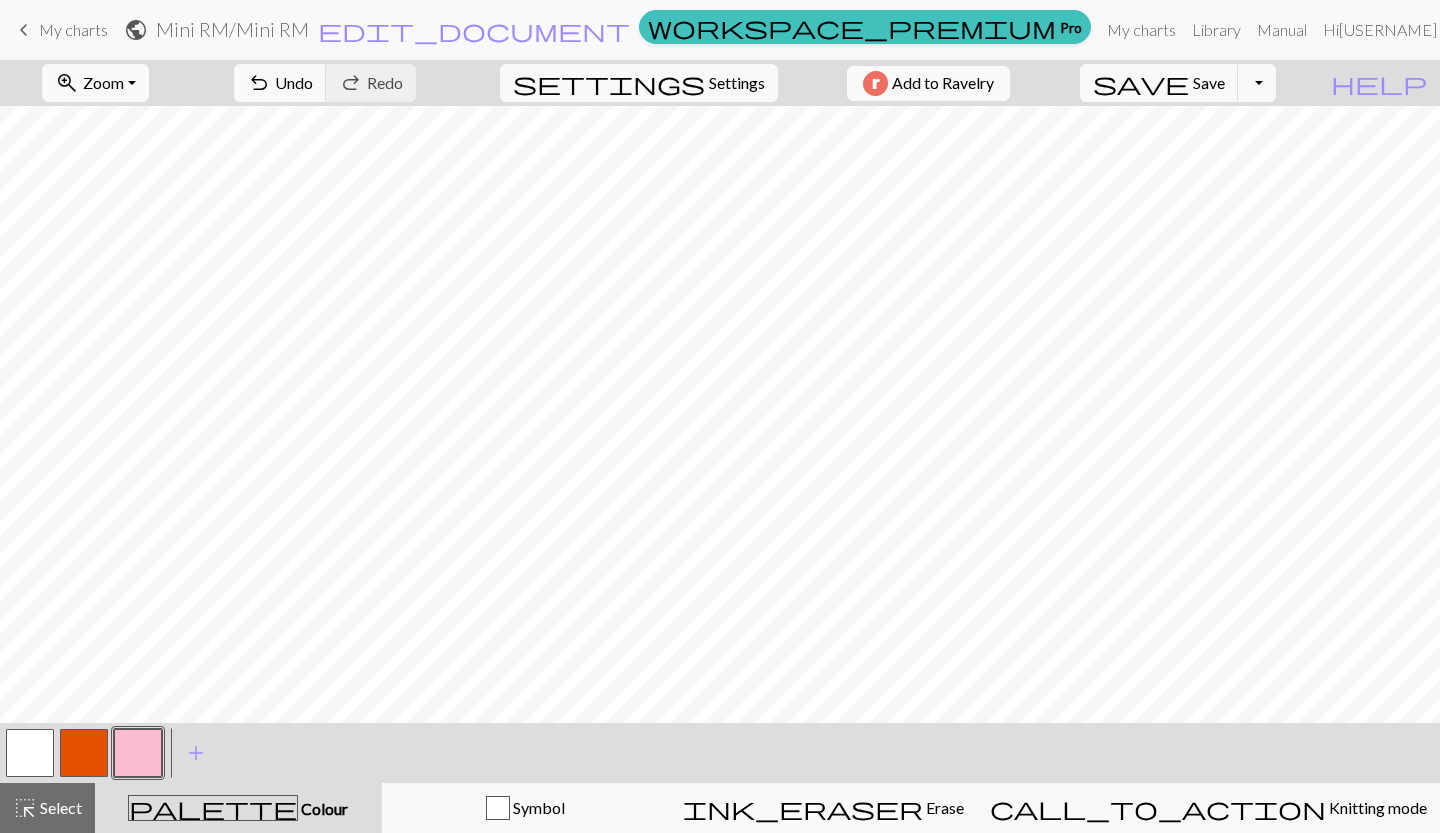 click at bounding box center (84, 753) 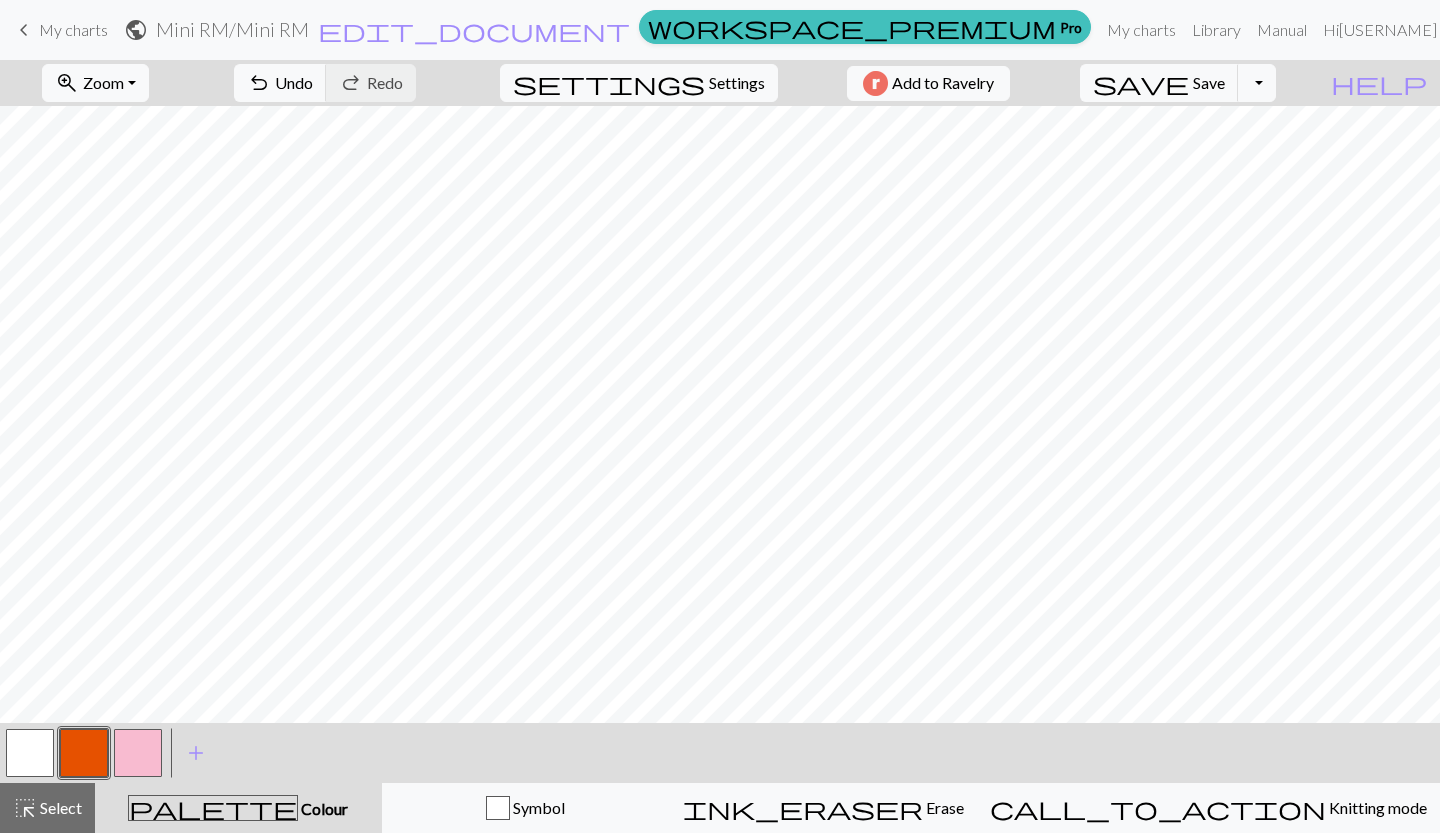 click at bounding box center [84, 753] 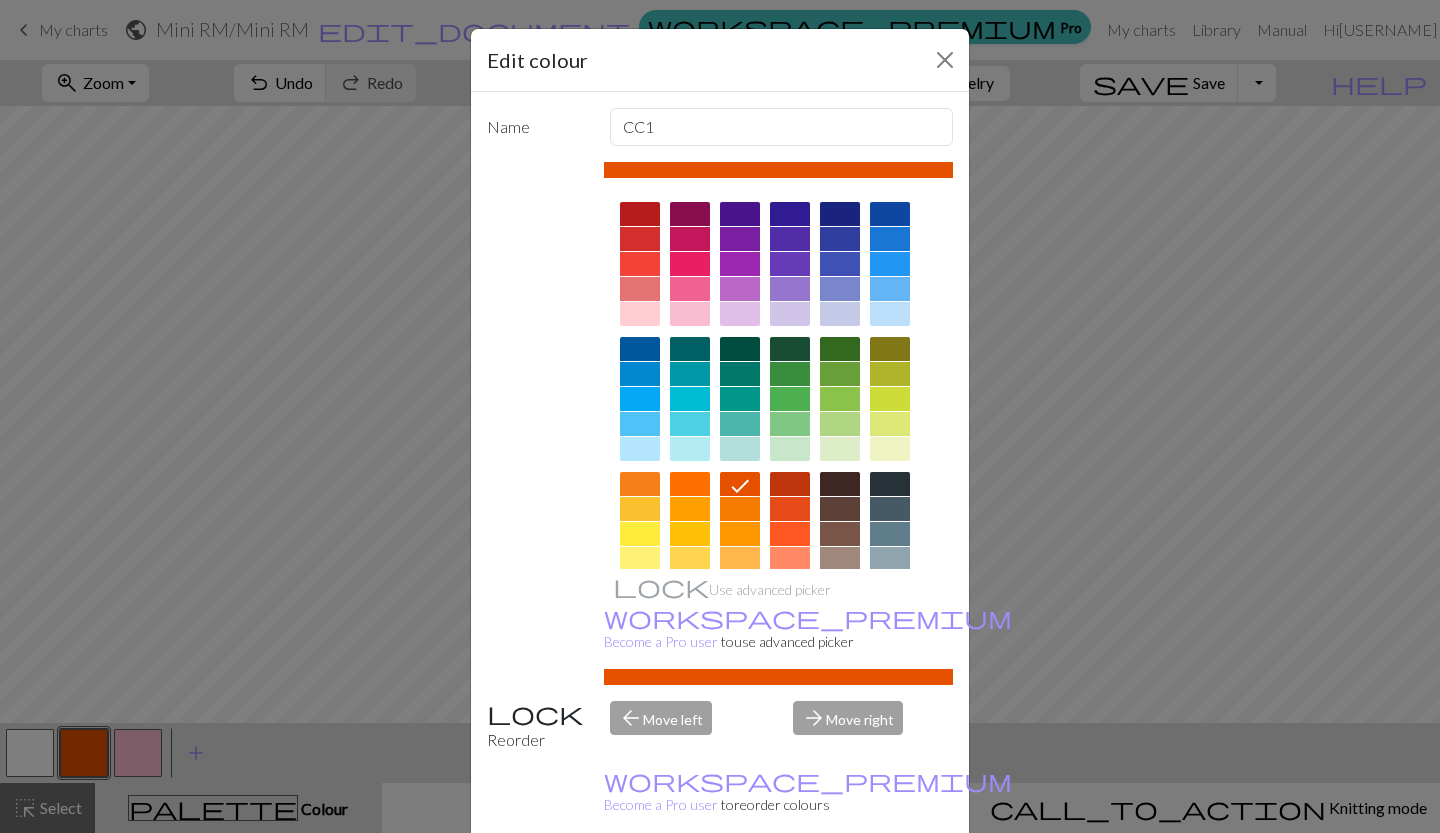 click on "Done" at bounding box center (840, 884) 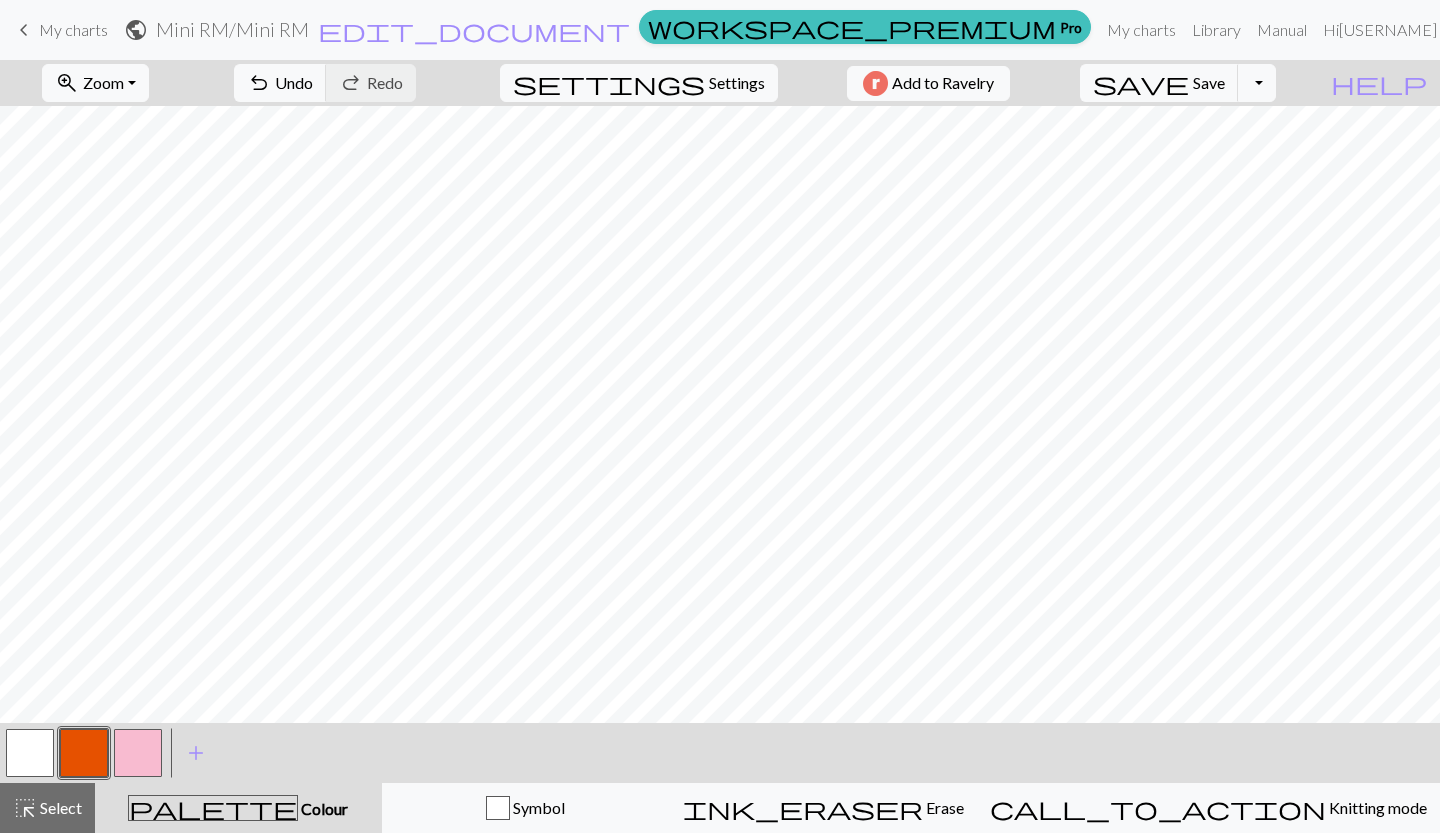 click at bounding box center (138, 753) 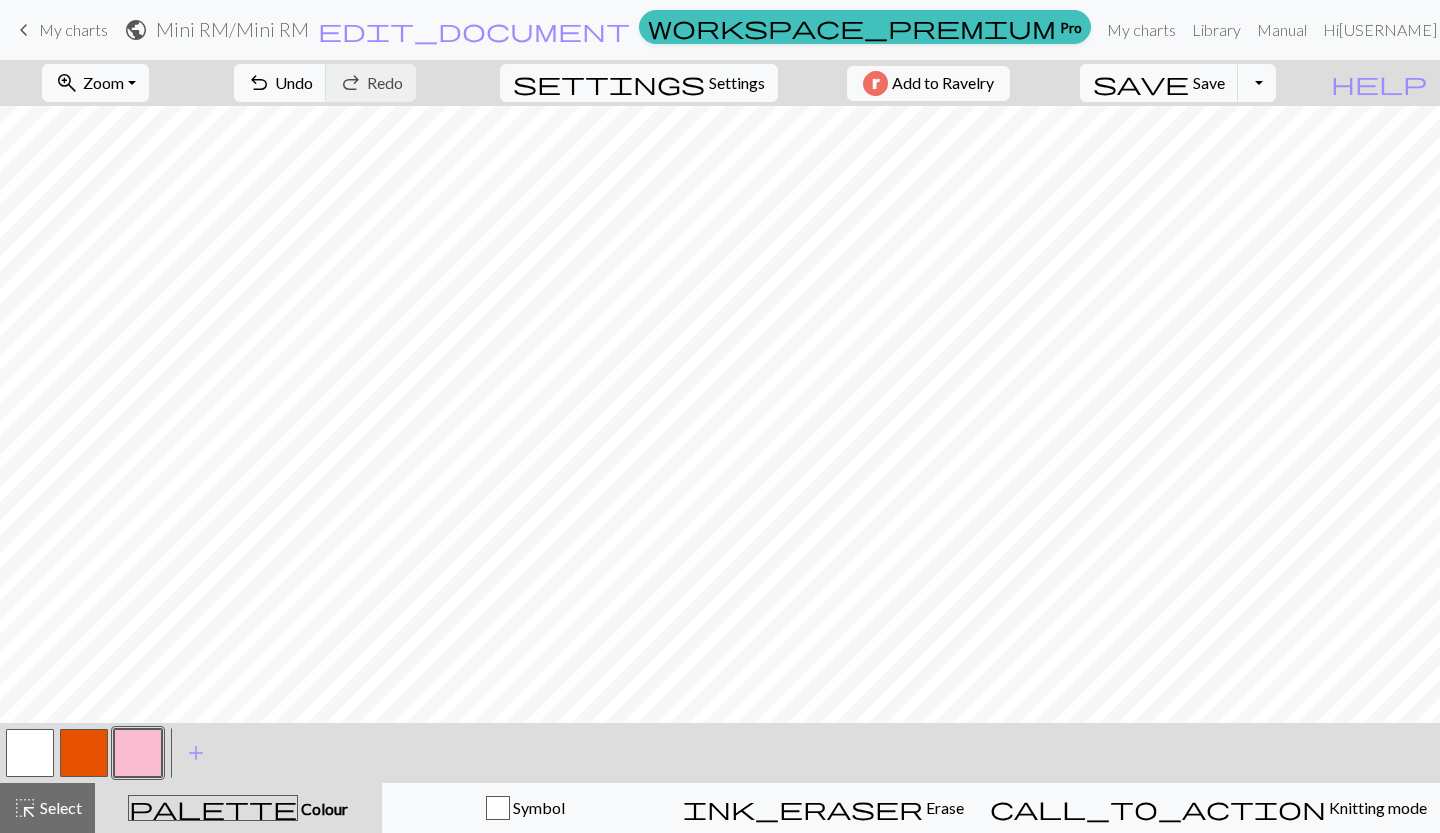 click at bounding box center (30, 753) 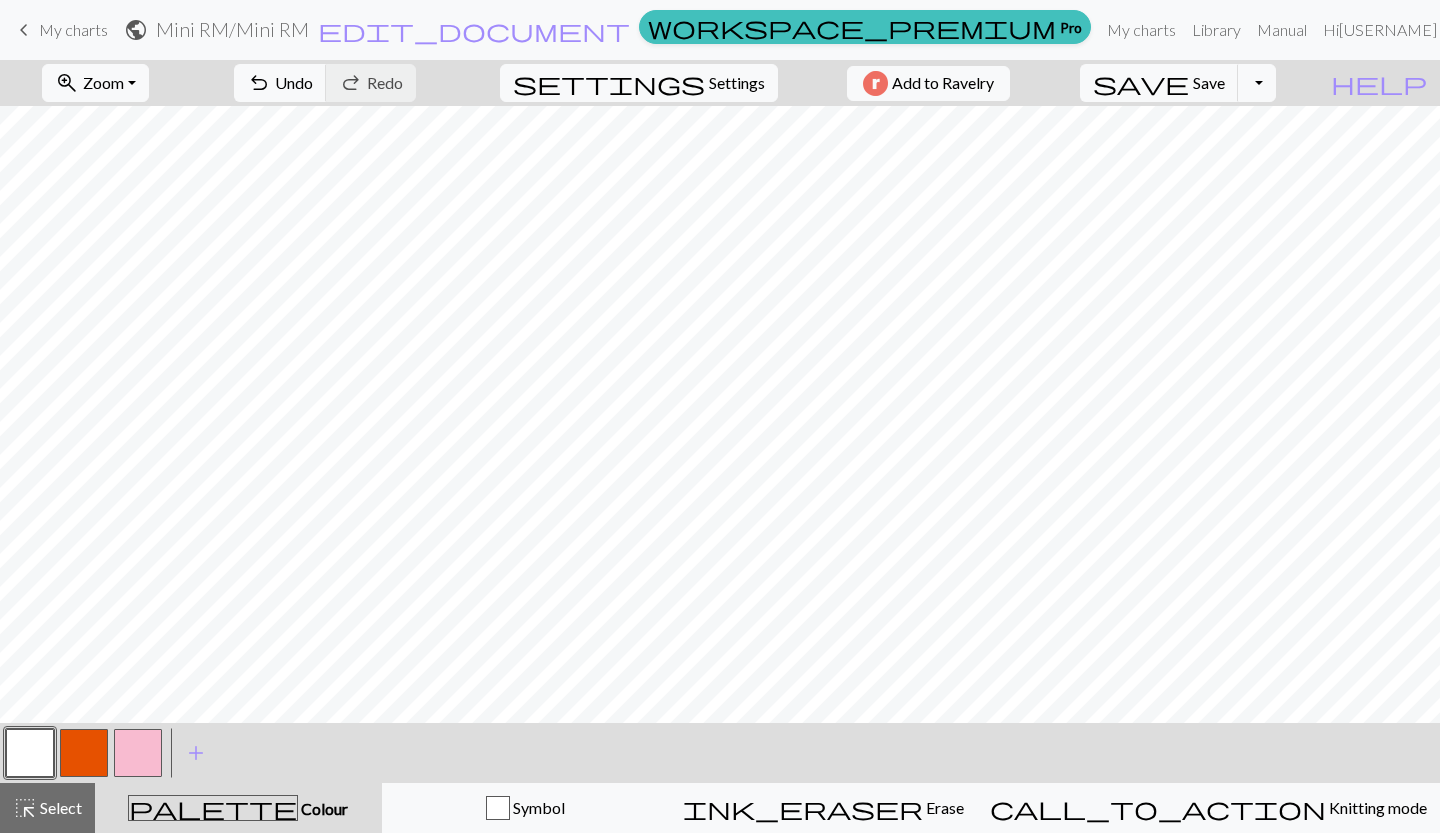 drag, startPoint x: 94, startPoint y: 749, endPoint x: 101, endPoint y: 741, distance: 10.630146 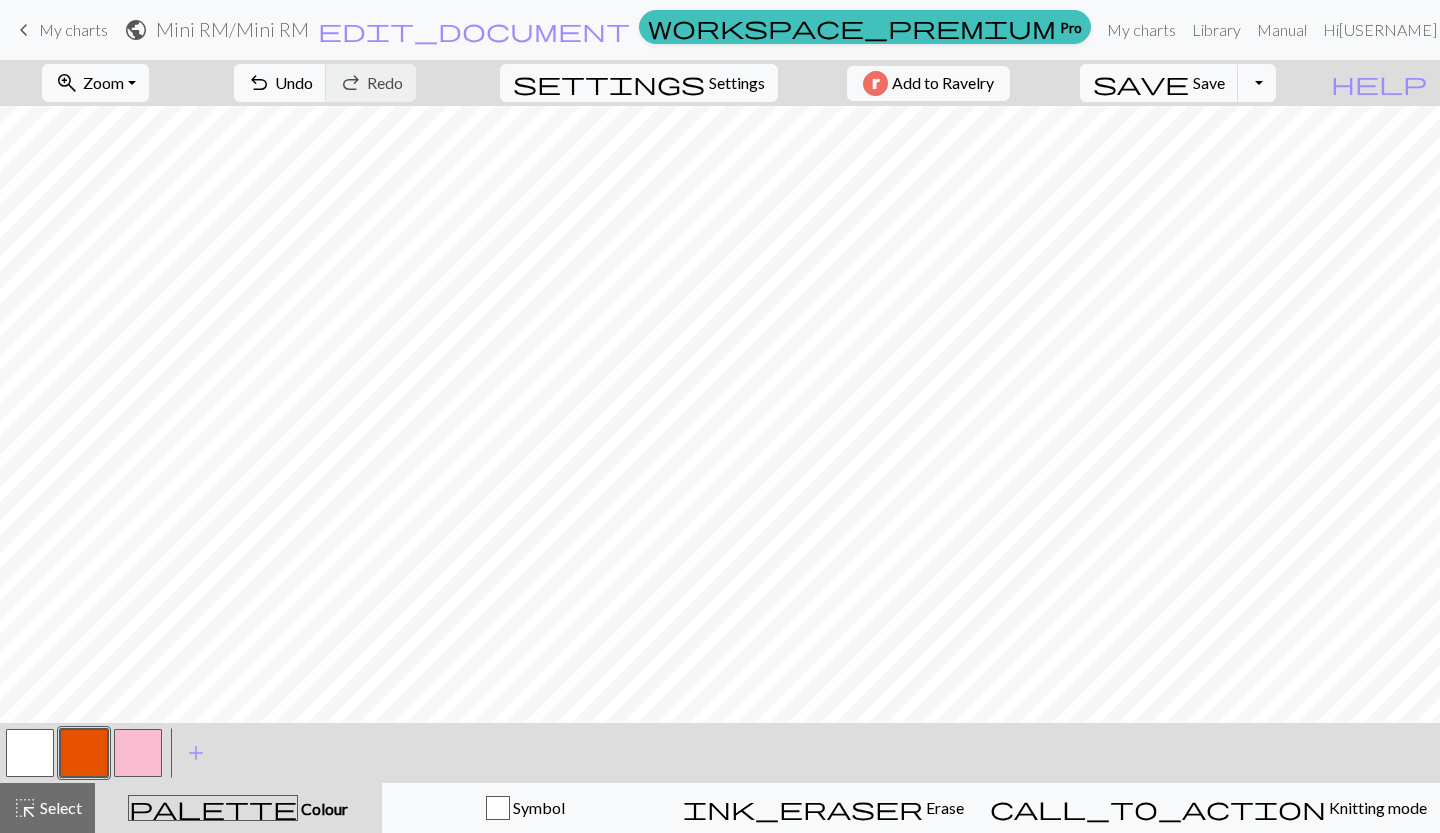 click on "Settings" at bounding box center (737, 83) 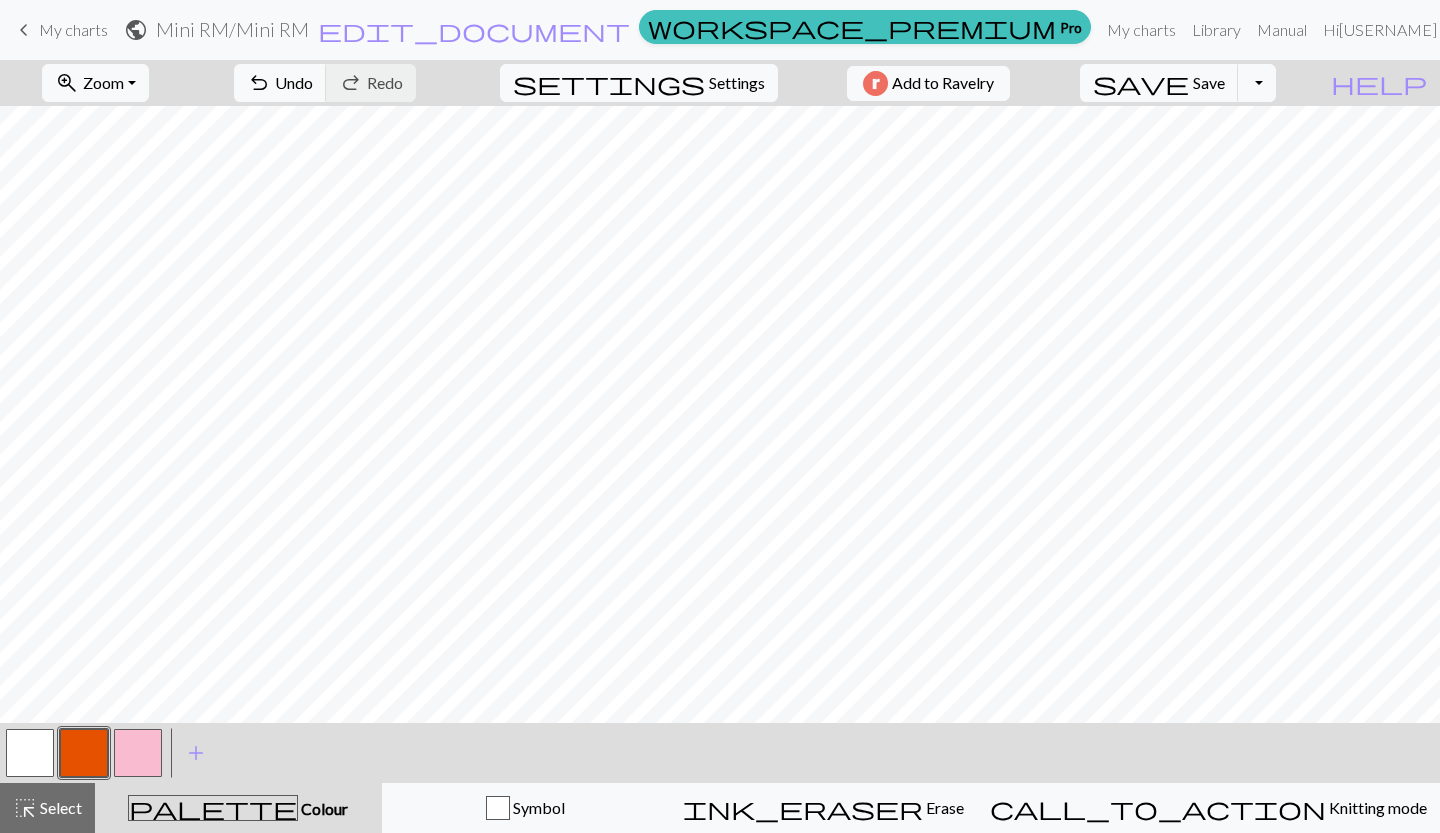 select on "aran" 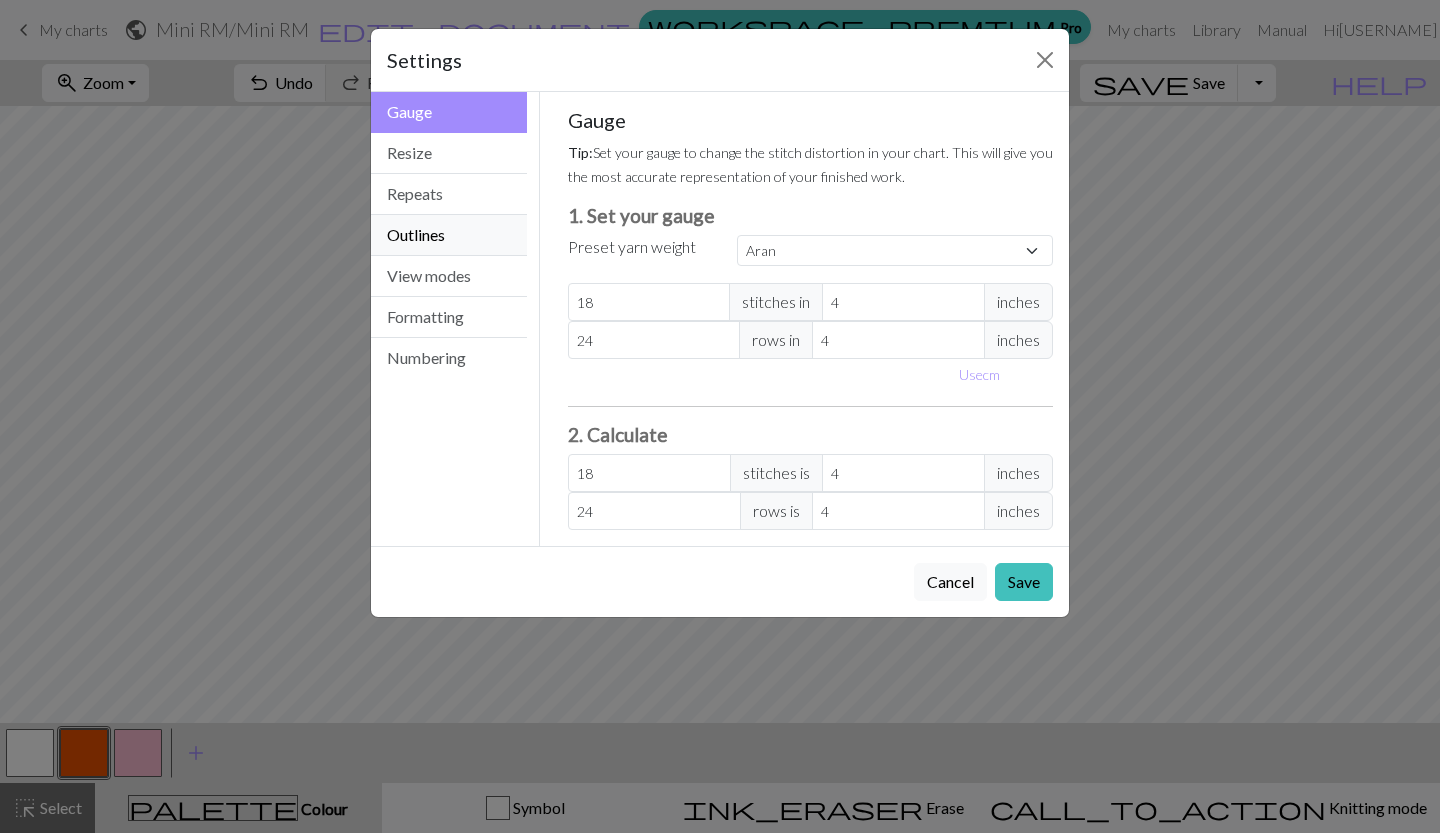 click on "Outlines" at bounding box center (449, 235) 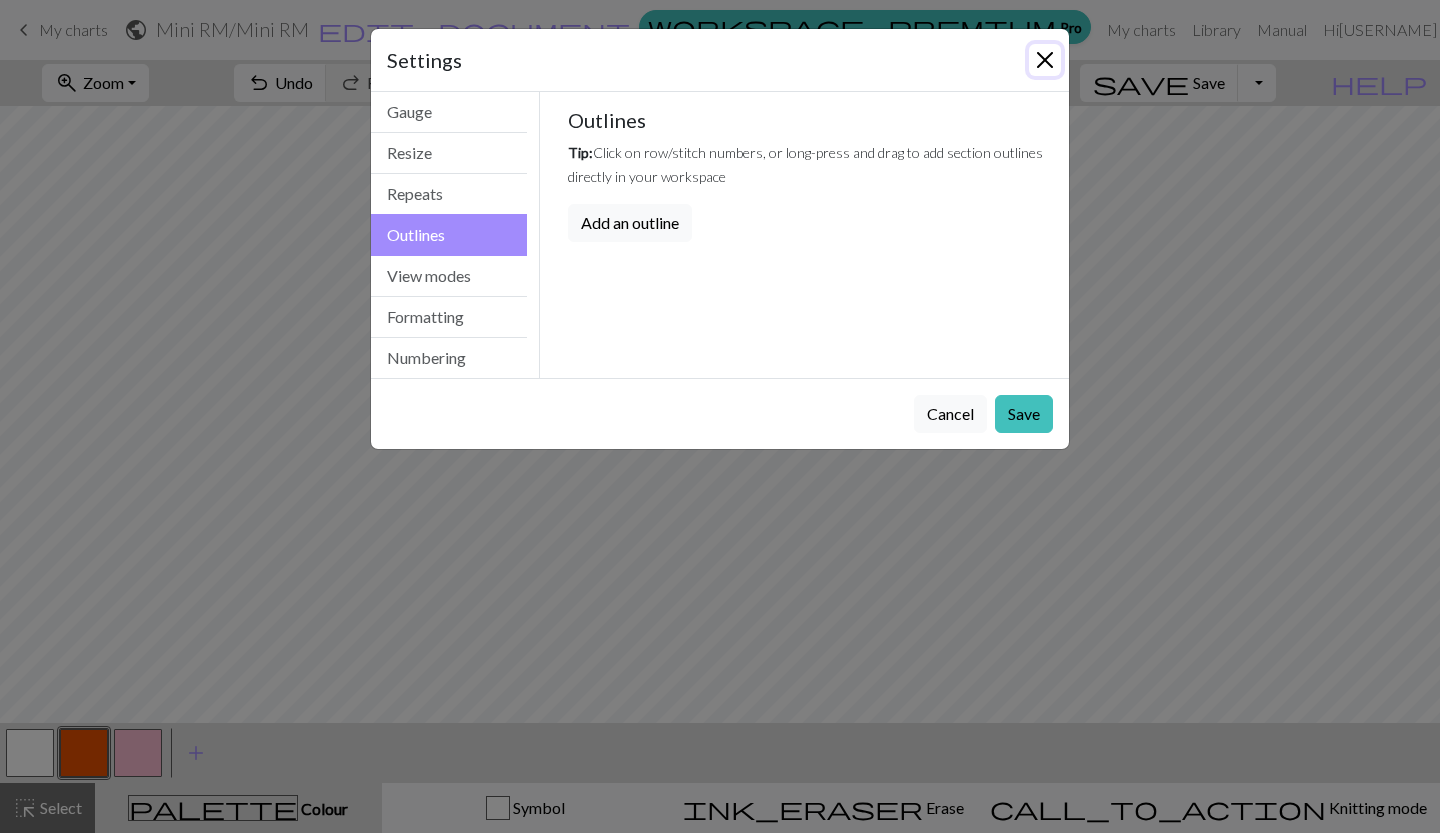 click at bounding box center [1045, 60] 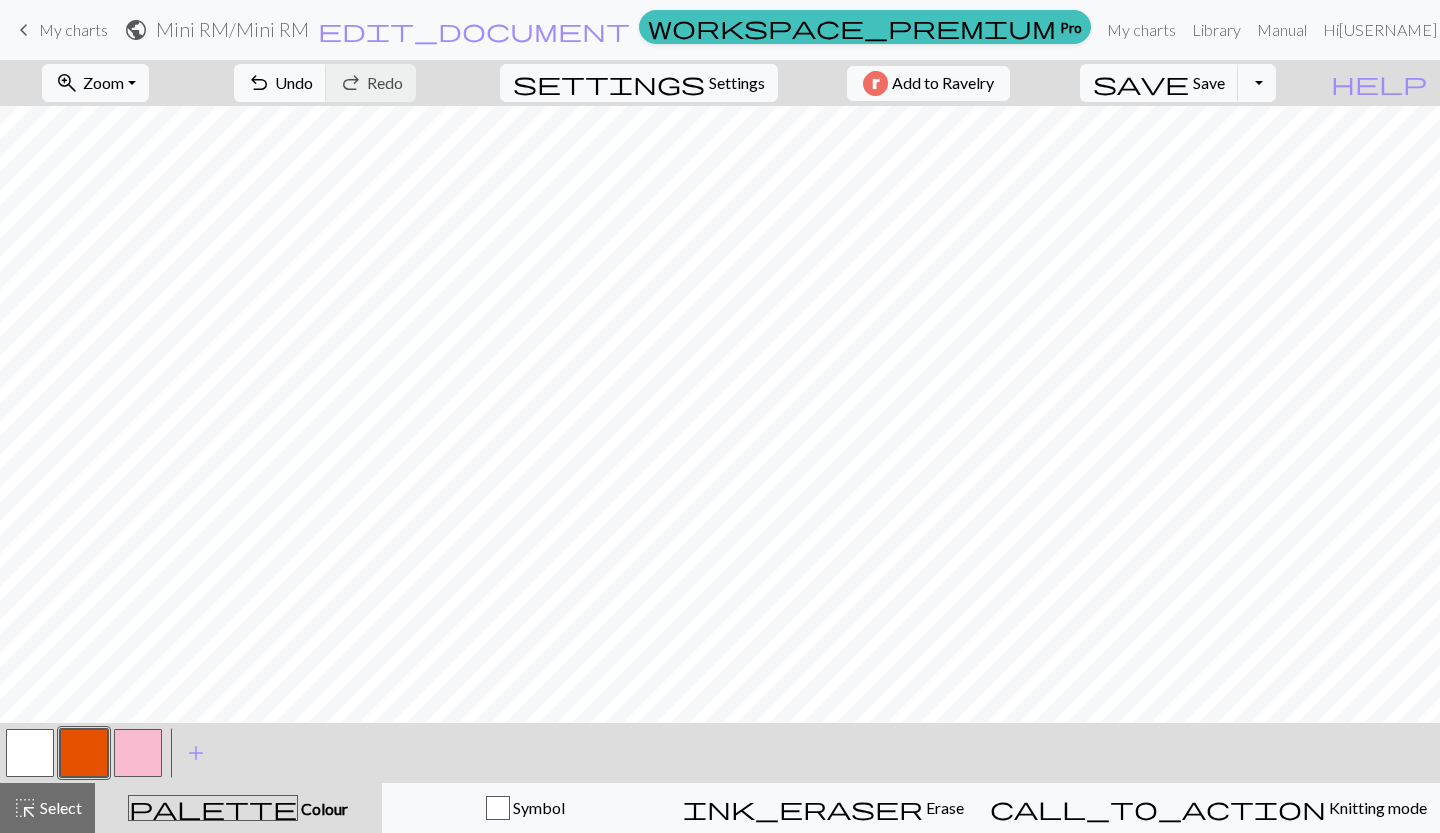 click on "Settings" at bounding box center [737, 83] 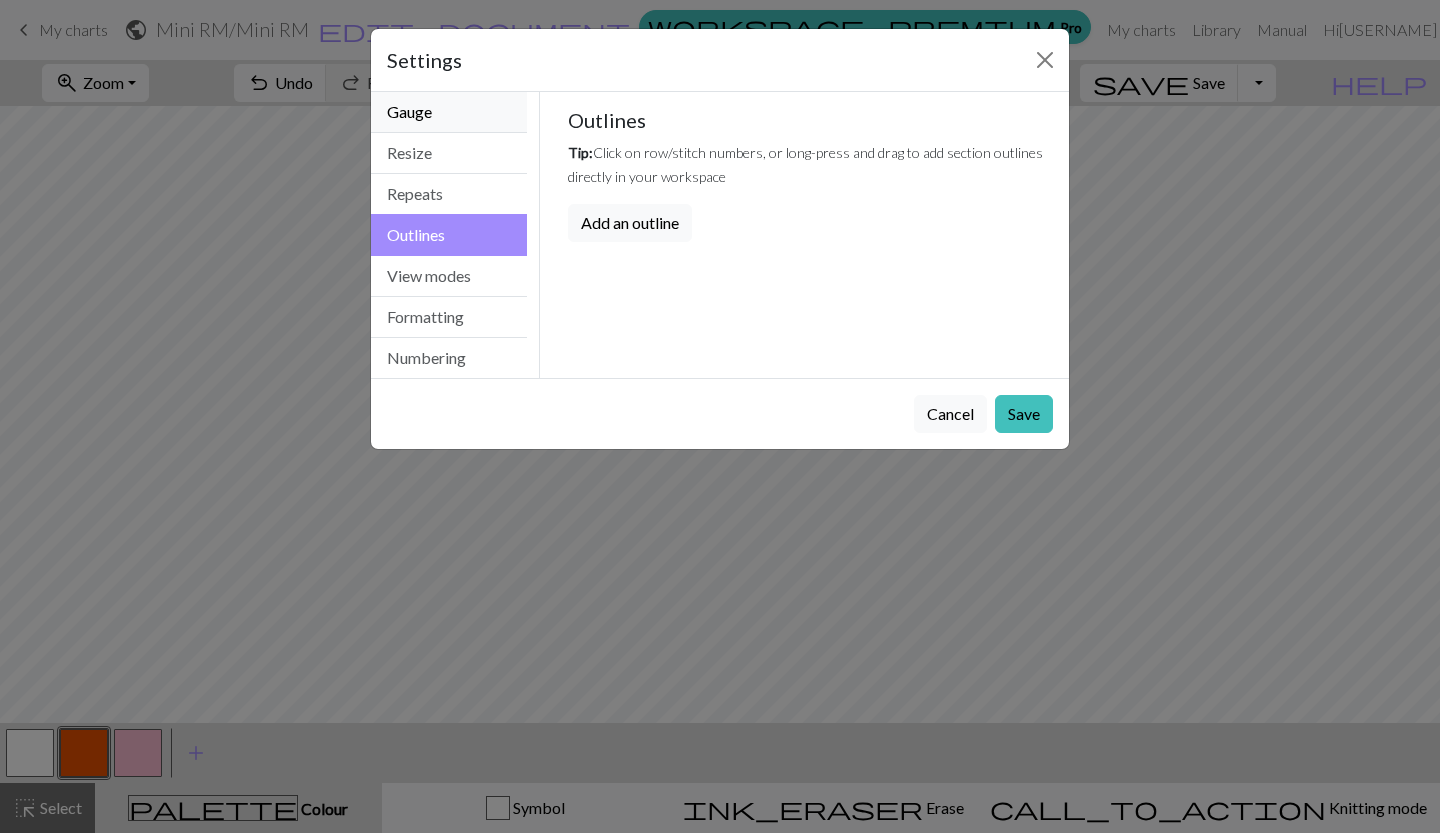 click on "Gauge" at bounding box center [449, 112] 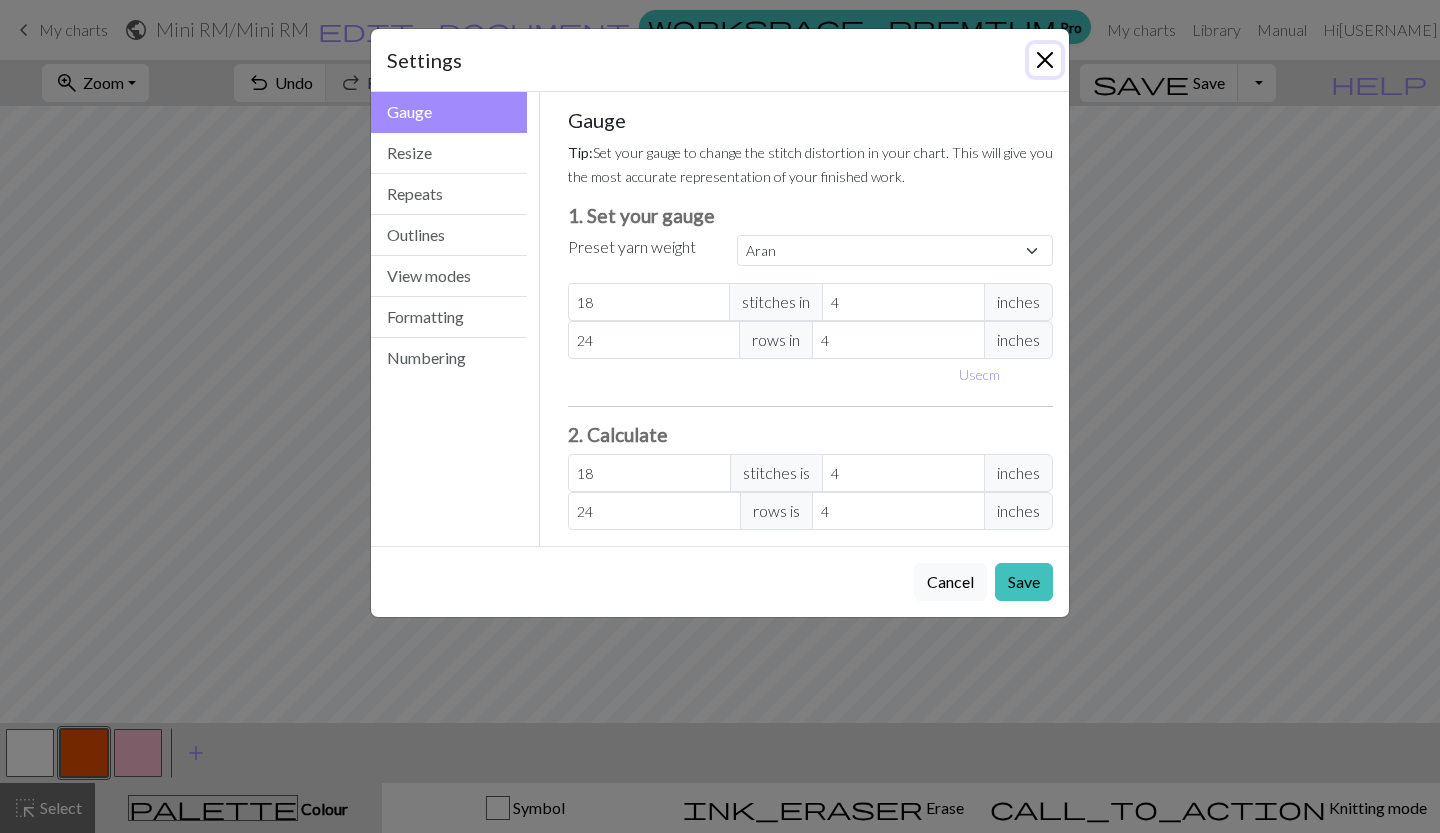click at bounding box center [1045, 60] 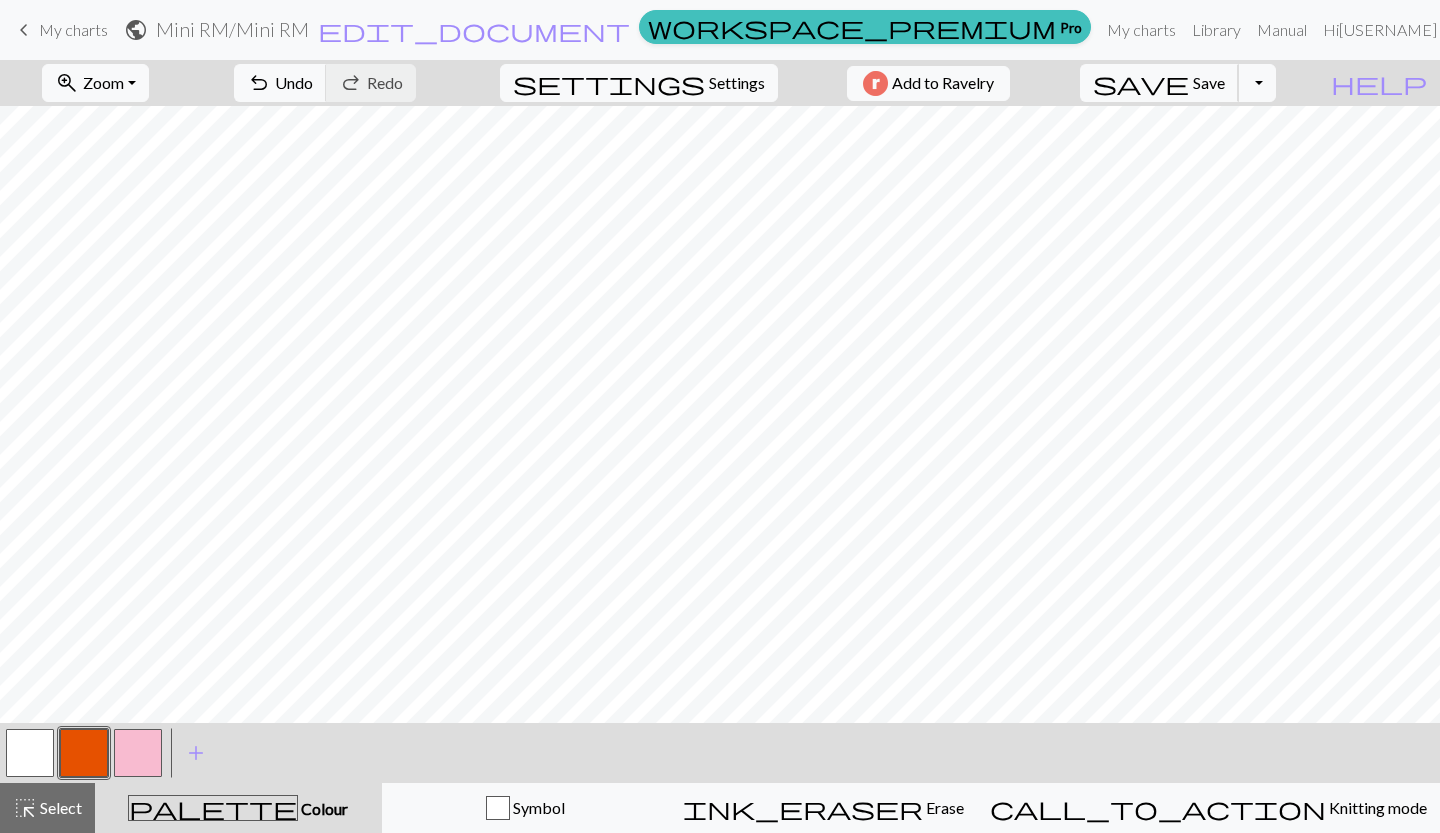 click on "save Save Save" at bounding box center (1159, 83) 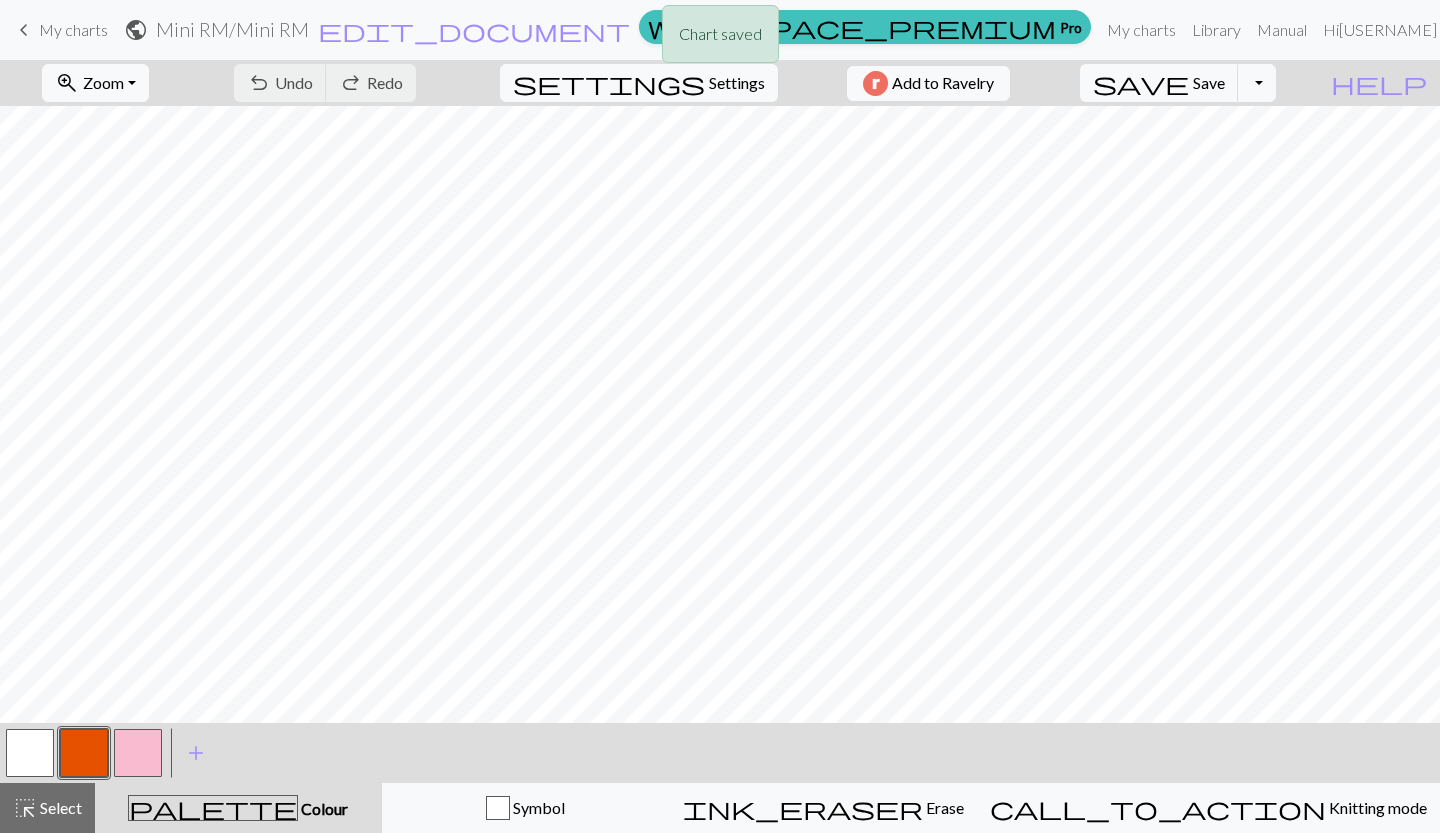 click on "Toggle Dropdown" at bounding box center (1257, 83) 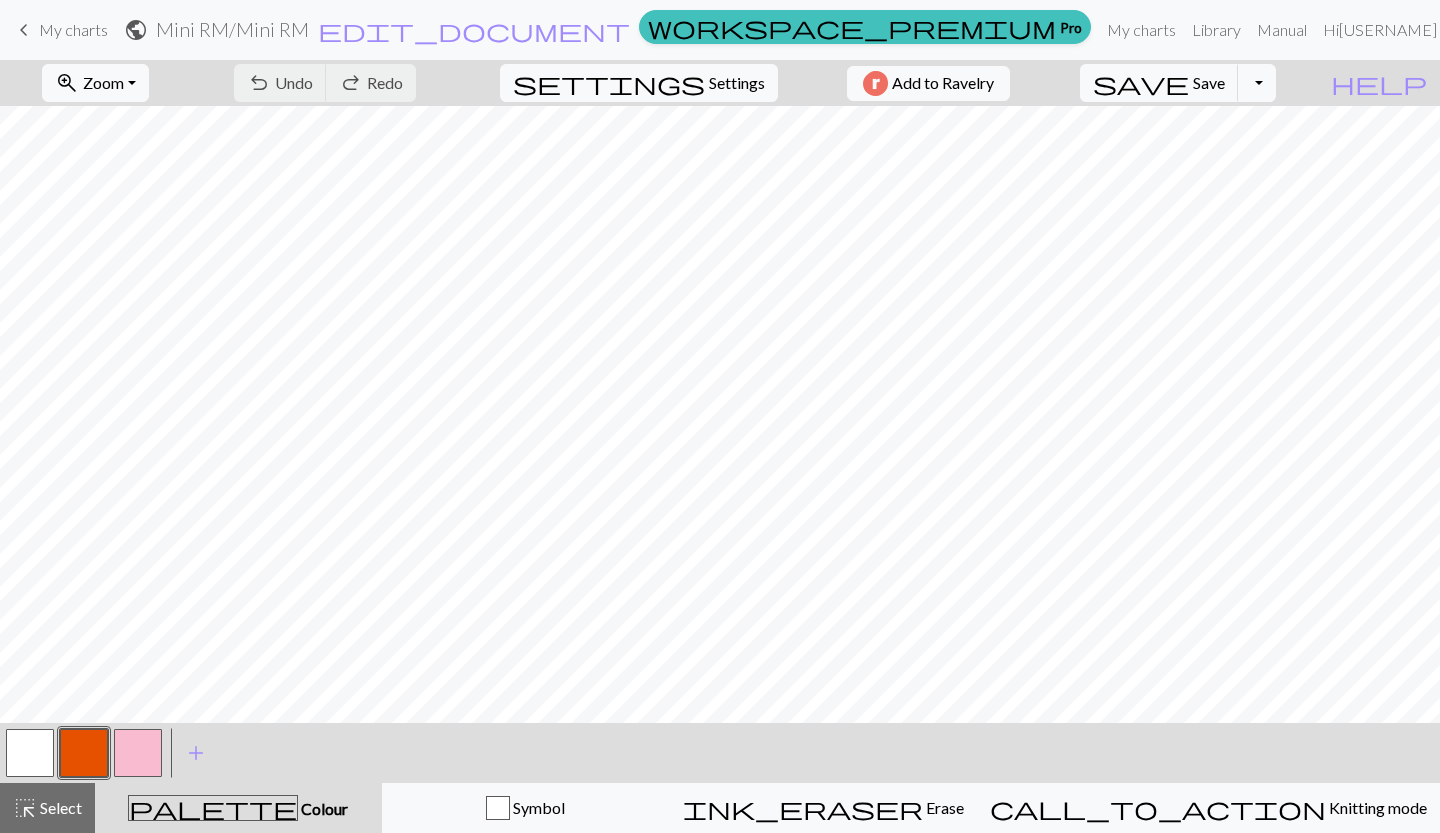 click on "Settings" at bounding box center (737, 83) 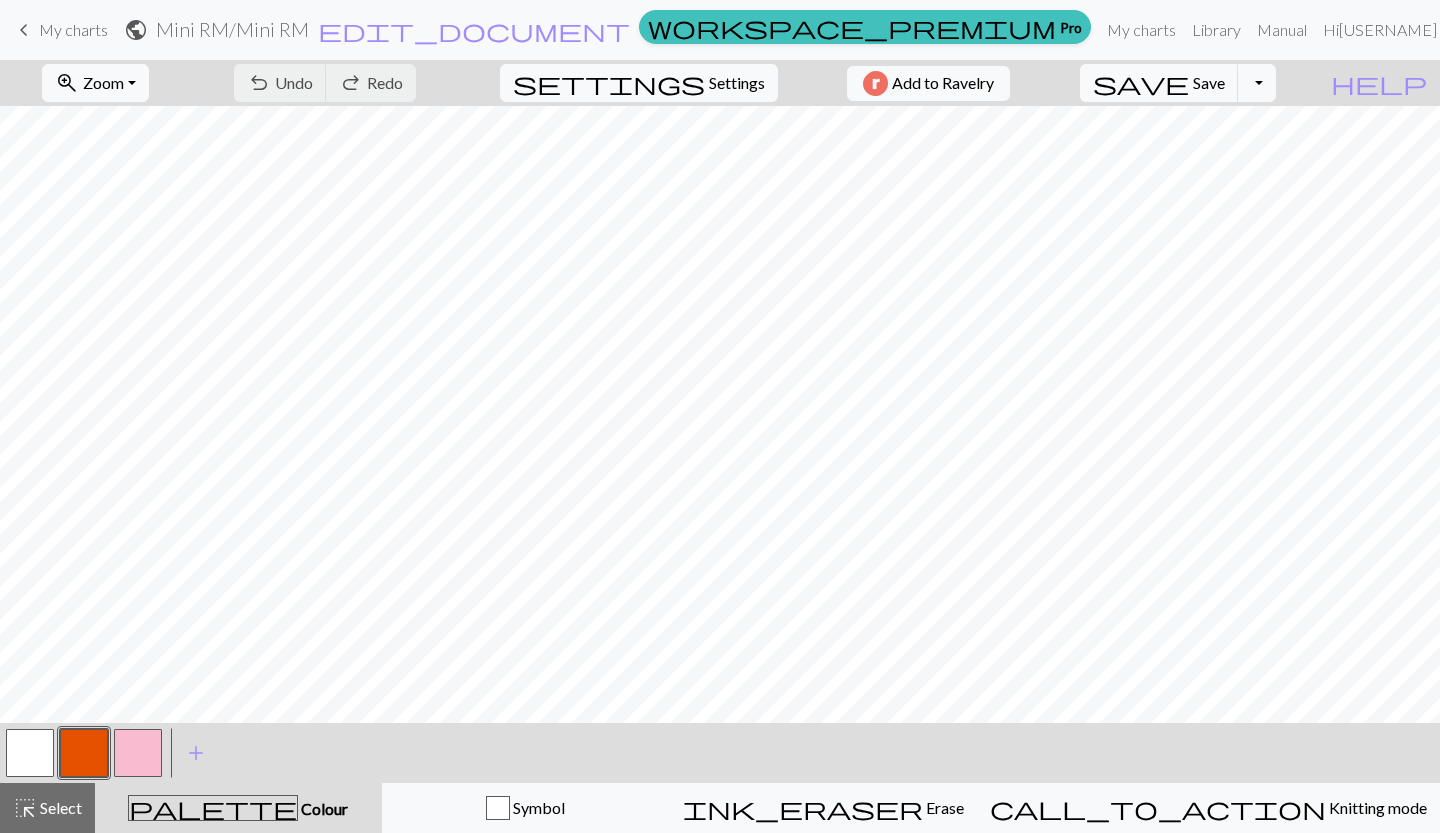 select on "aran" 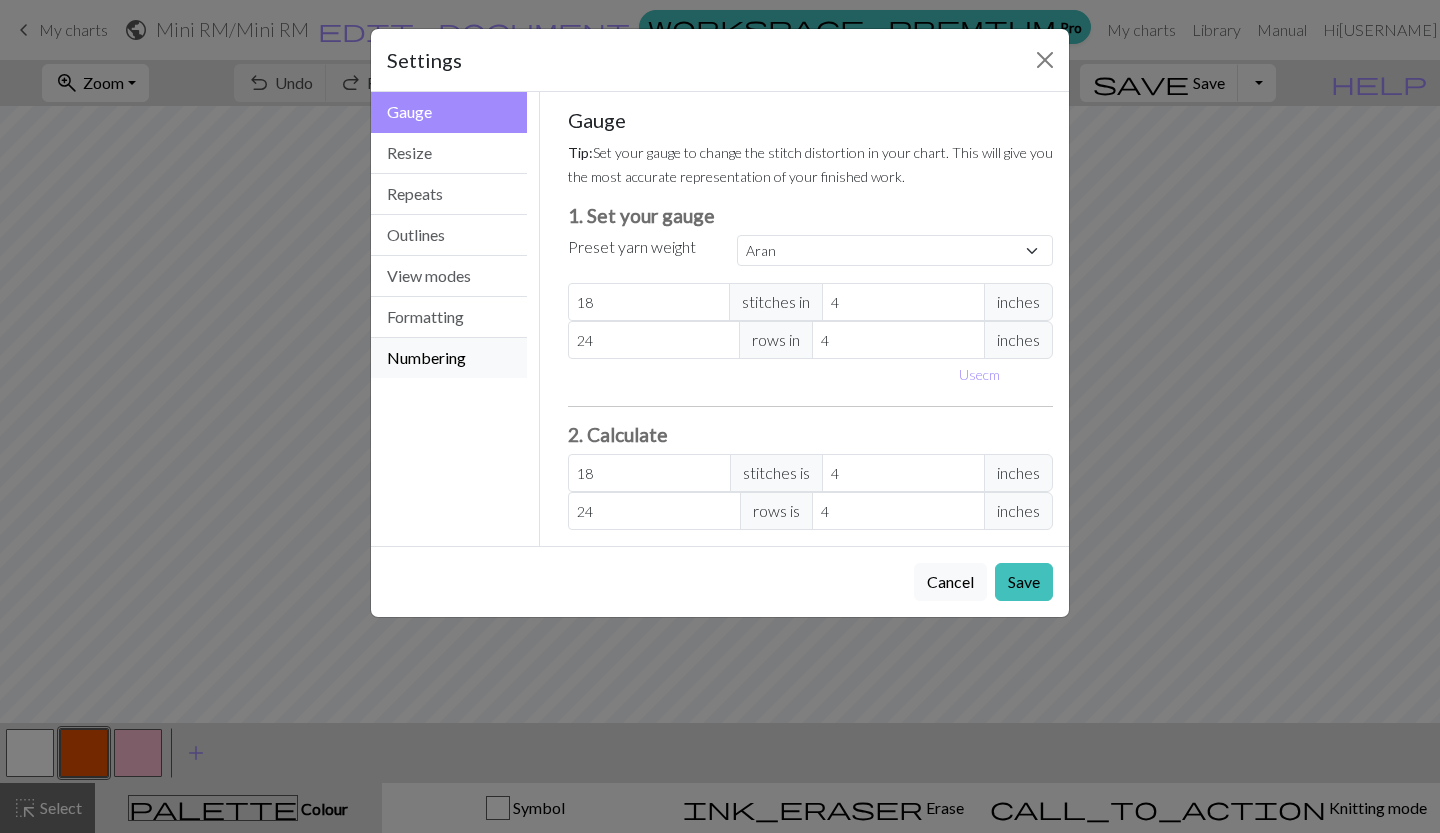click on "Numbering" at bounding box center (449, 358) 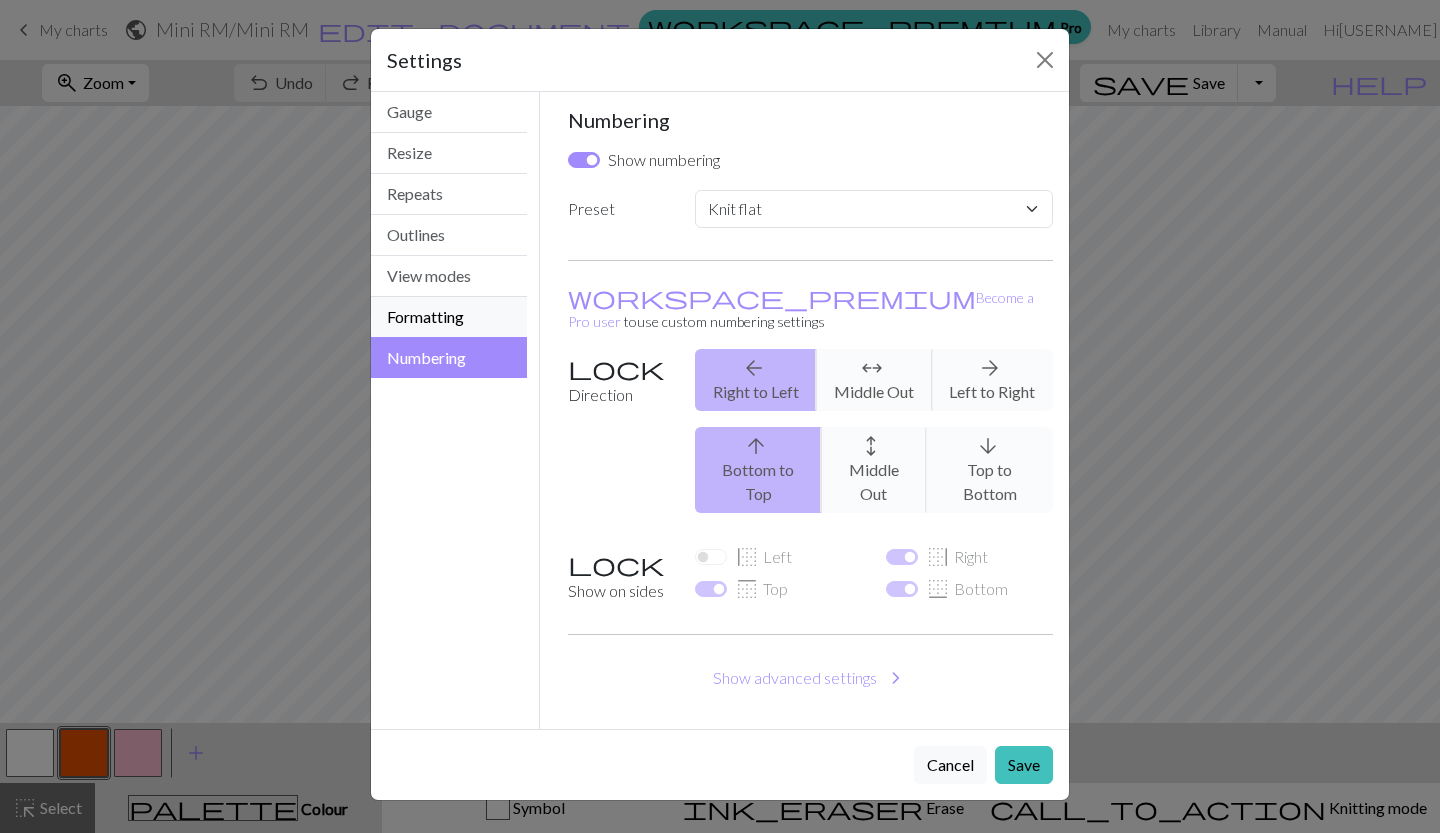 click on "Formatting" at bounding box center (449, 317) 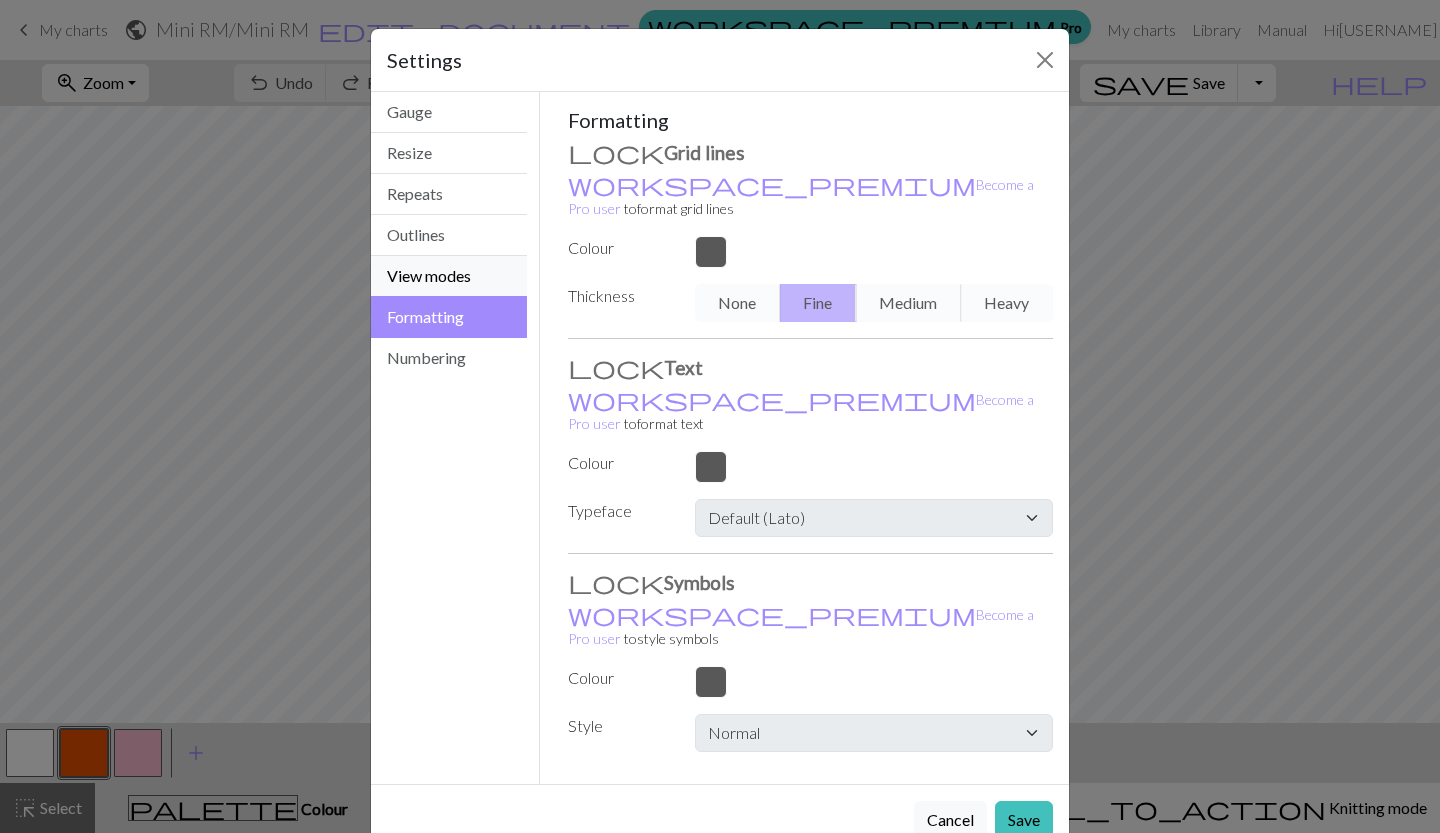 click on "View modes" at bounding box center [449, 276] 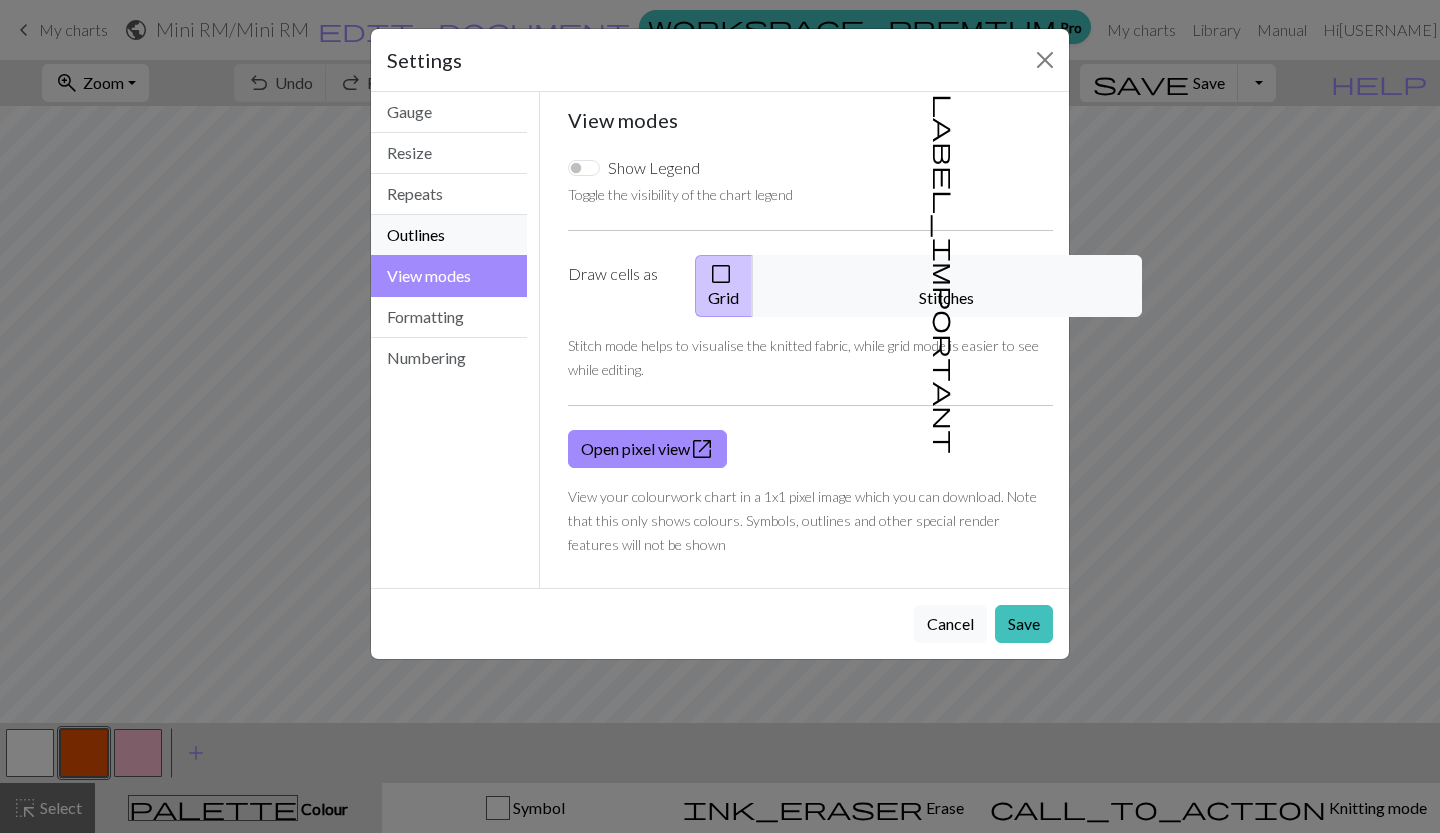 click on "Outlines" at bounding box center (449, 235) 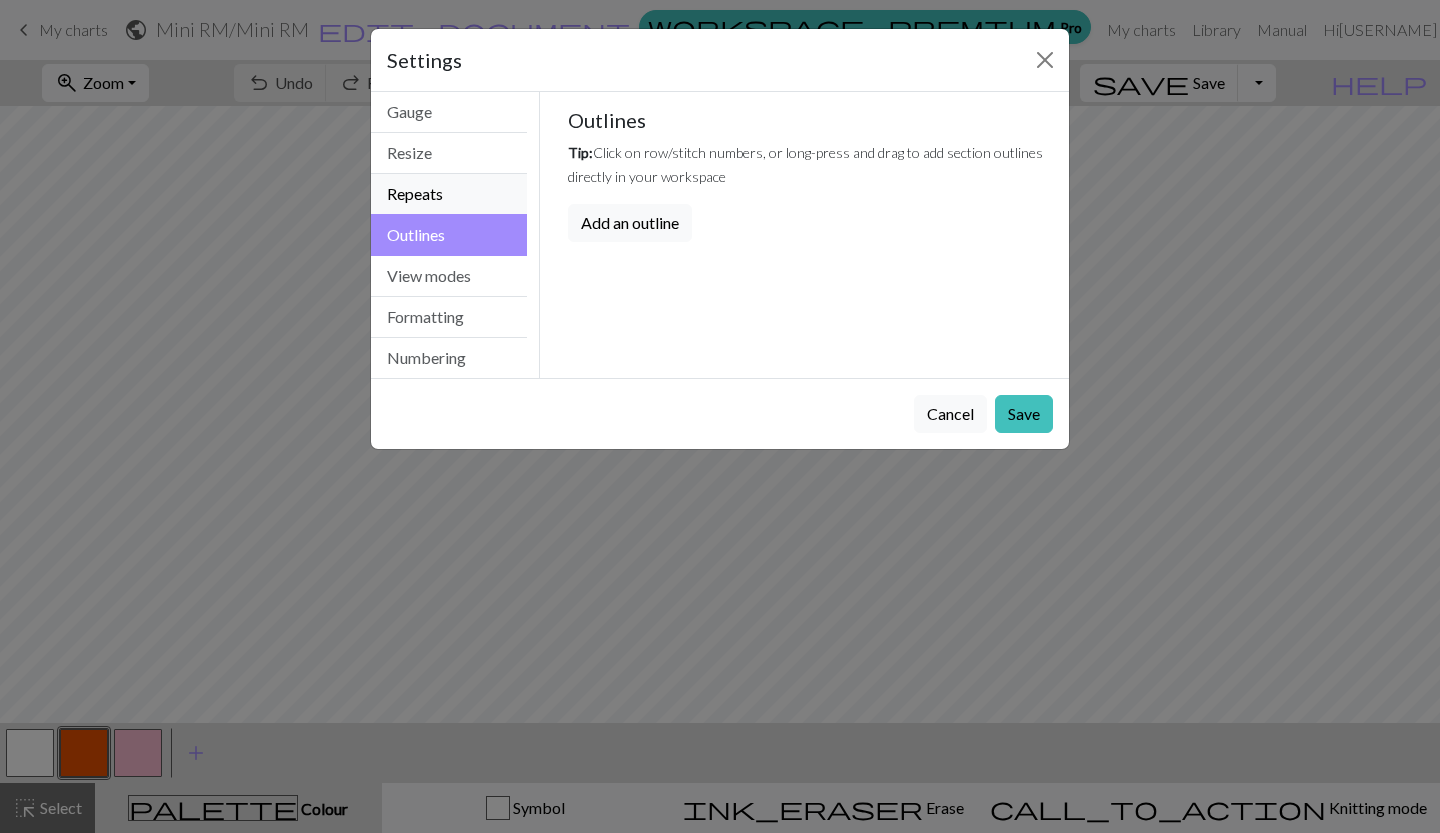 click on "Repeats" at bounding box center [449, 194] 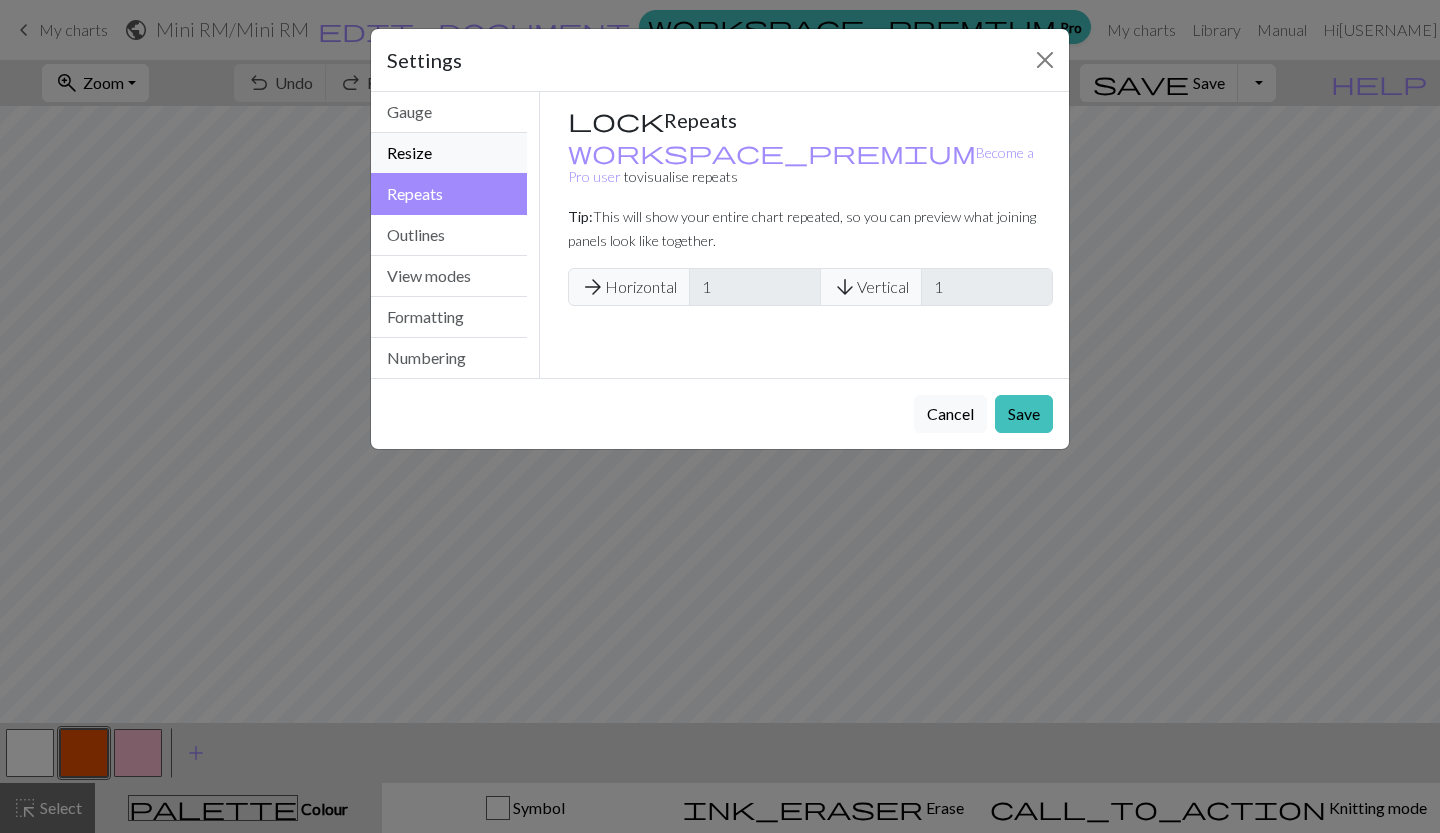 click on "Resize" at bounding box center [449, 153] 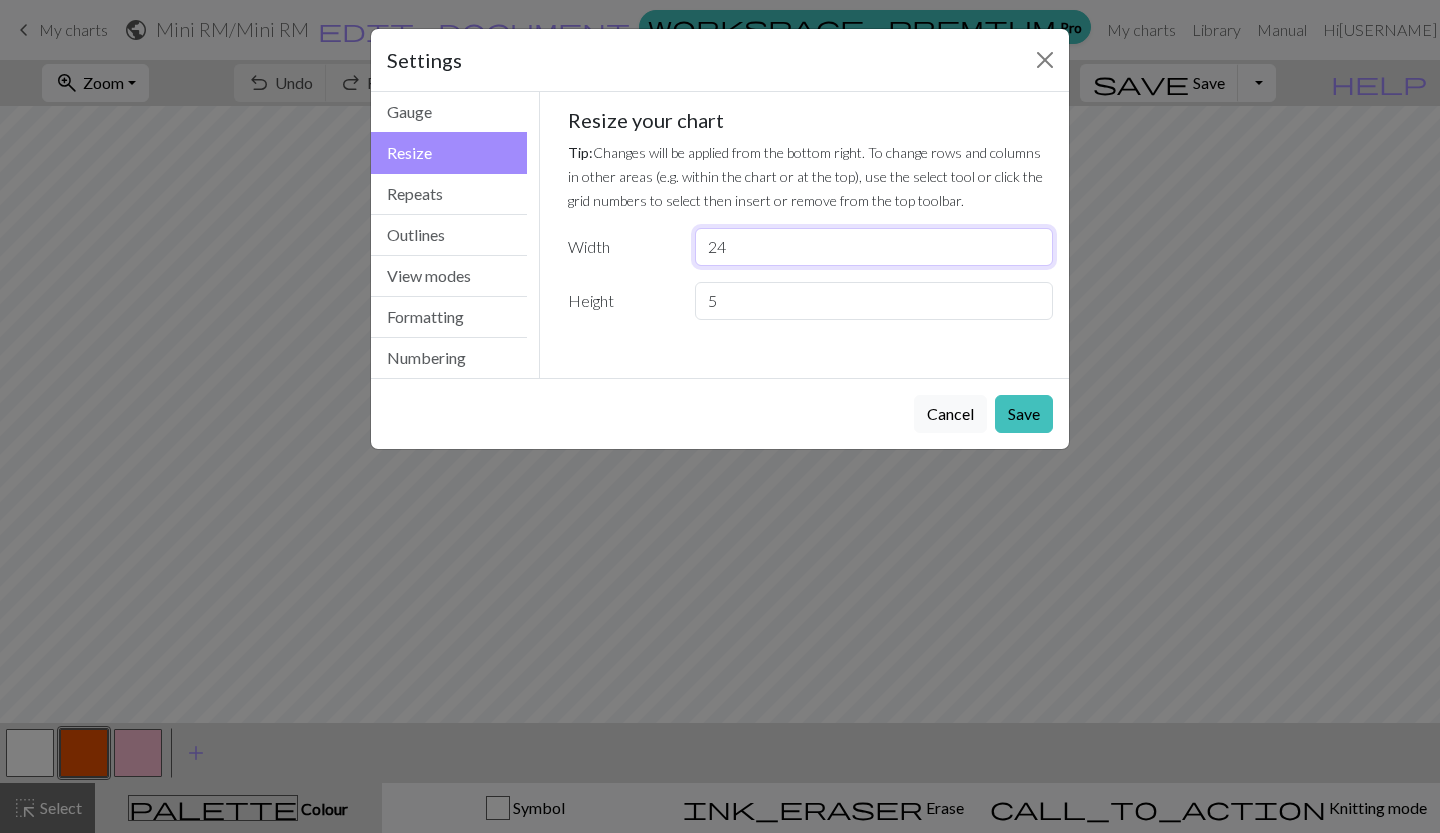 click on "24" at bounding box center [874, 247] 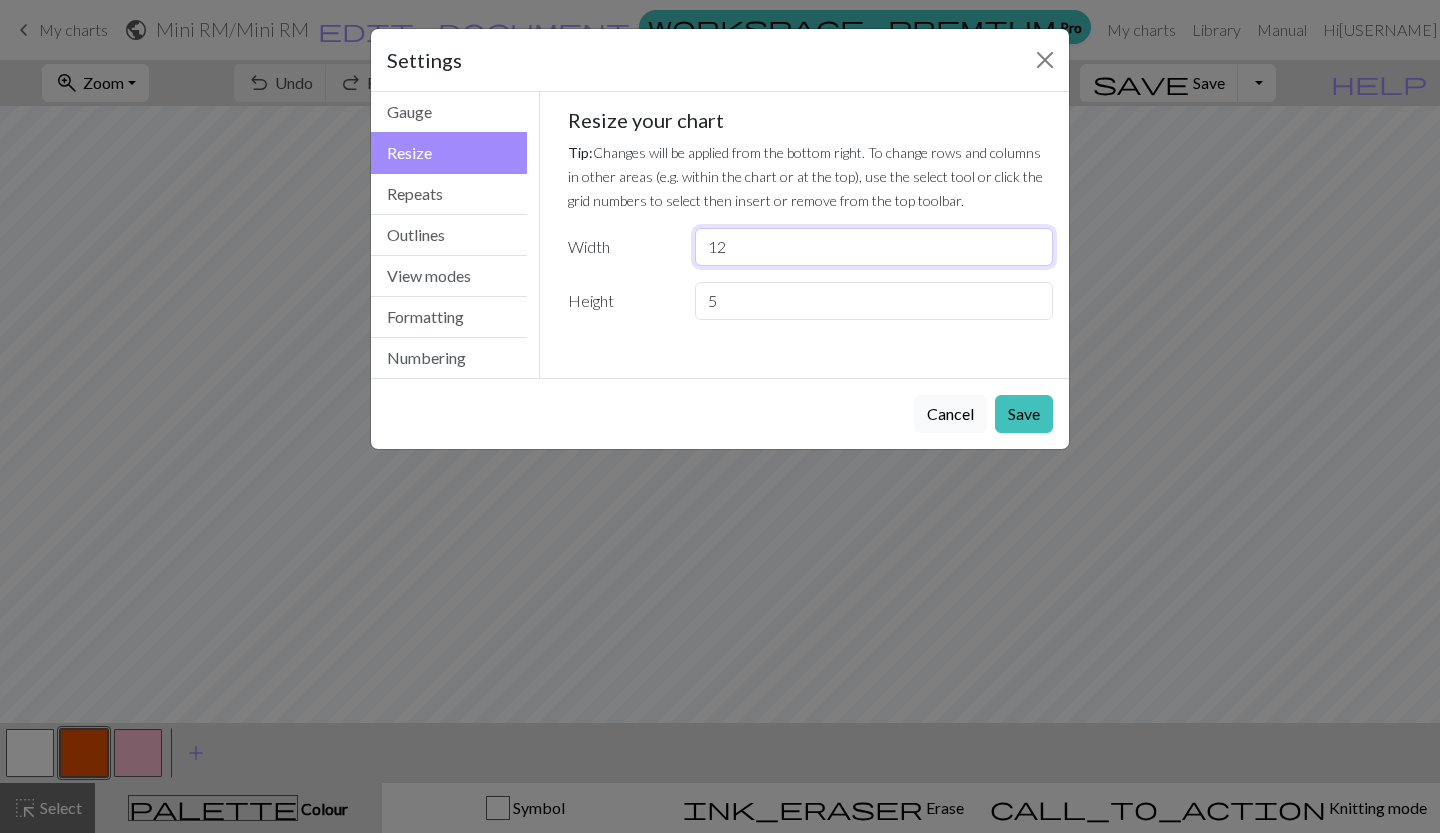 type on "12" 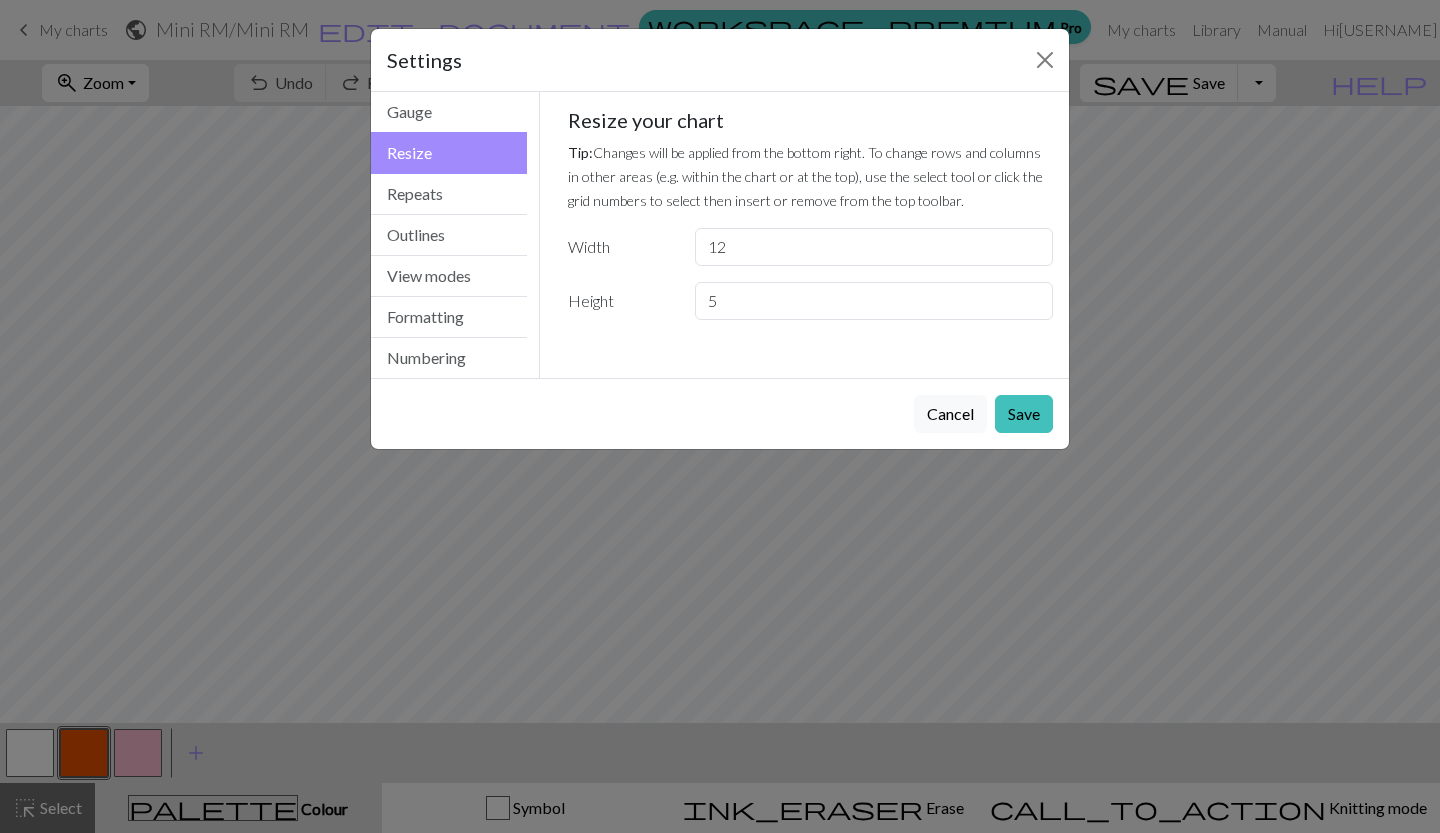 click on "Save" at bounding box center (1024, 414) 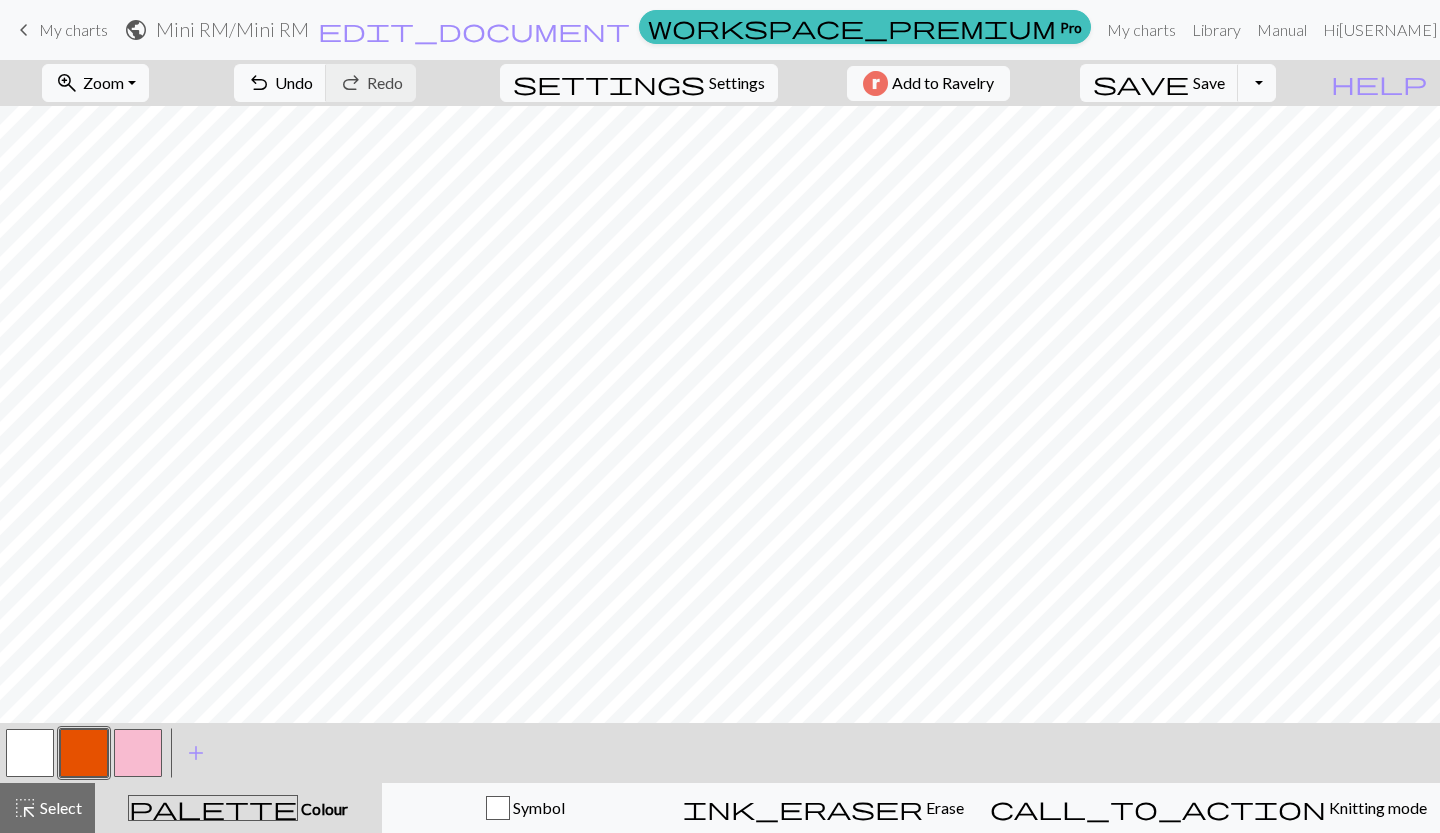 click at bounding box center (30, 753) 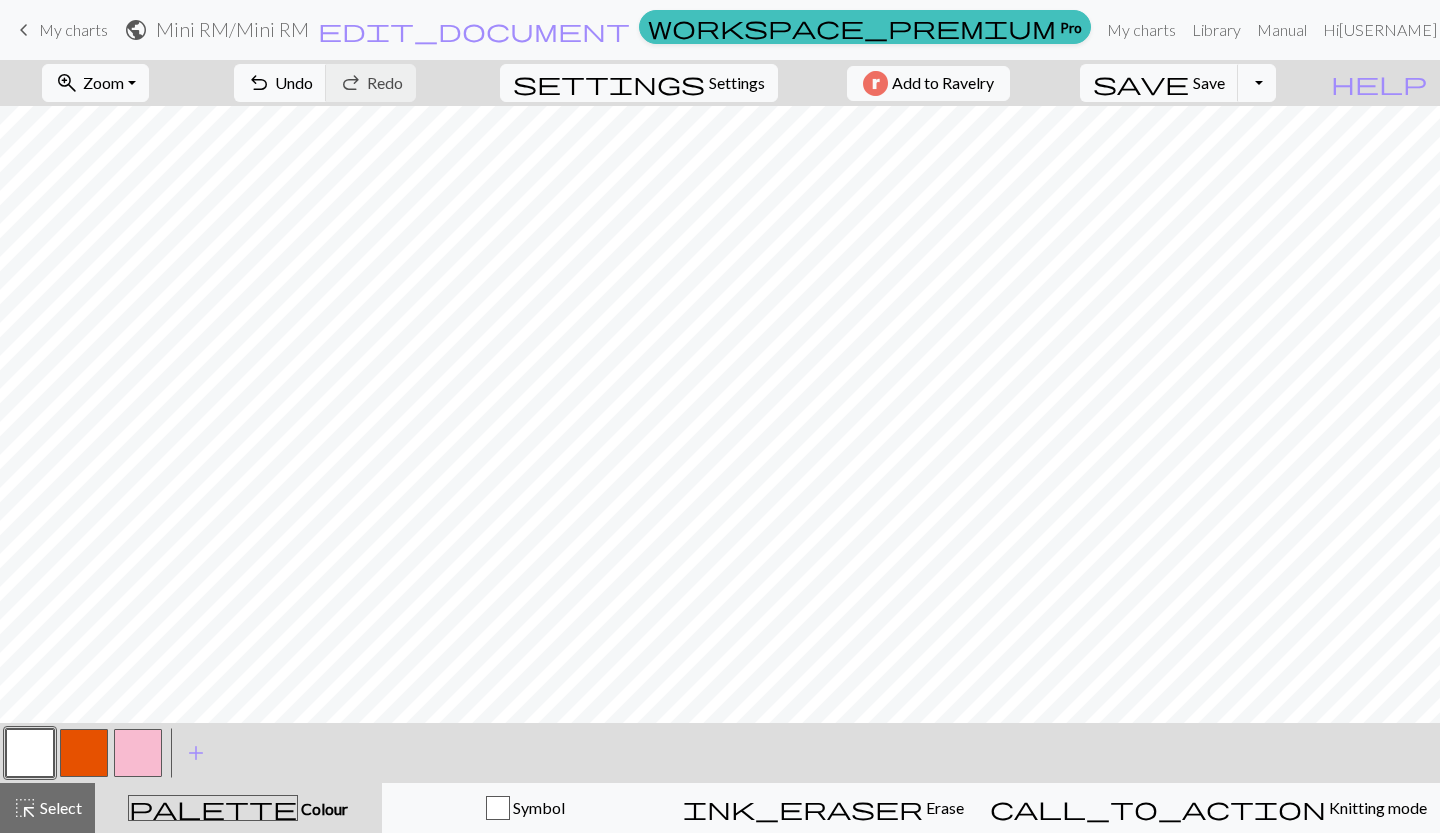 click at bounding box center [84, 753] 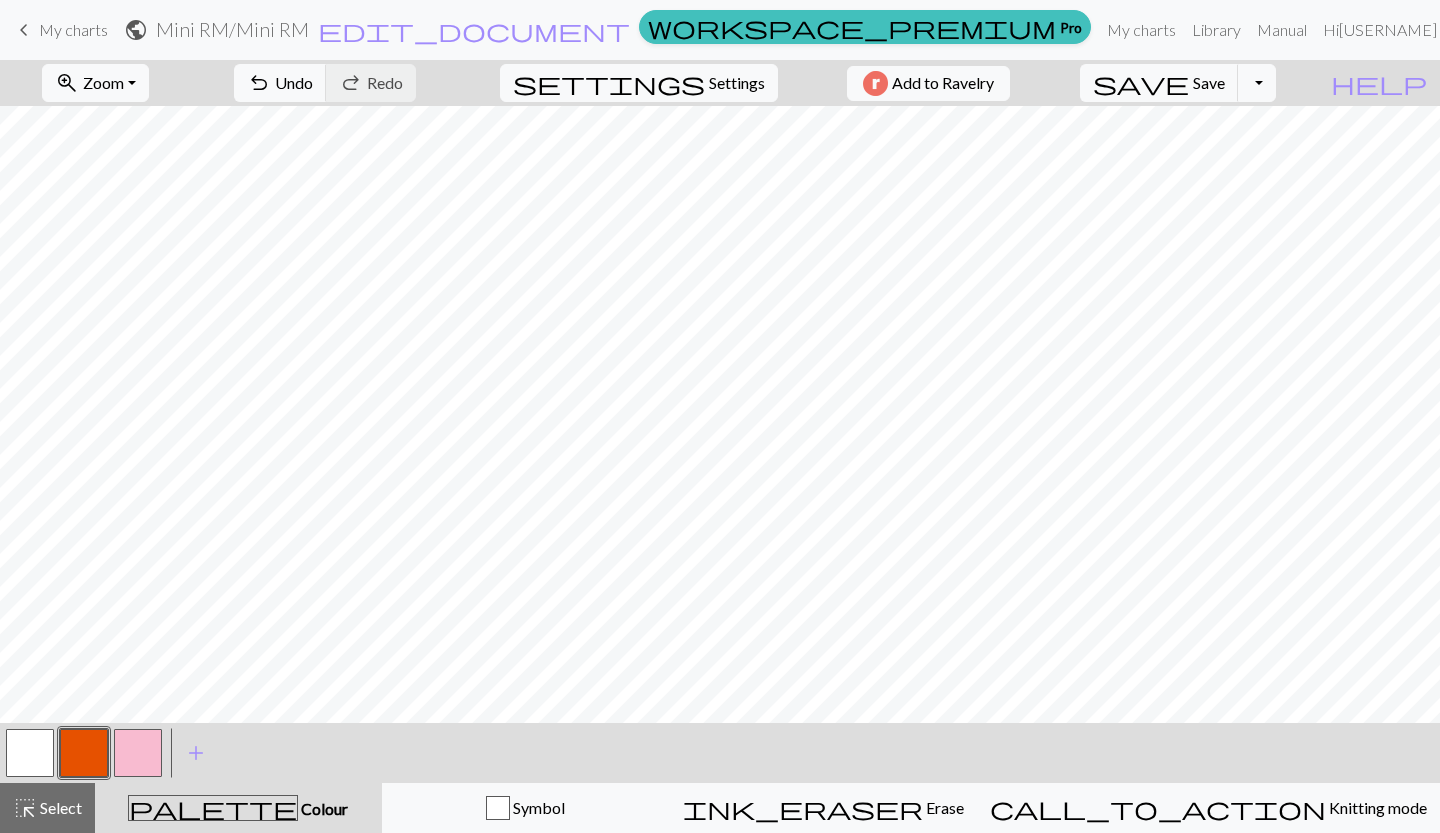 click at bounding box center (138, 753) 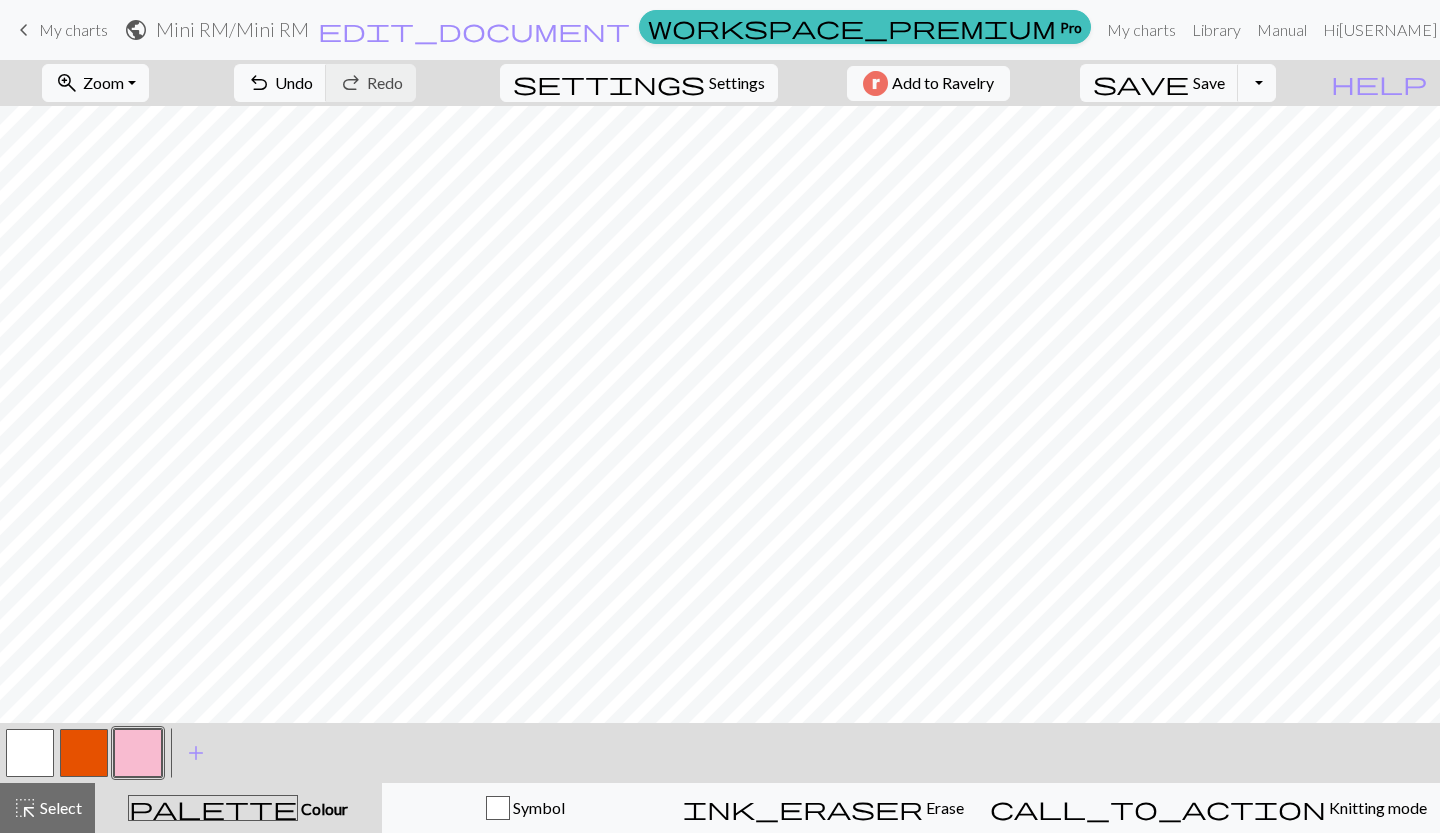 drag, startPoint x: 29, startPoint y: 739, endPoint x: 36, endPoint y: 730, distance: 11.401754 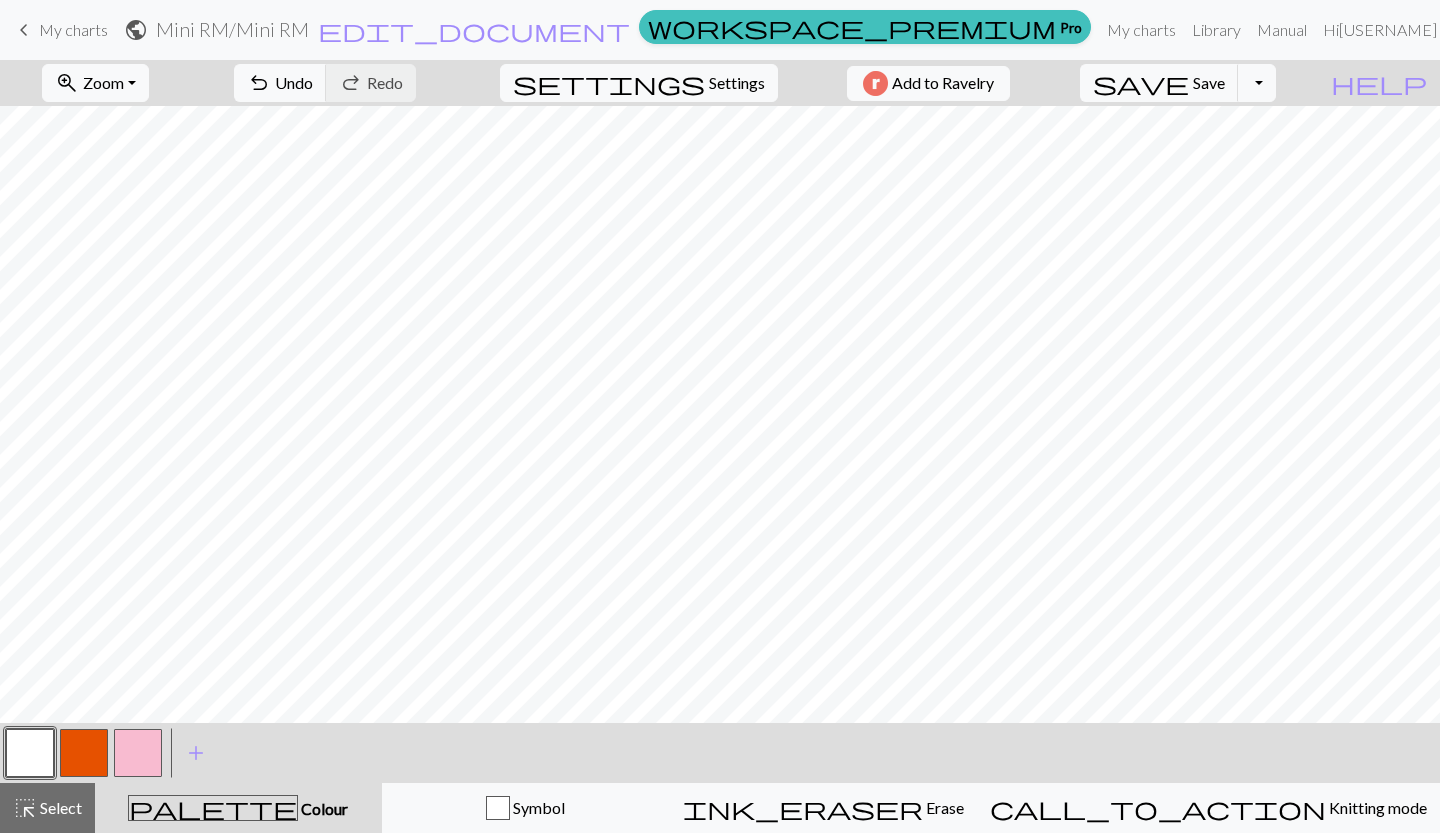 click on "Settings" at bounding box center [737, 83] 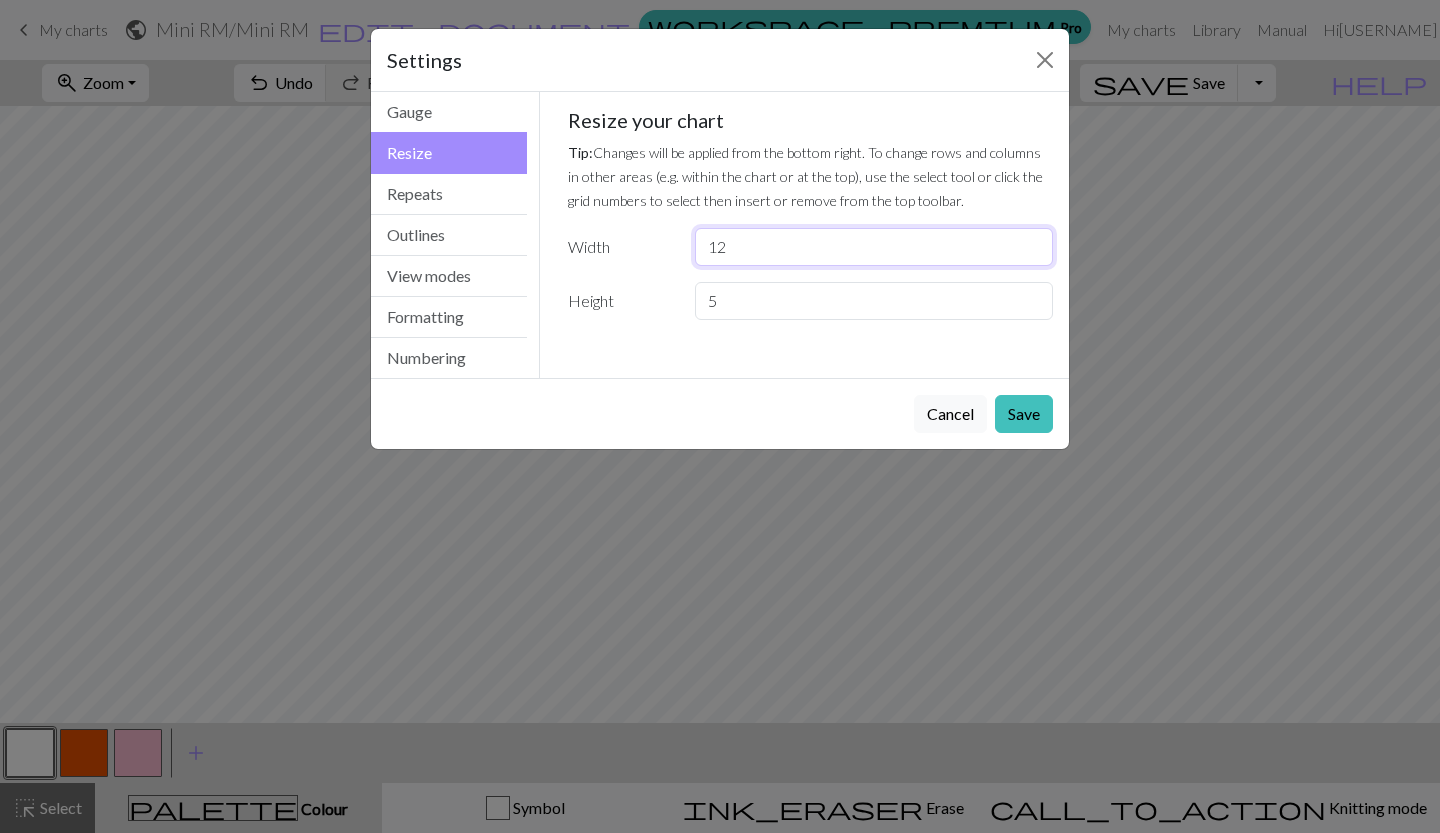 drag, startPoint x: 745, startPoint y: 249, endPoint x: 644, endPoint y: 246, distance: 101.04455 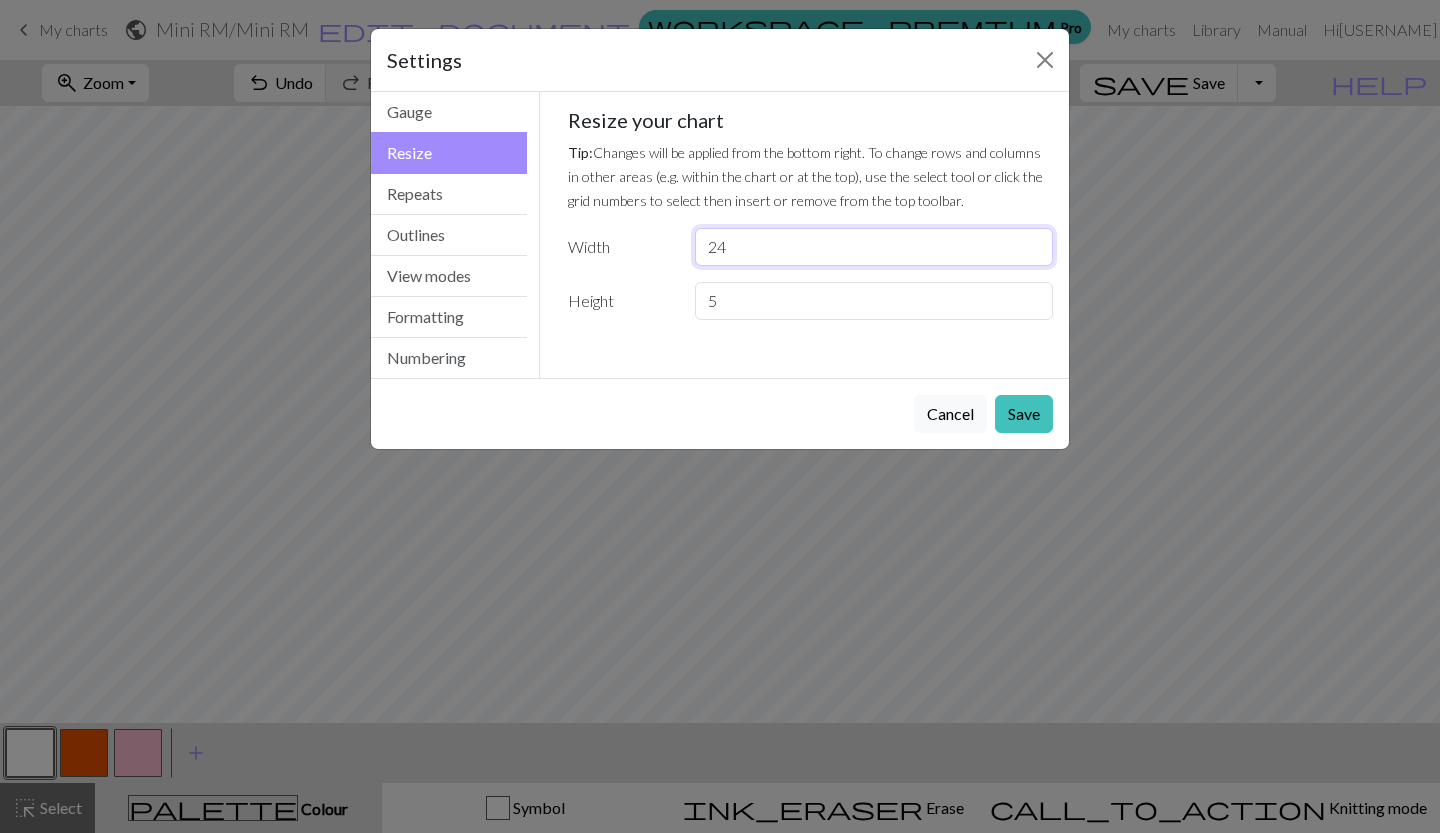 type on "24" 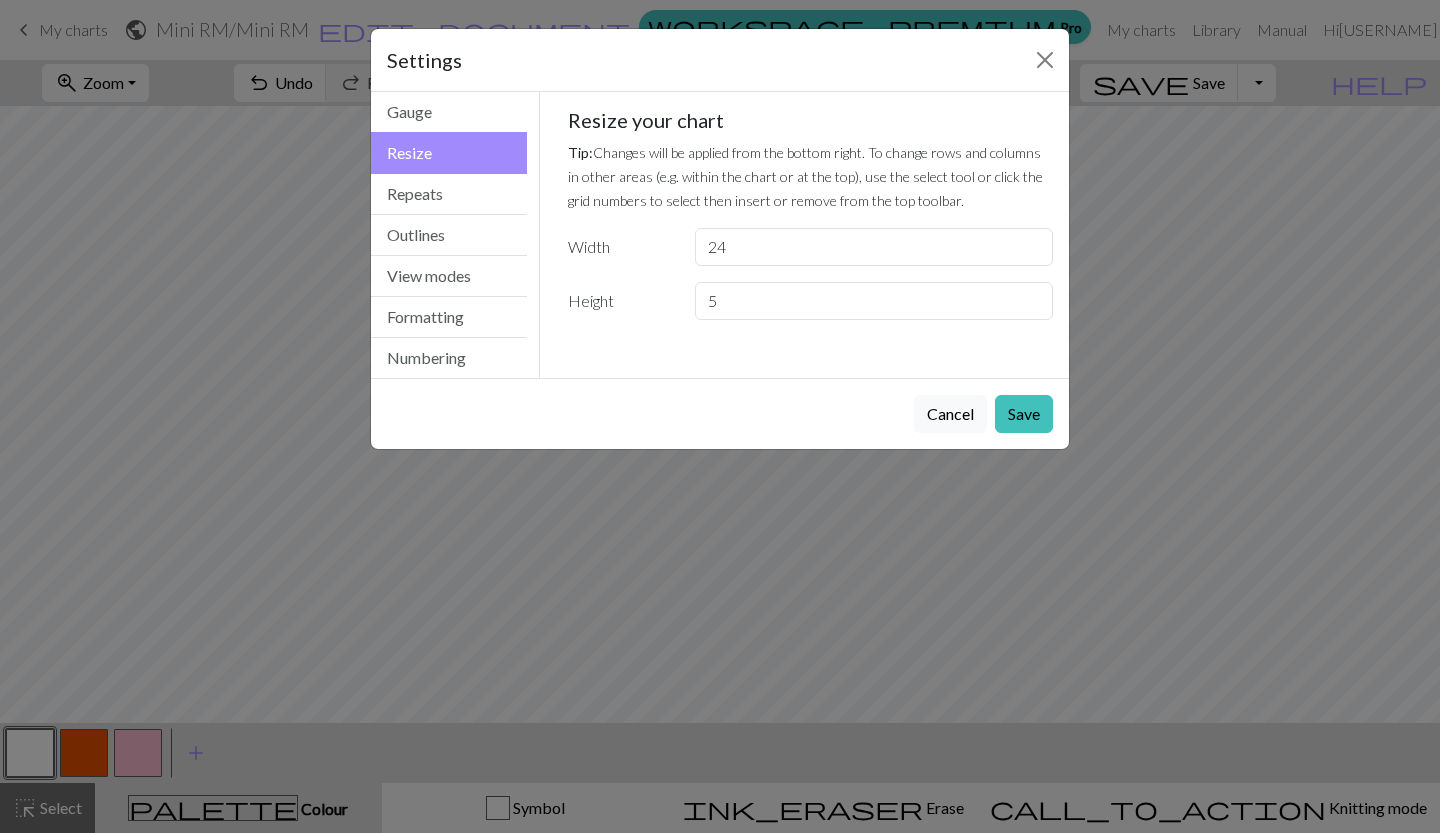 click on "Save" at bounding box center (1024, 414) 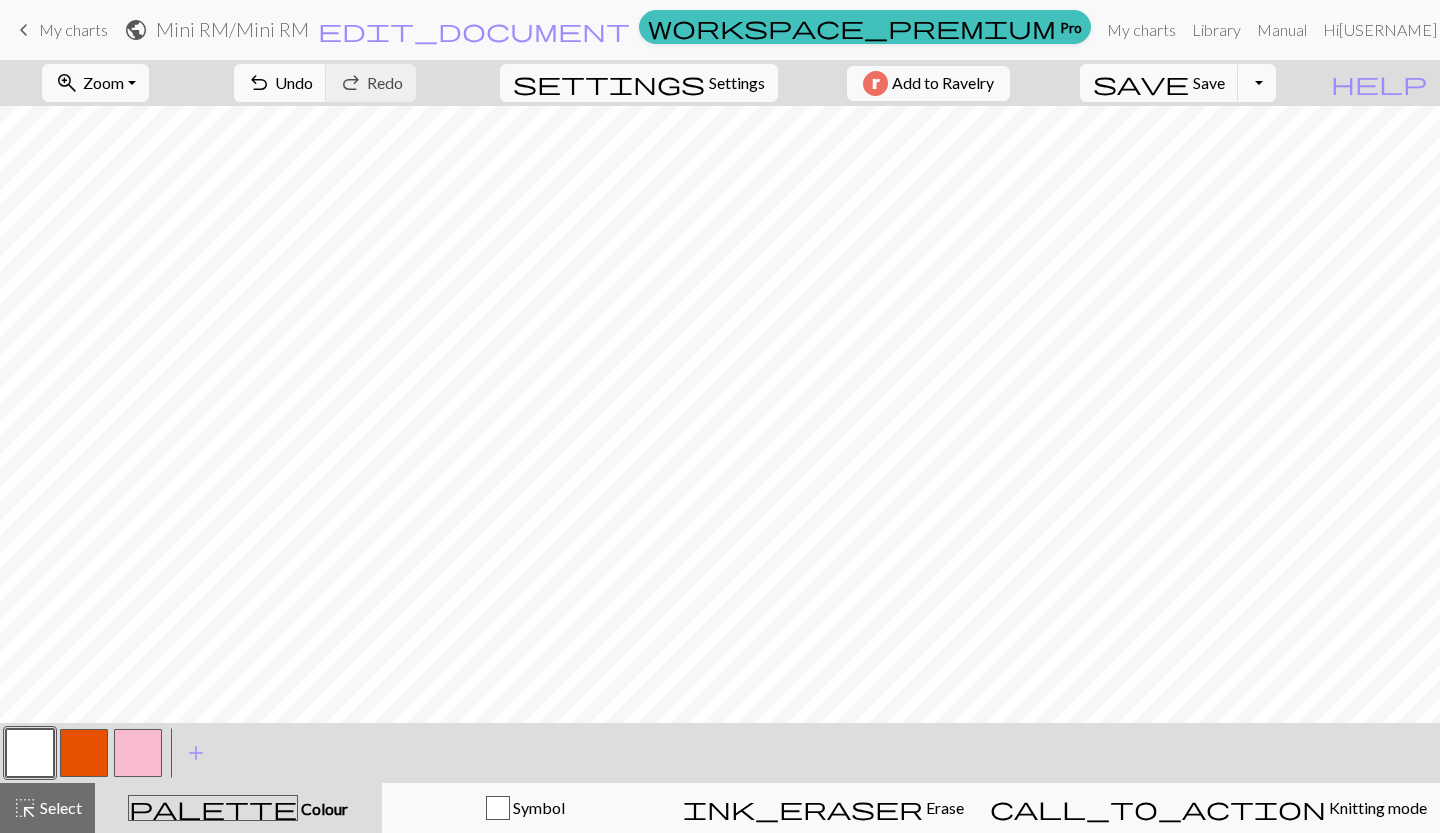 click at bounding box center [84, 753] 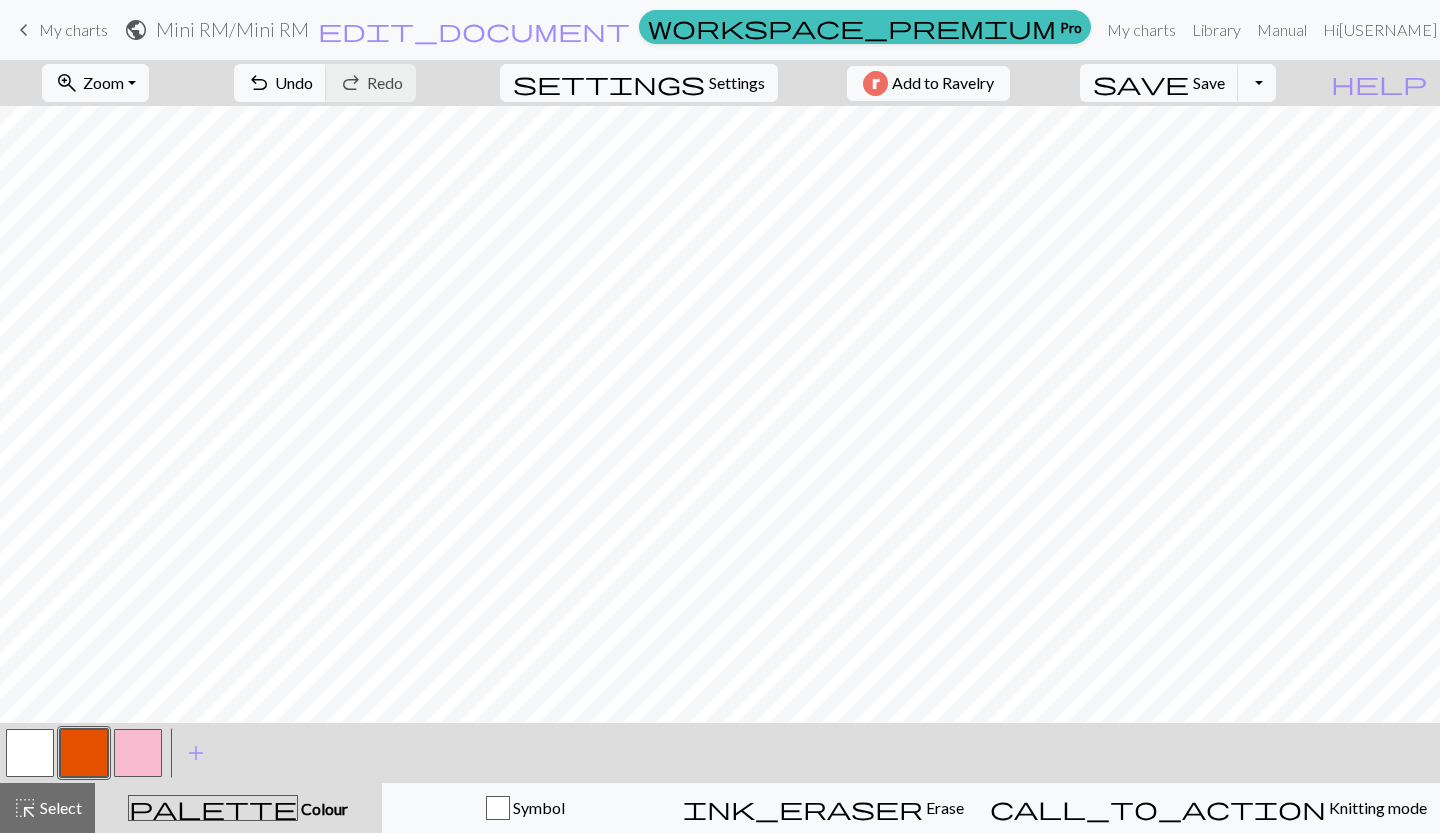 drag, startPoint x: 27, startPoint y: 748, endPoint x: 37, endPoint y: 731, distance: 19.723083 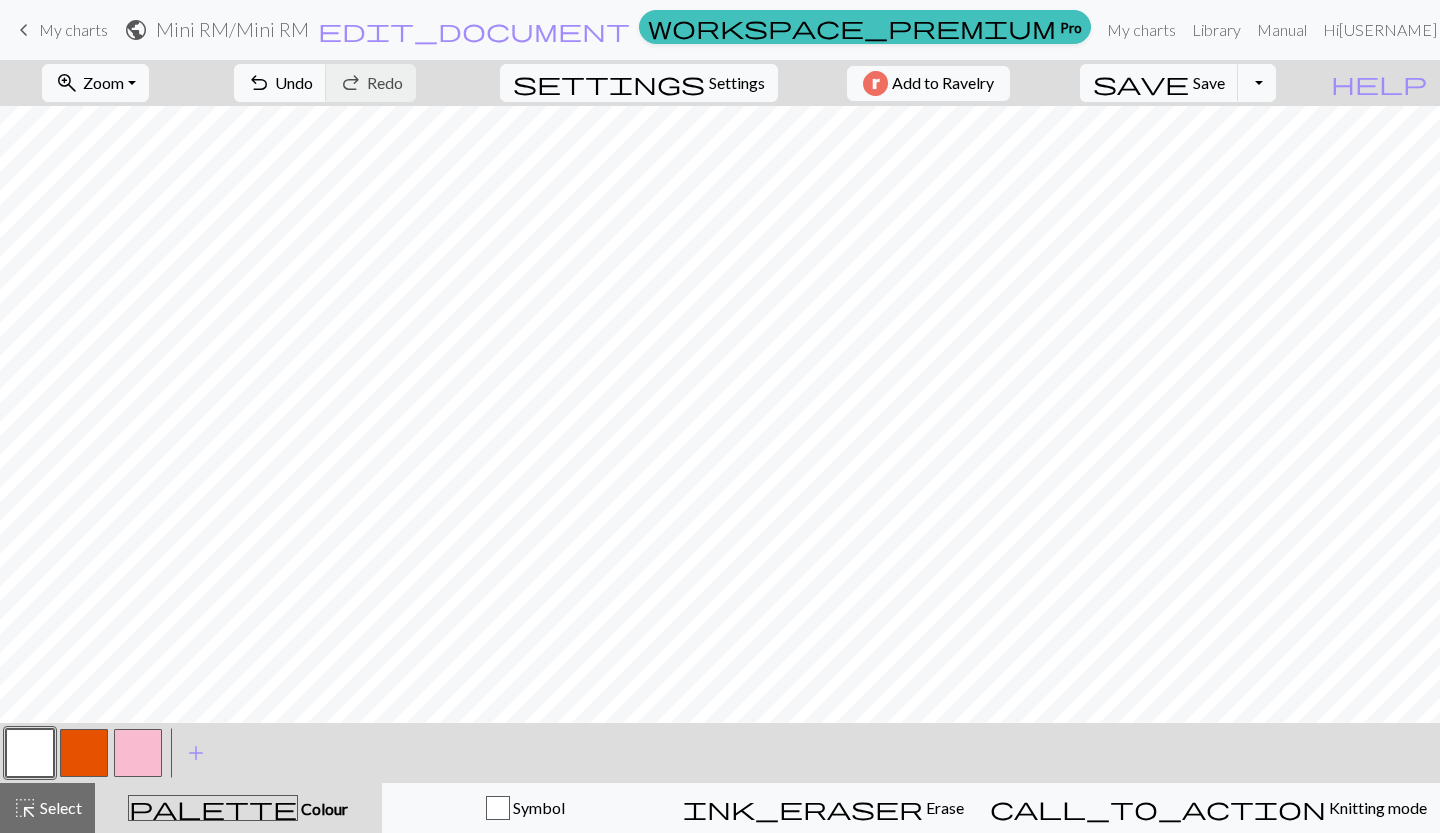 click at bounding box center [138, 753] 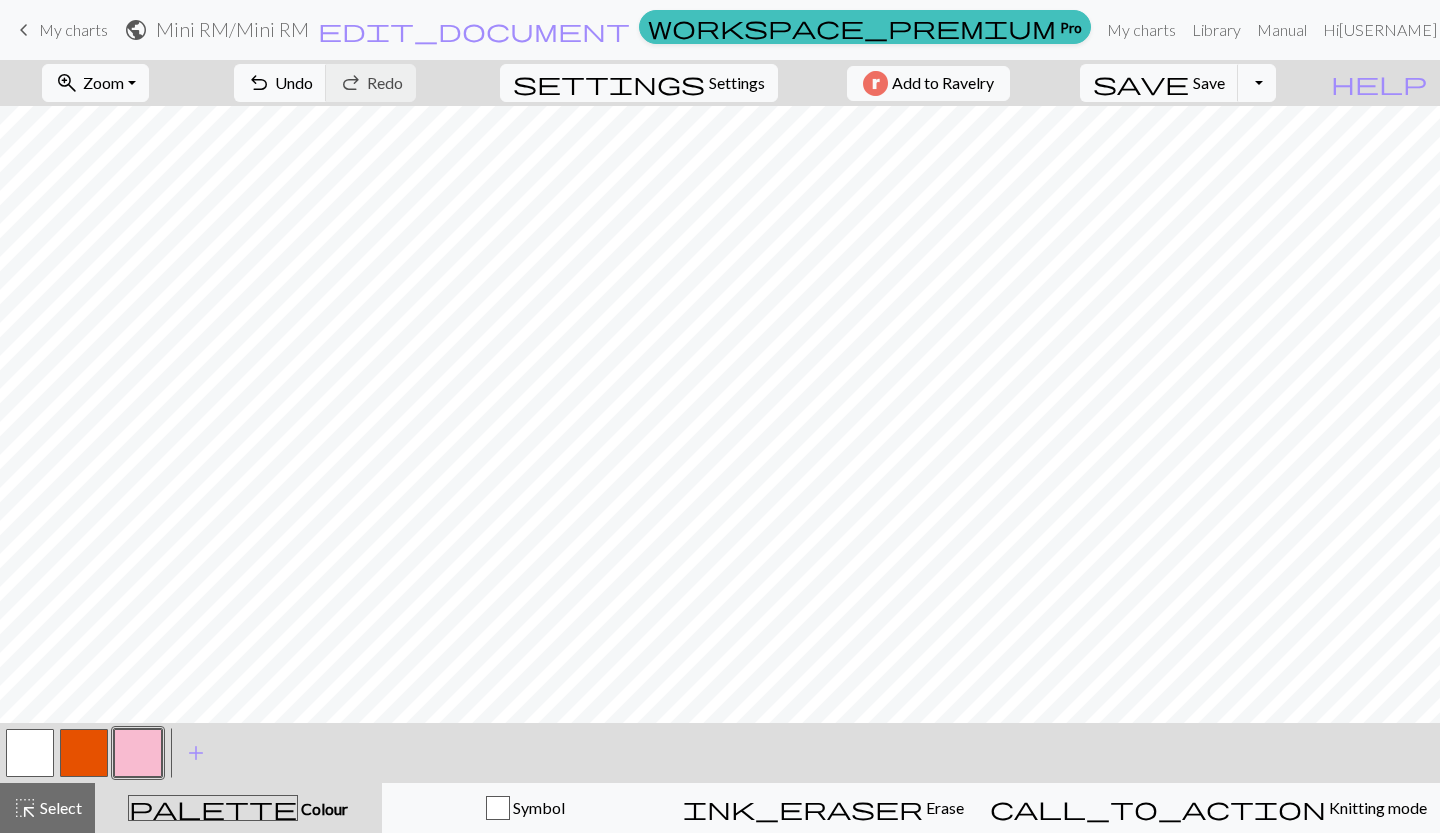 click at bounding box center [30, 753] 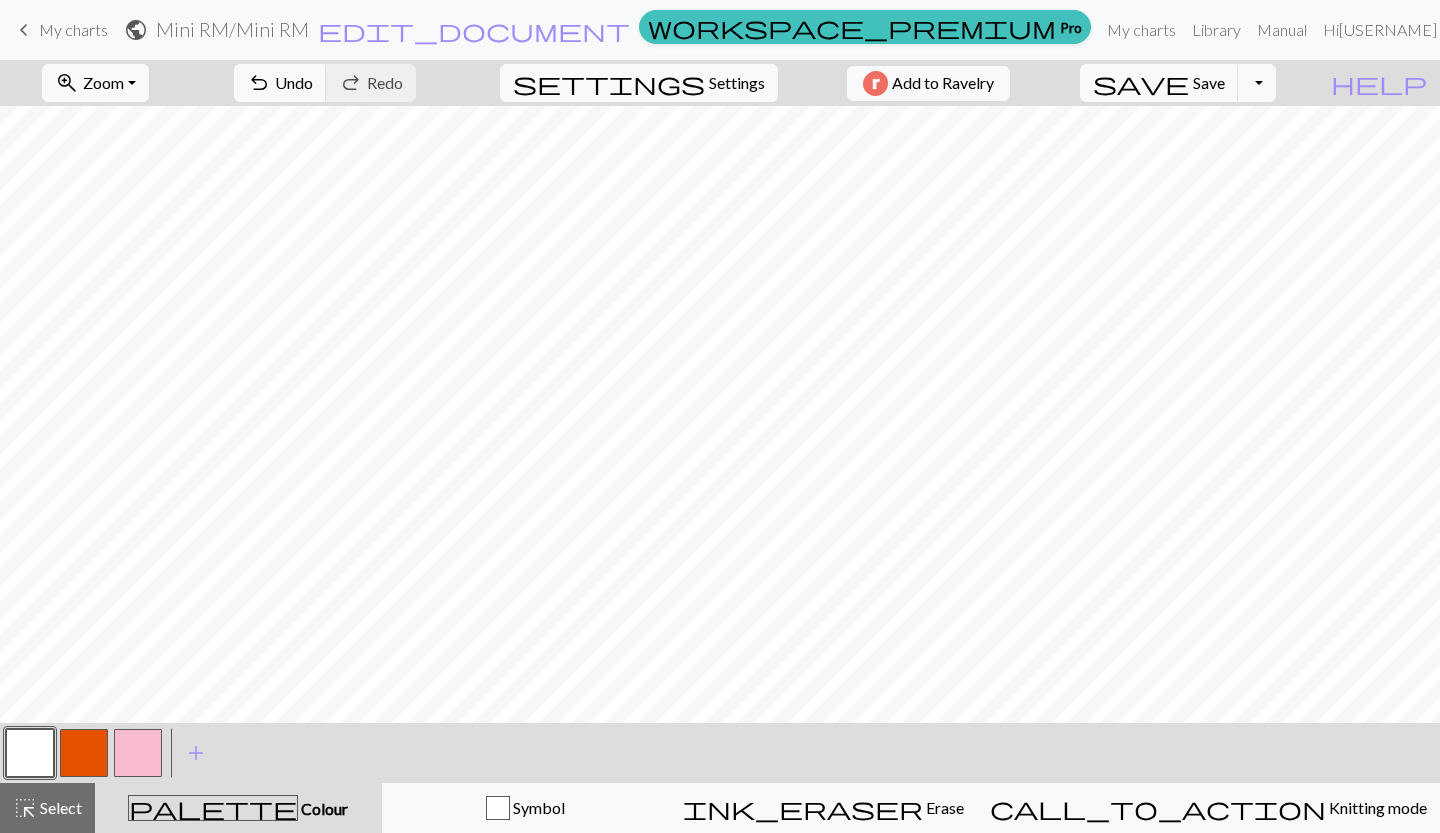 click at bounding box center [138, 753] 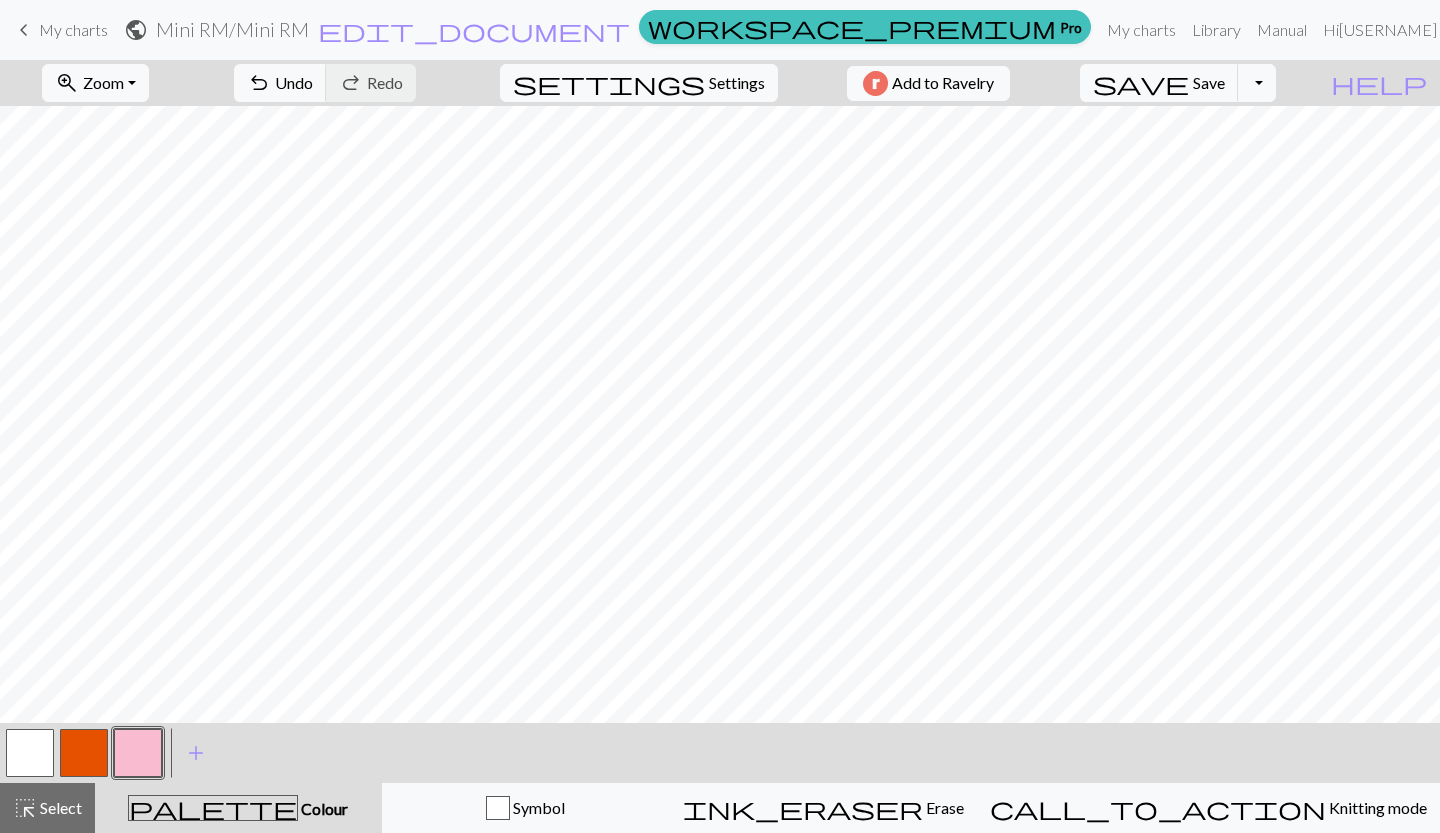 click at bounding box center (30, 753) 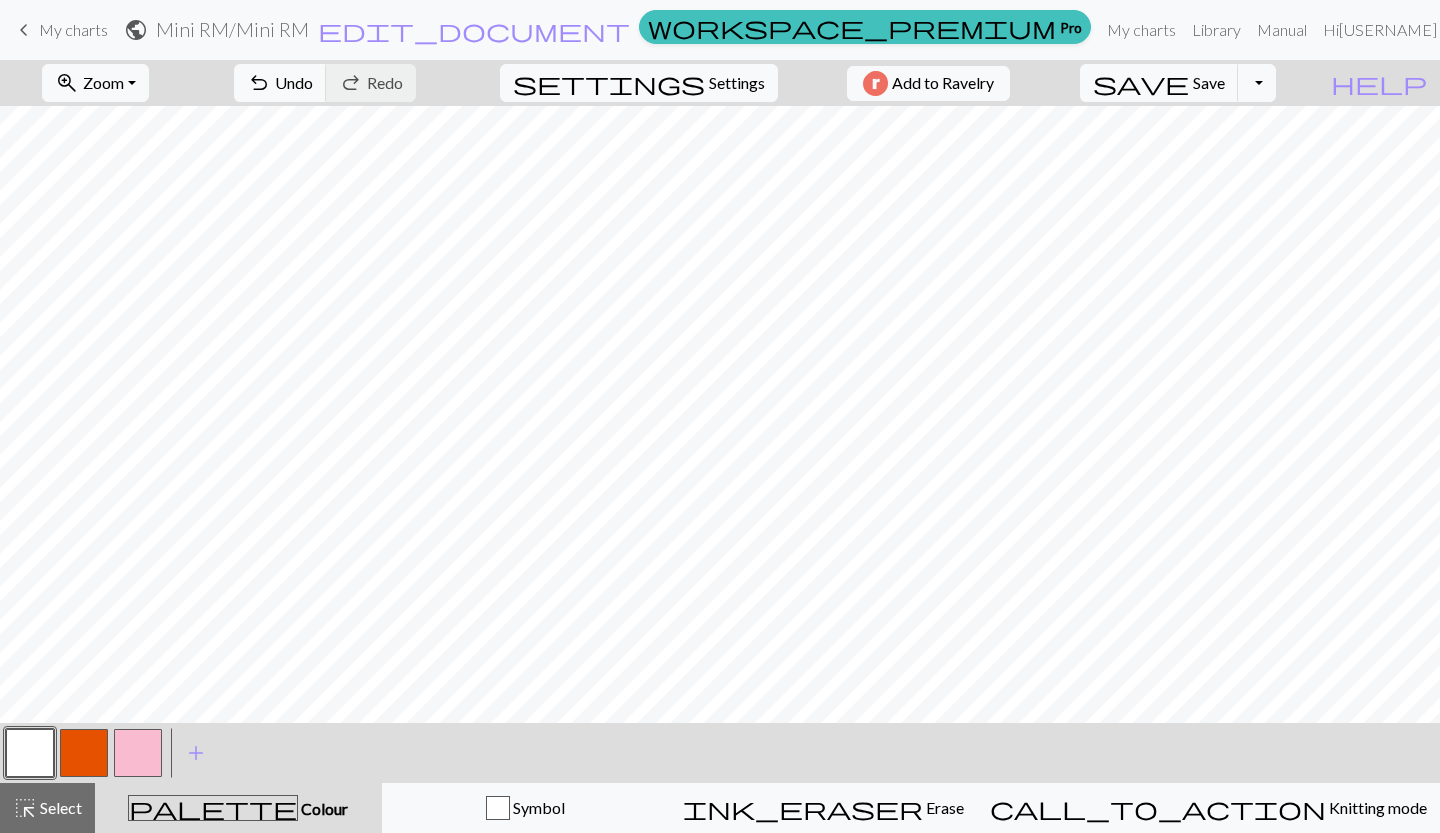 click at bounding box center (138, 753) 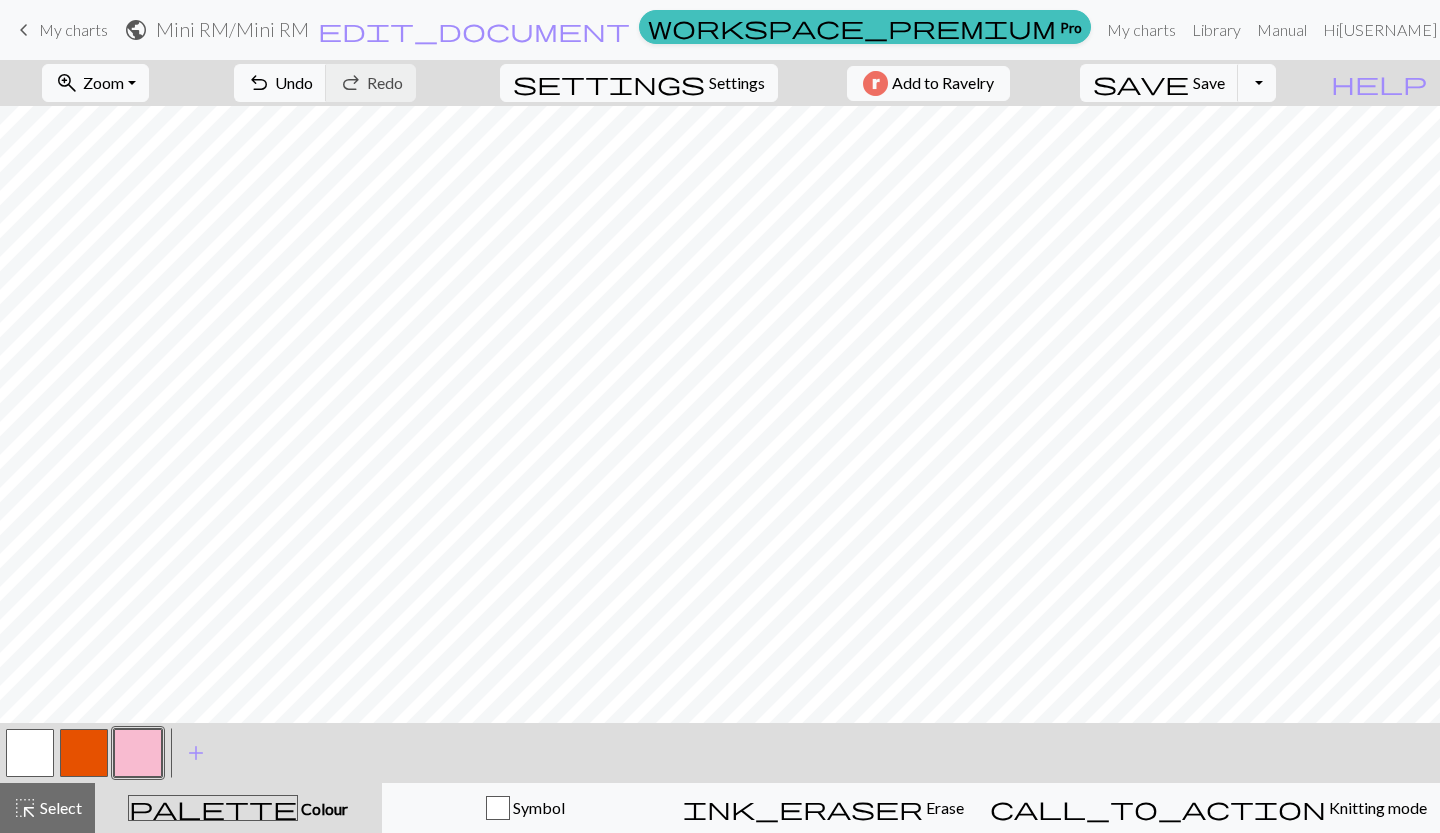 click at bounding box center (84, 753) 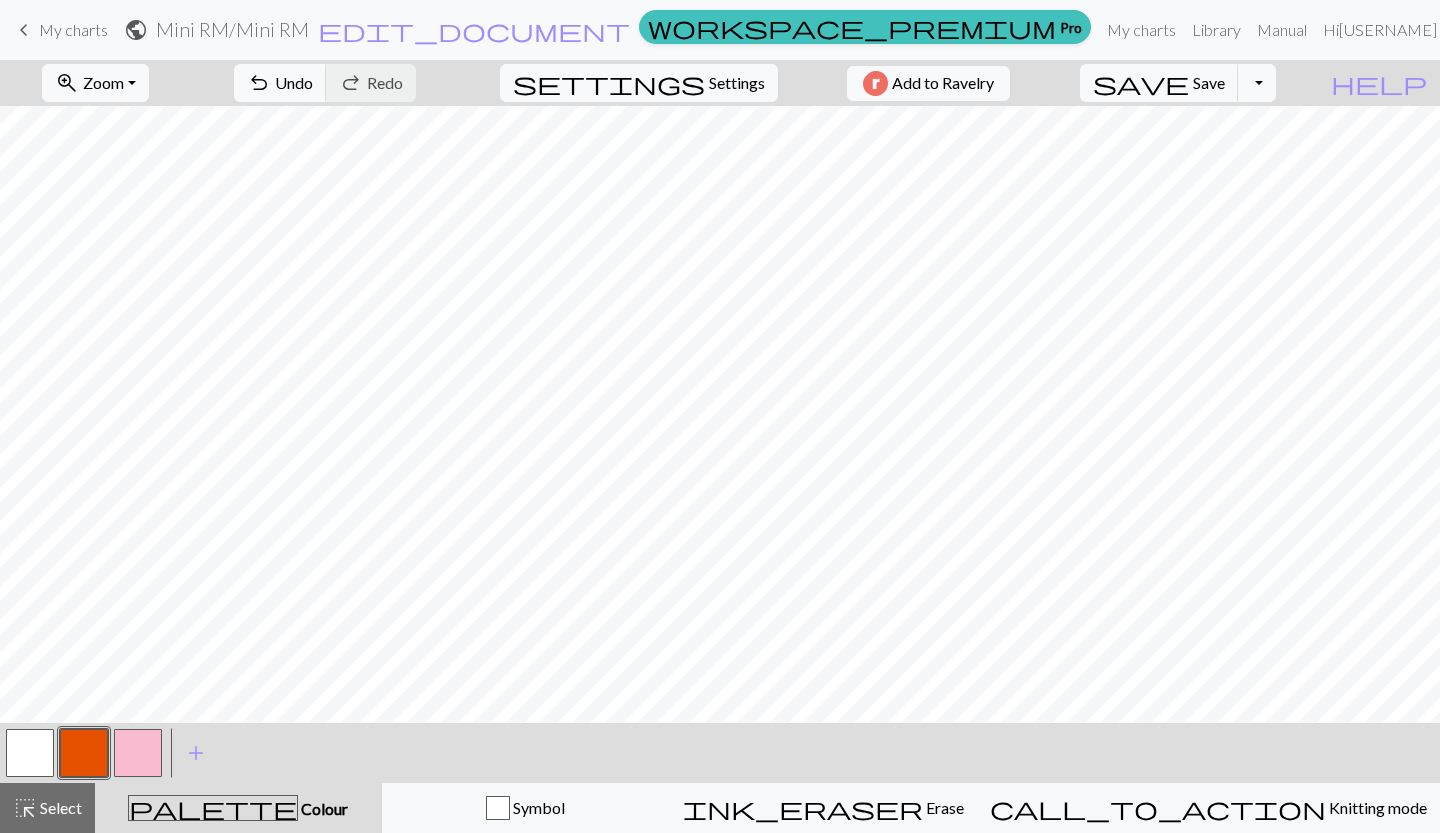 click at bounding box center (138, 753) 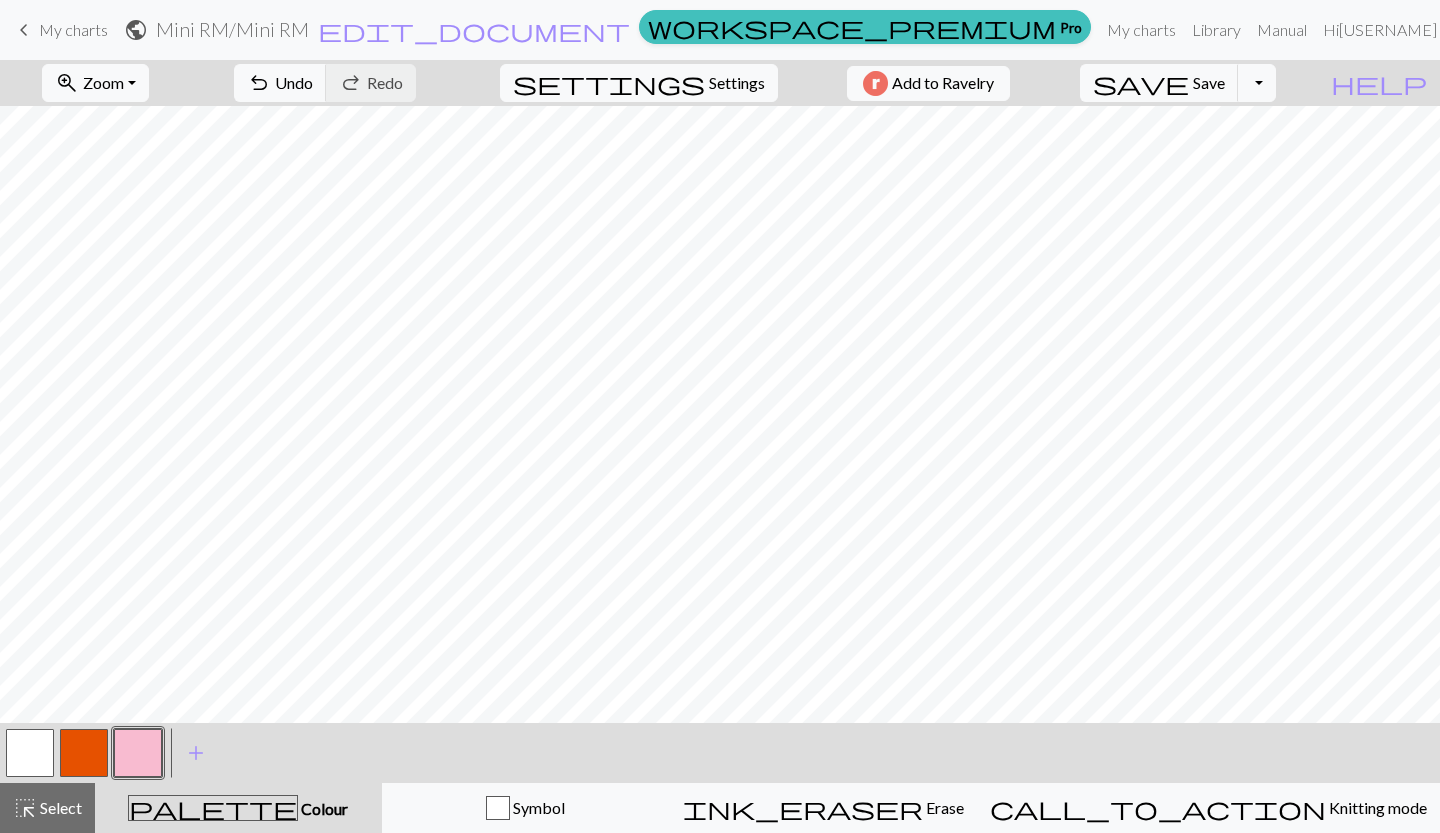 click at bounding box center [84, 753] 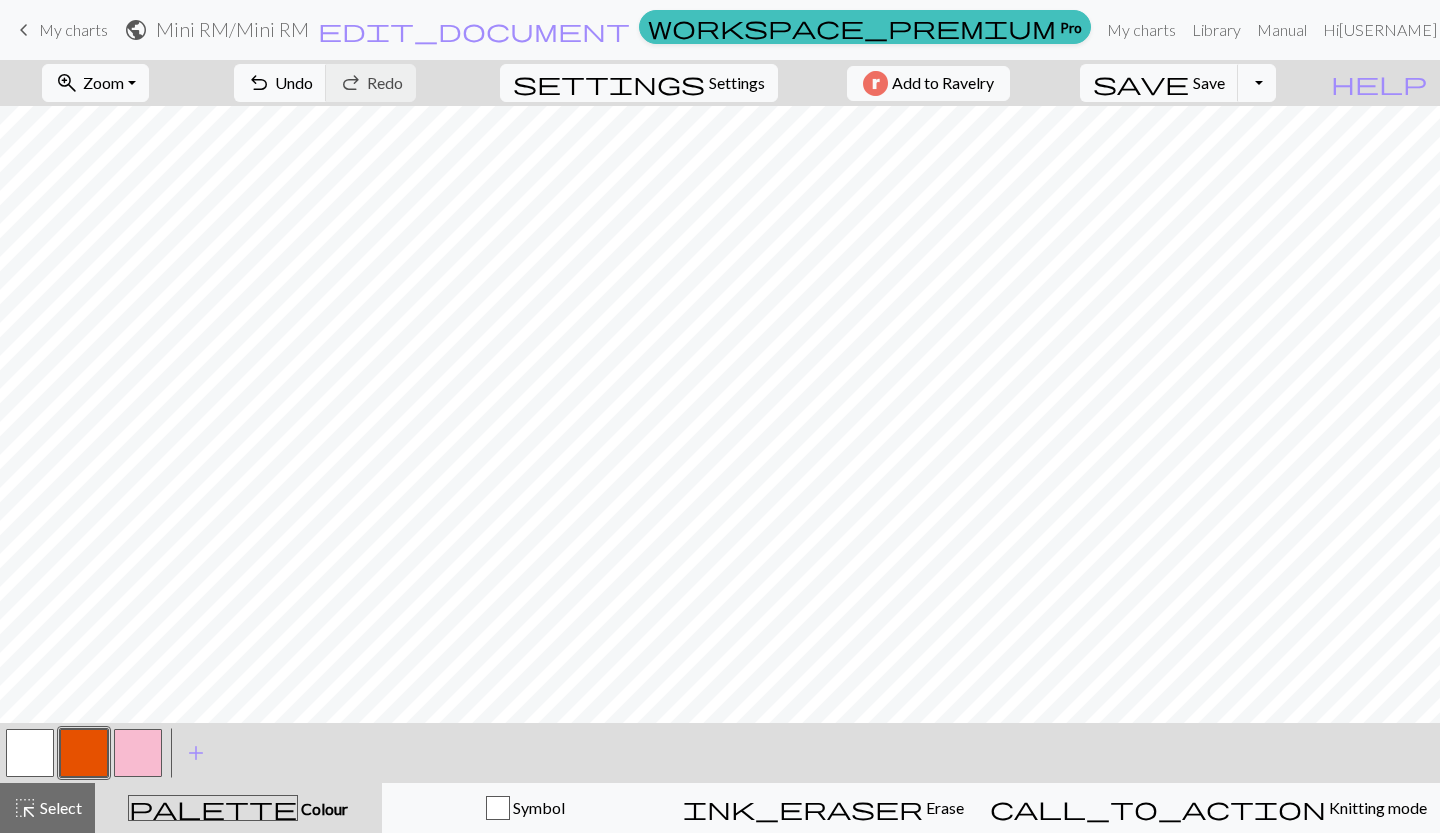 click at bounding box center (30, 753) 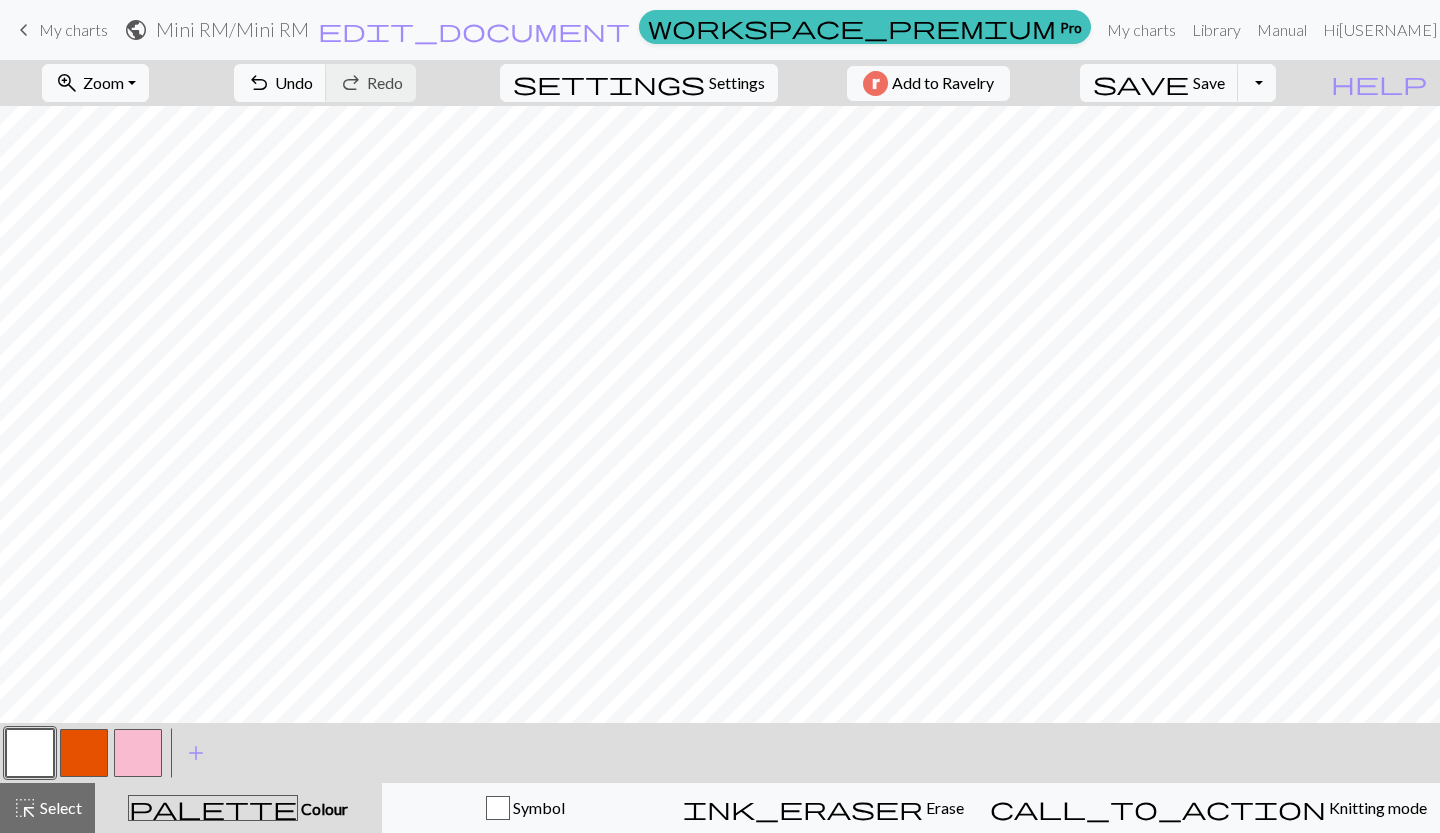 click at bounding box center (84, 753) 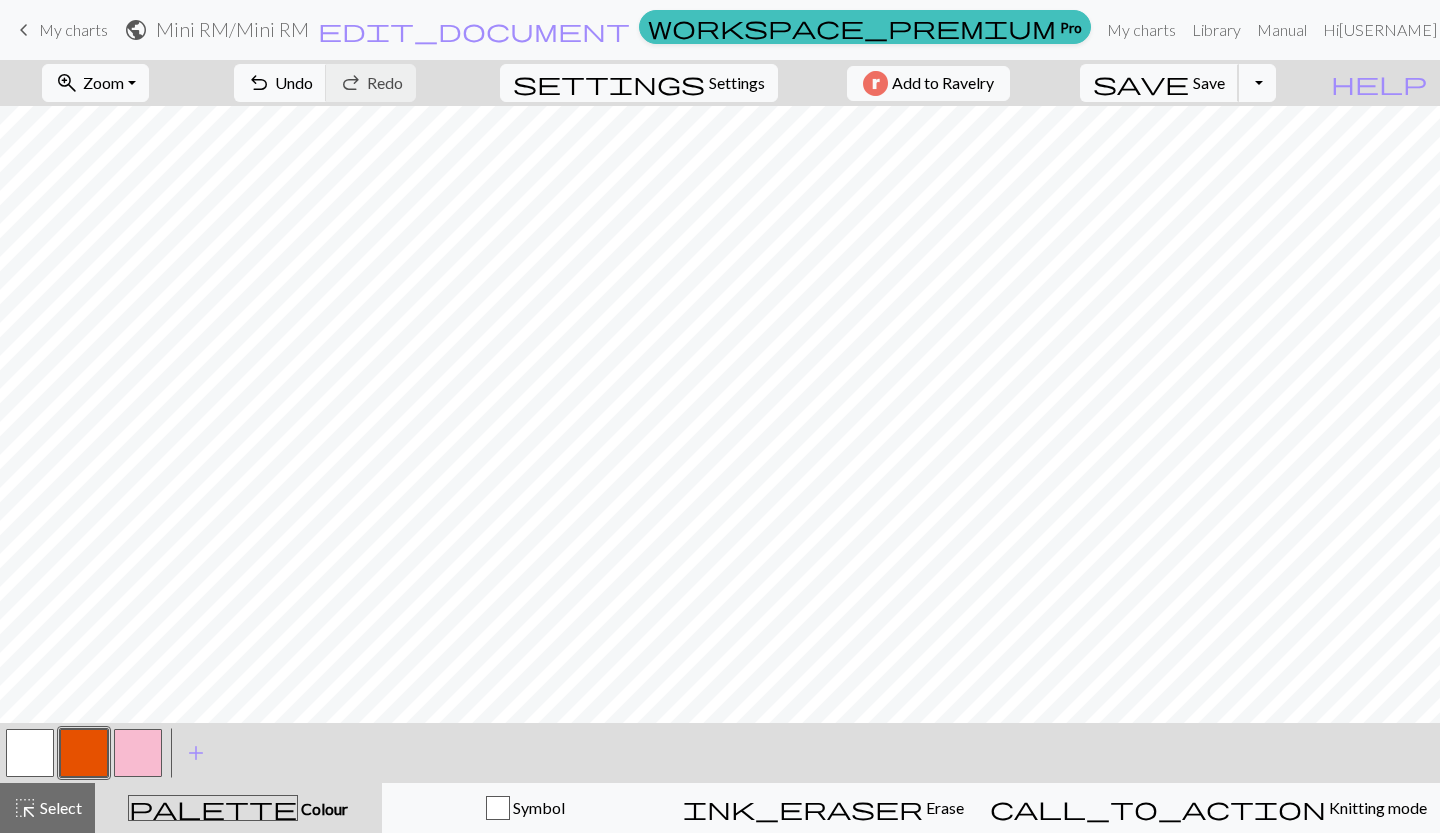 click on "Save" at bounding box center [1209, 82] 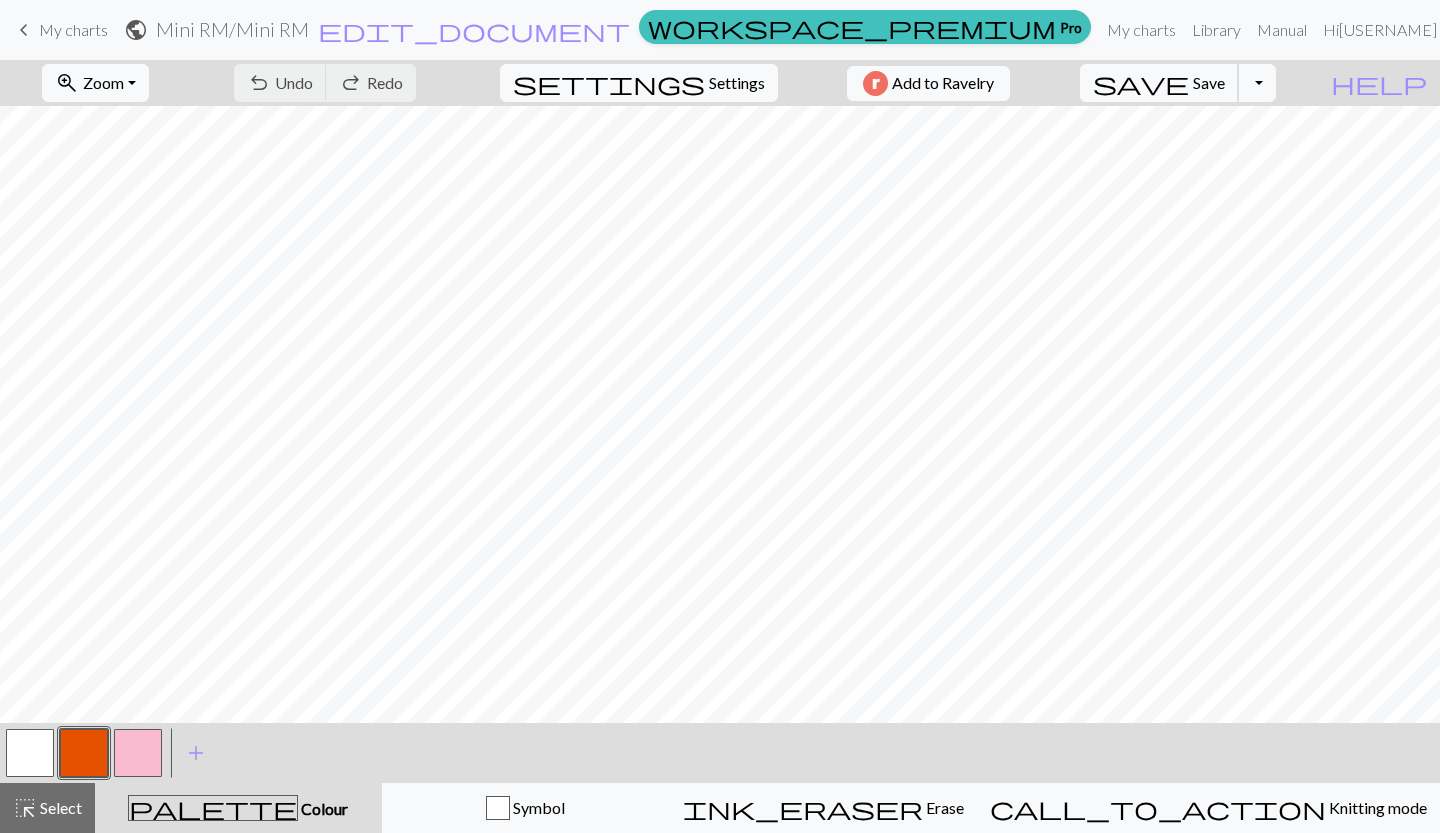 click on "save" at bounding box center [1141, 83] 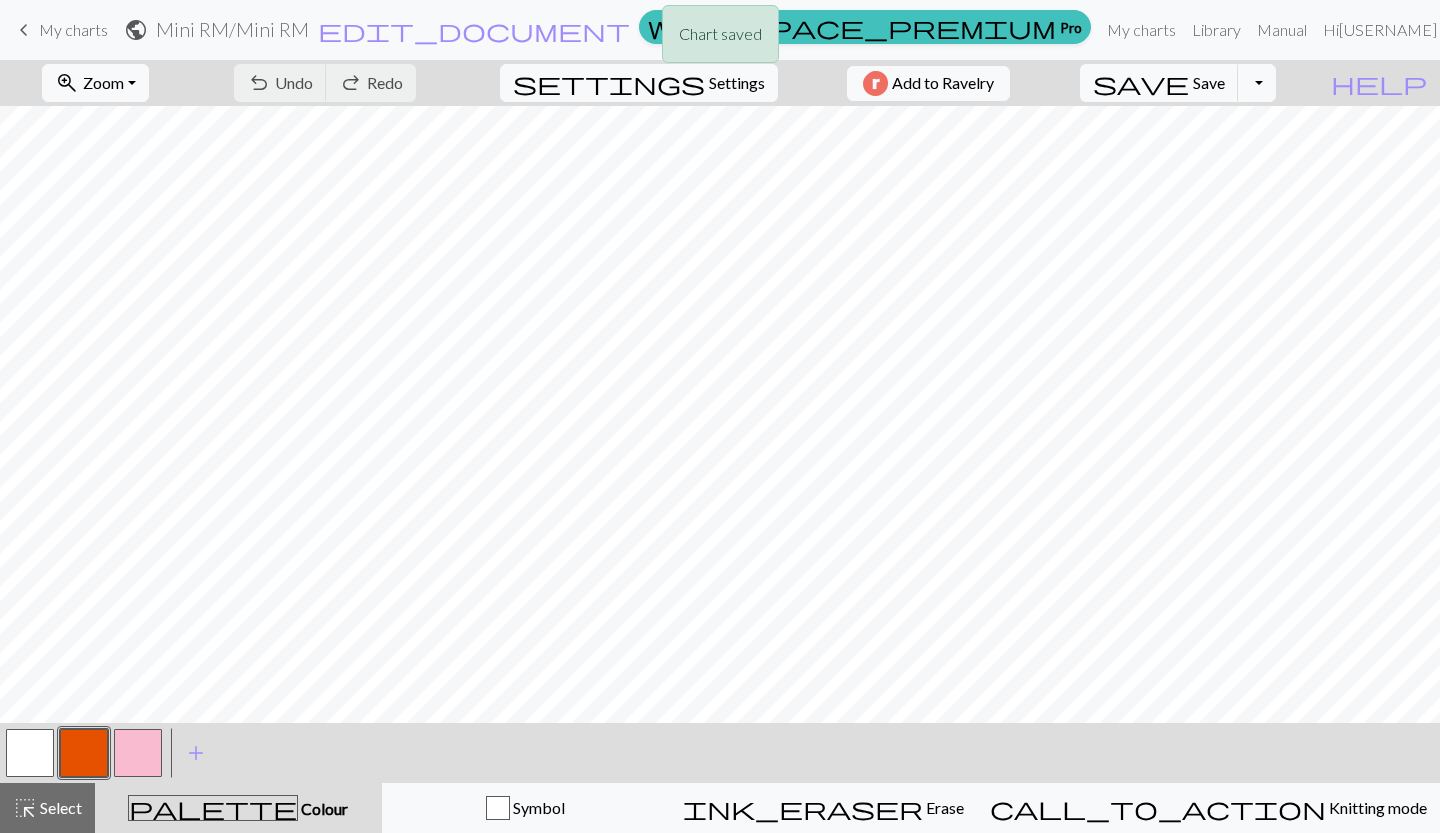 click on "Chart saved" at bounding box center (720, 39) 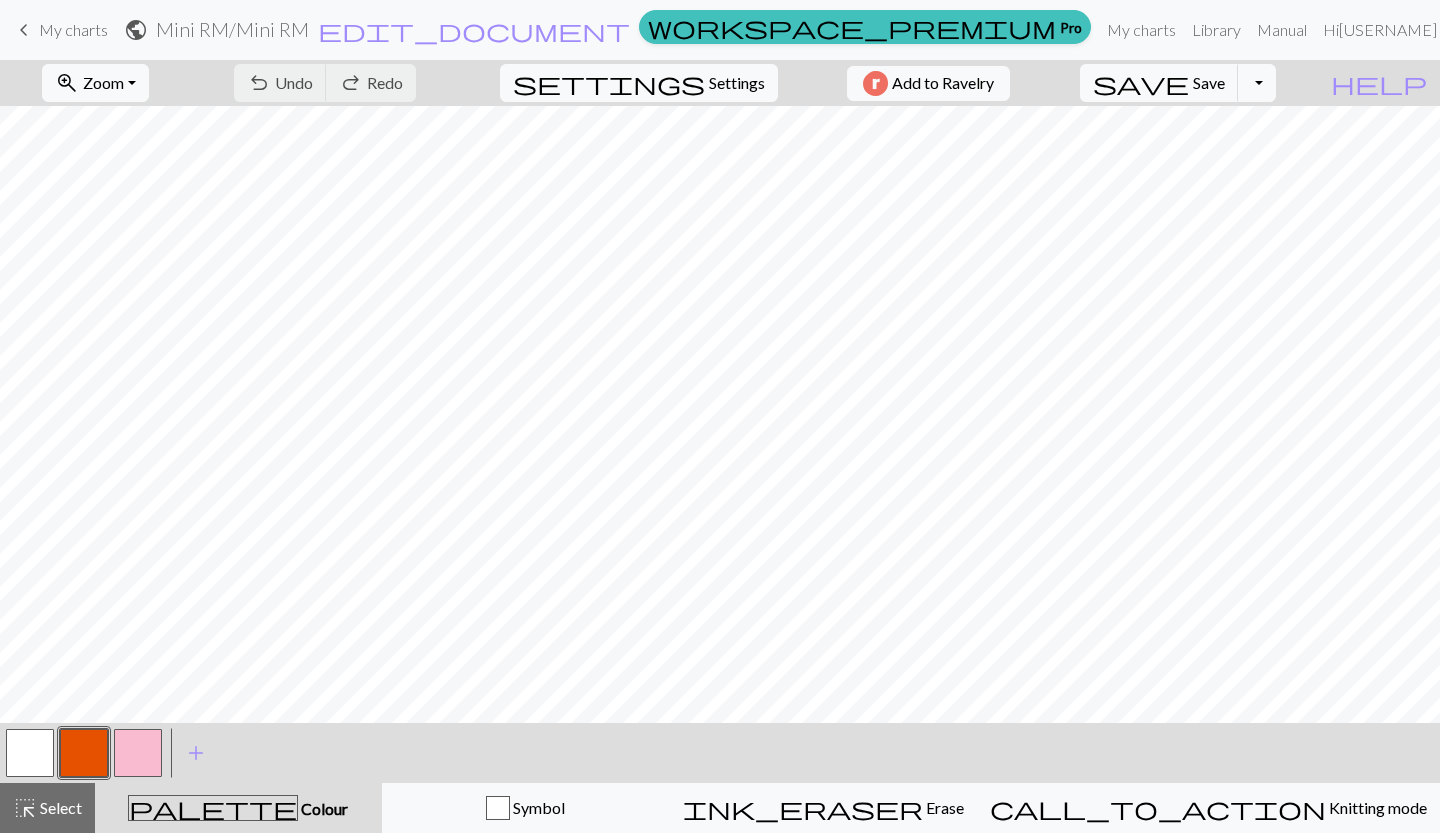 click on "My charts" at bounding box center (73, 29) 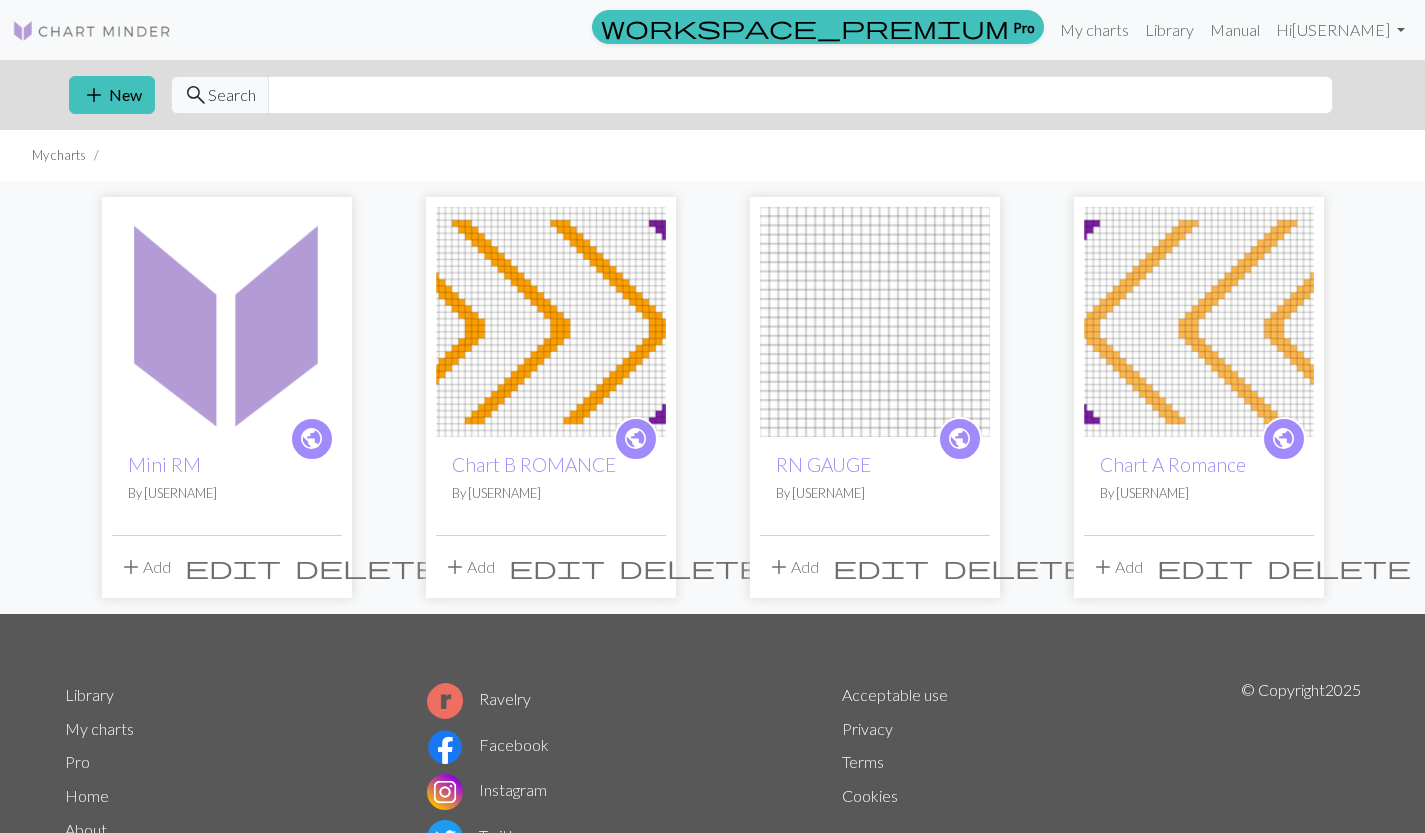 click on "add   New" at bounding box center [112, 95] 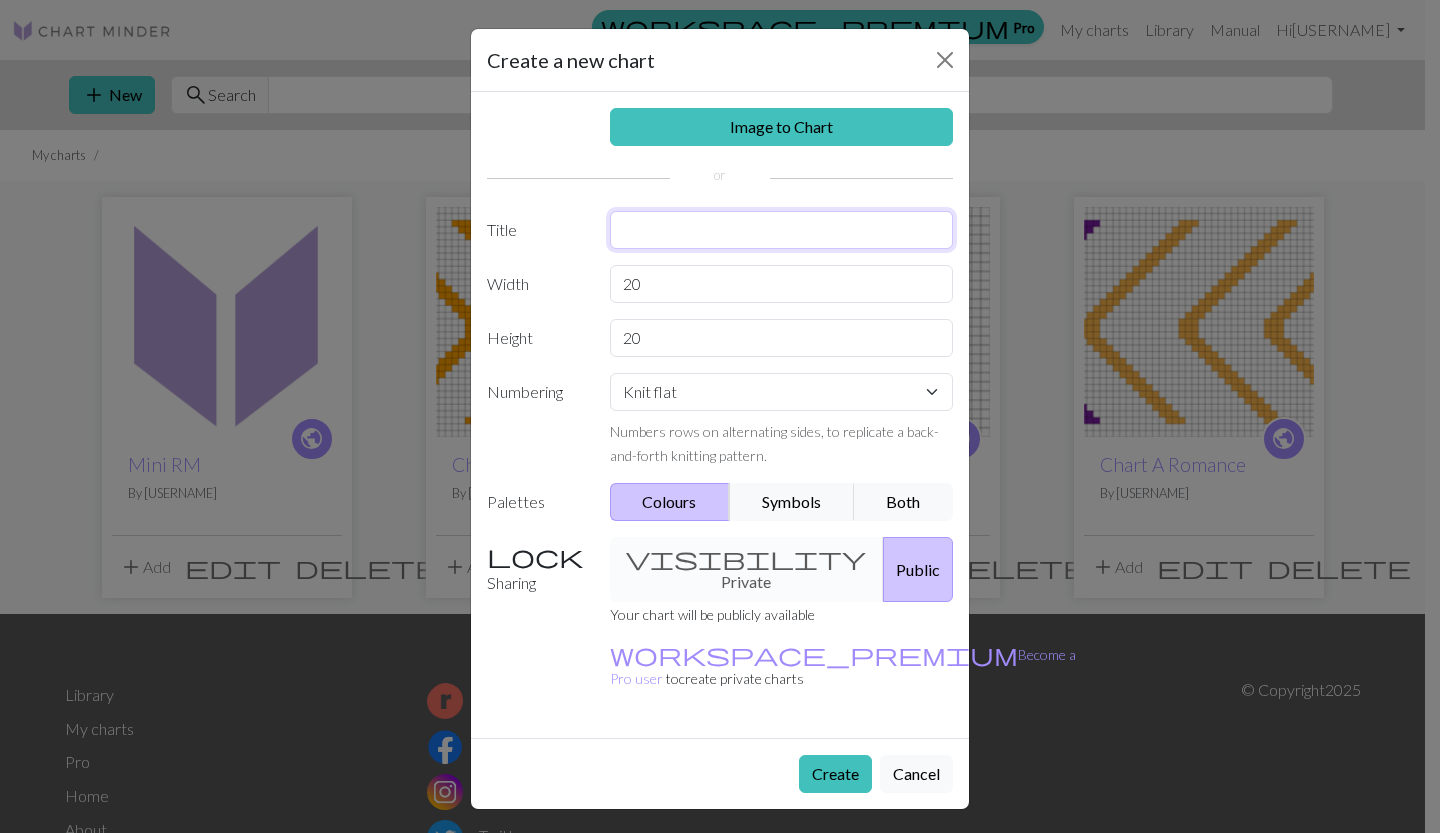 click at bounding box center [782, 230] 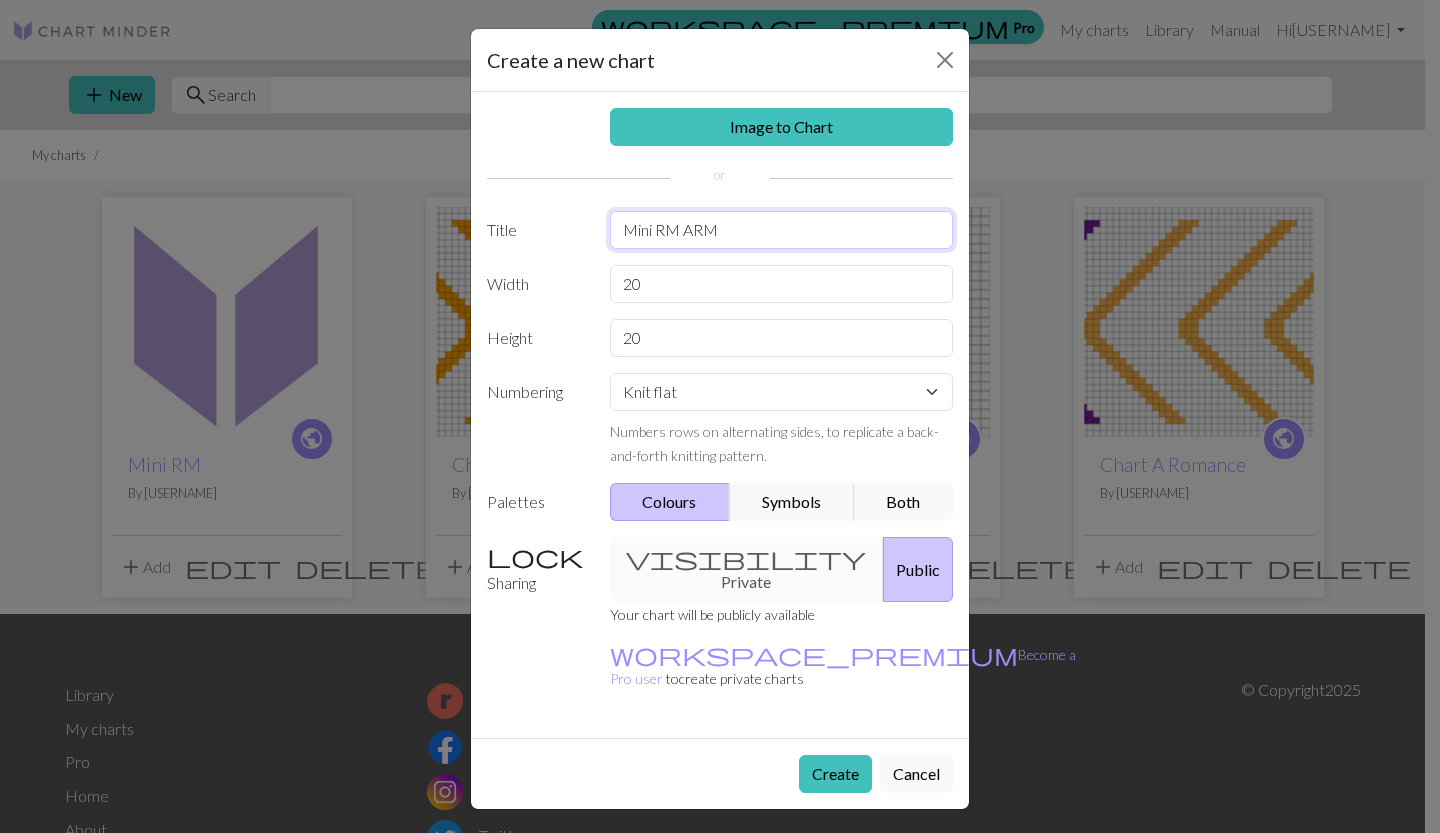 type on "Mini RM ARM" 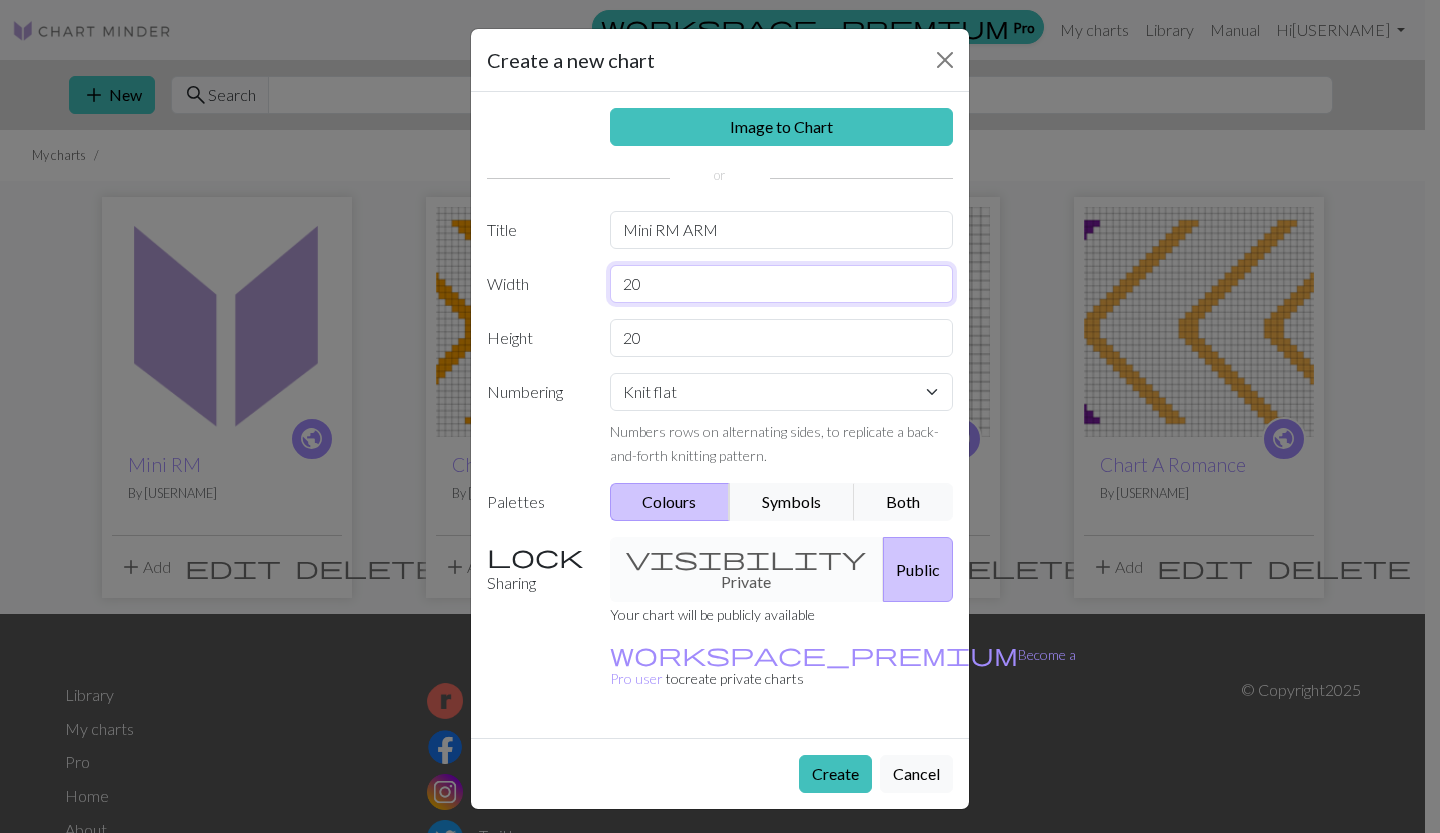 drag, startPoint x: 672, startPoint y: 287, endPoint x: 534, endPoint y: 299, distance: 138.52075 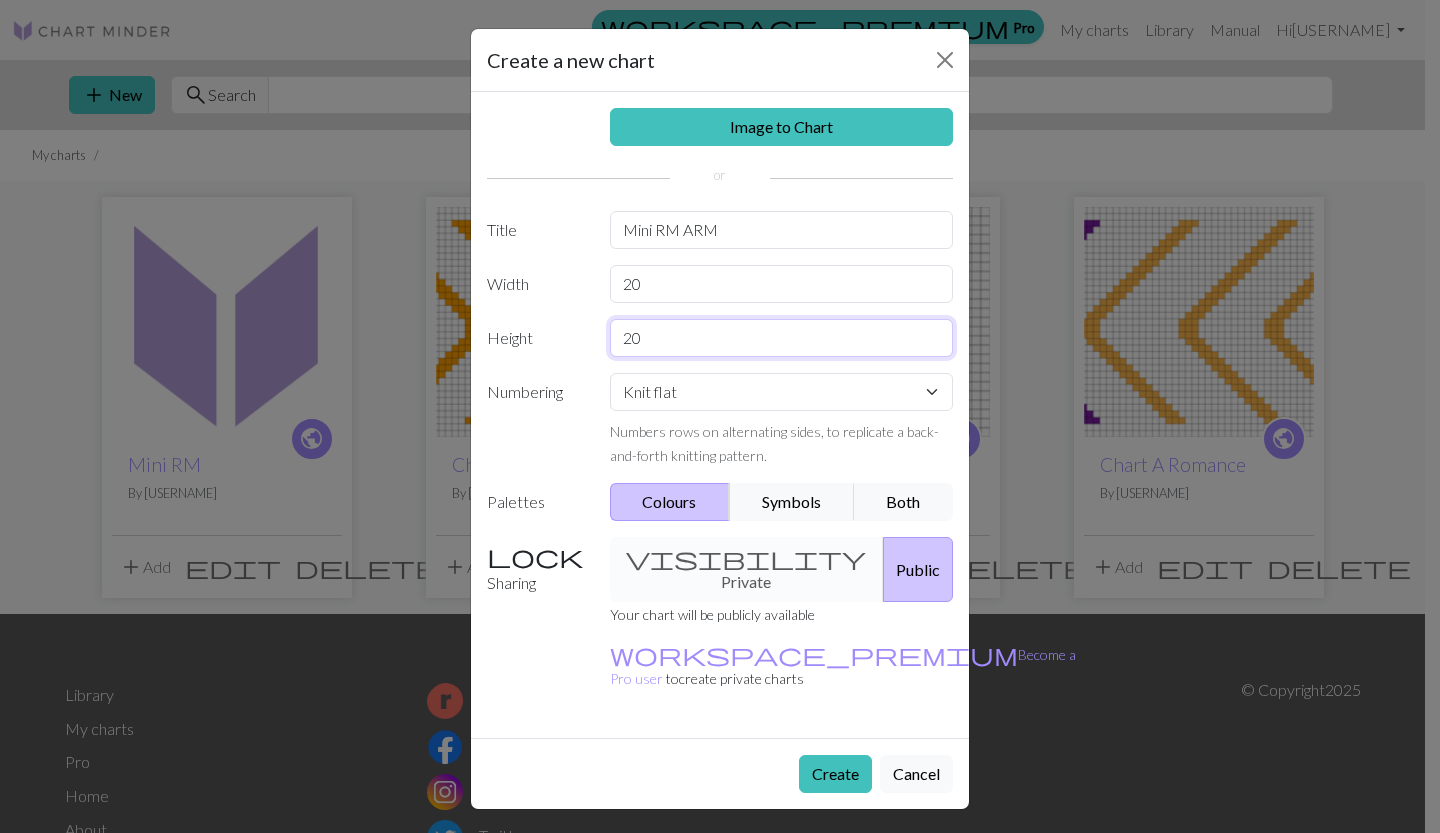 drag, startPoint x: 687, startPoint y: 337, endPoint x: 546, endPoint y: 346, distance: 141.28694 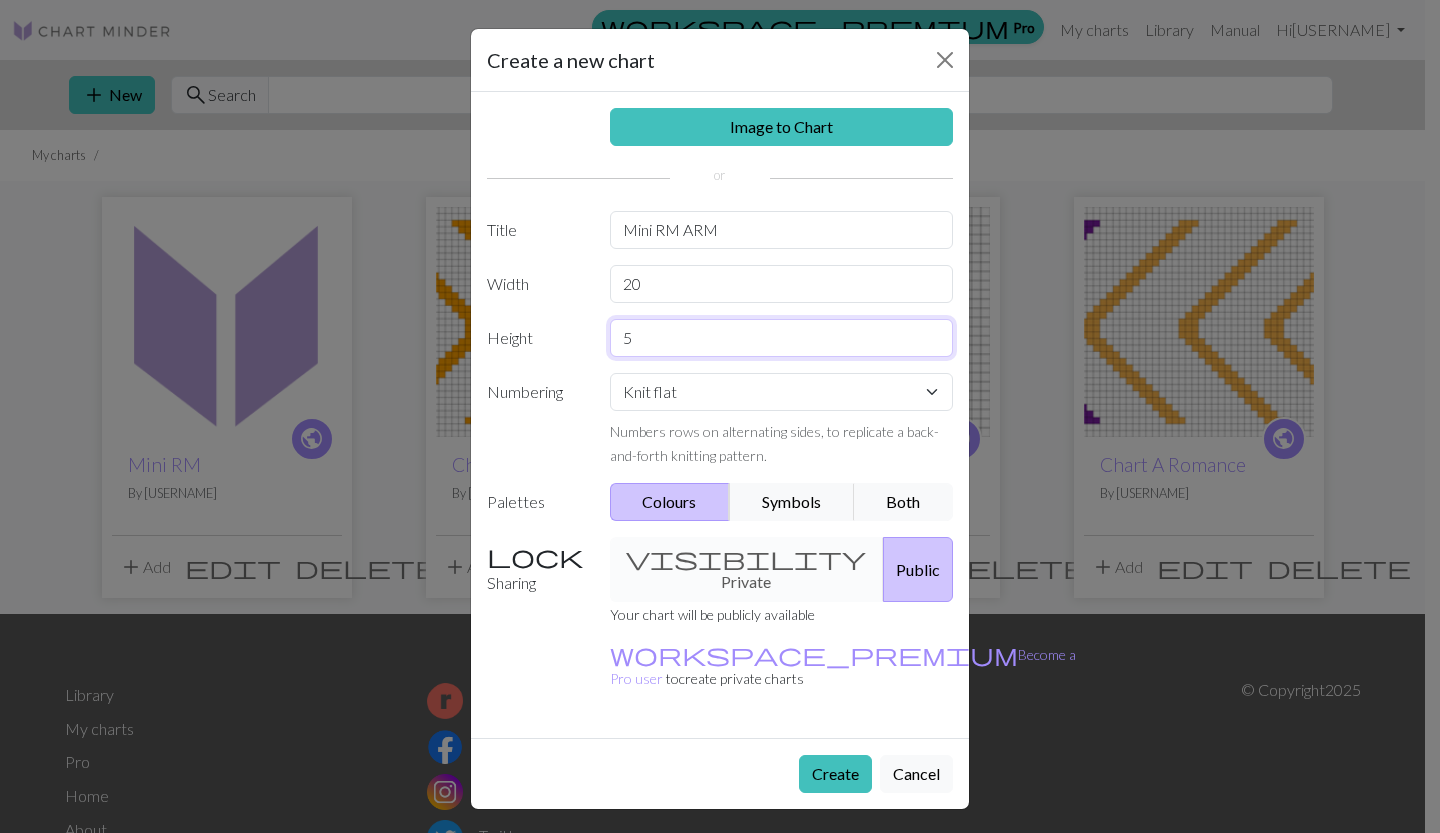 type on "5" 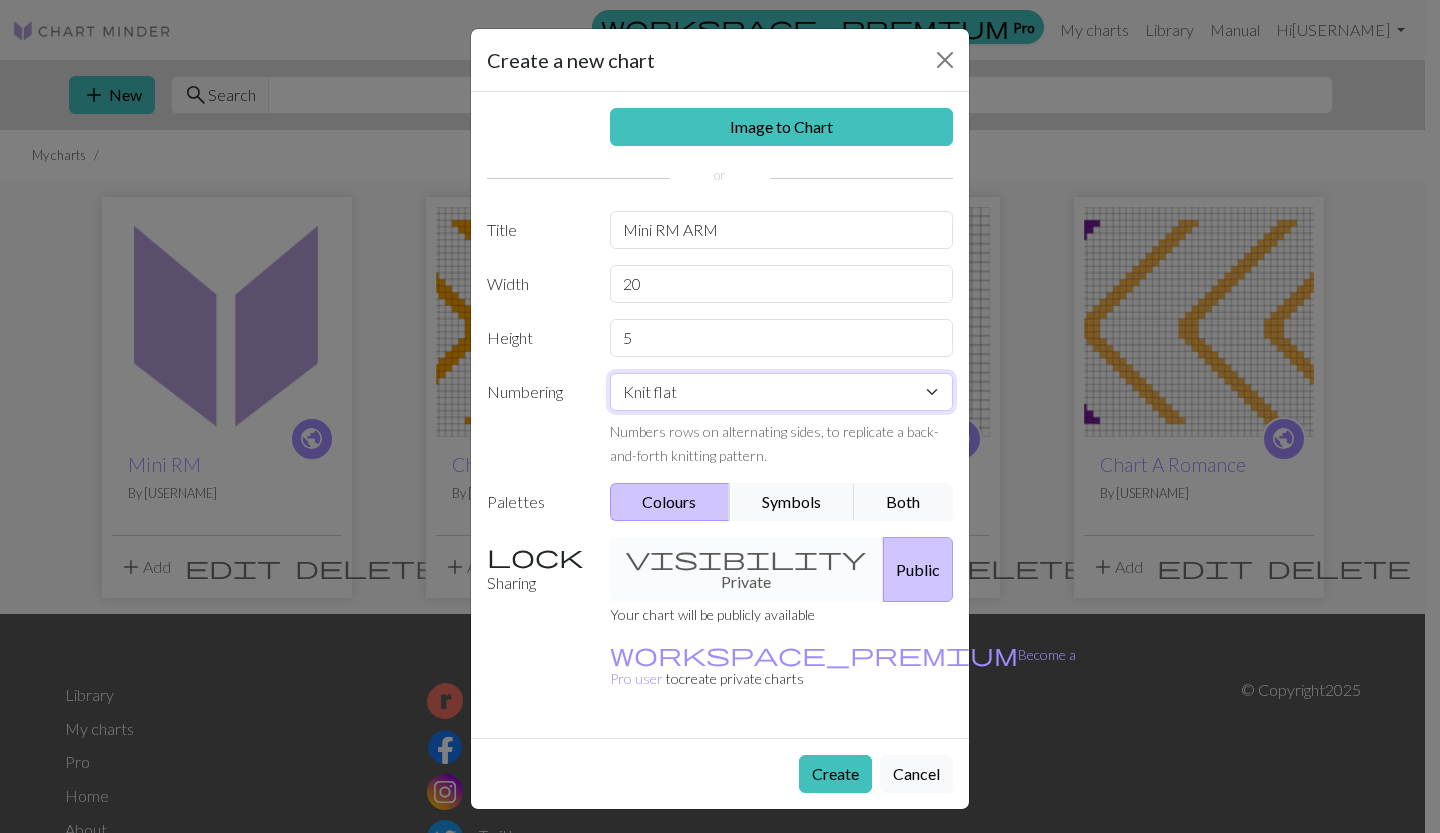 click on "Knit flat Knit in the round Lace knitting Cross stitch" at bounding box center (782, 392) 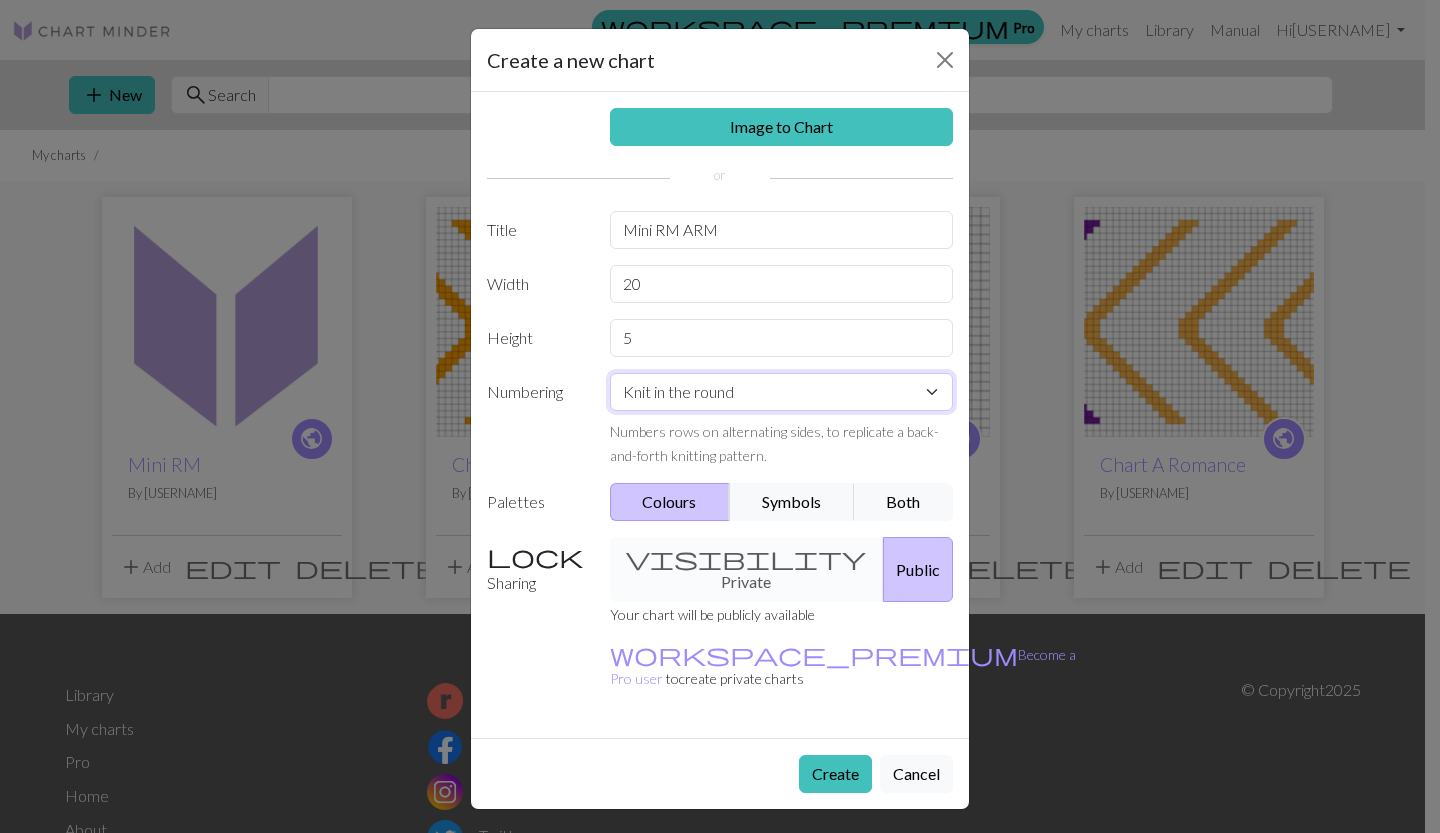 click on "Knit flat Knit in the round Lace knitting Cross stitch" at bounding box center (782, 392) 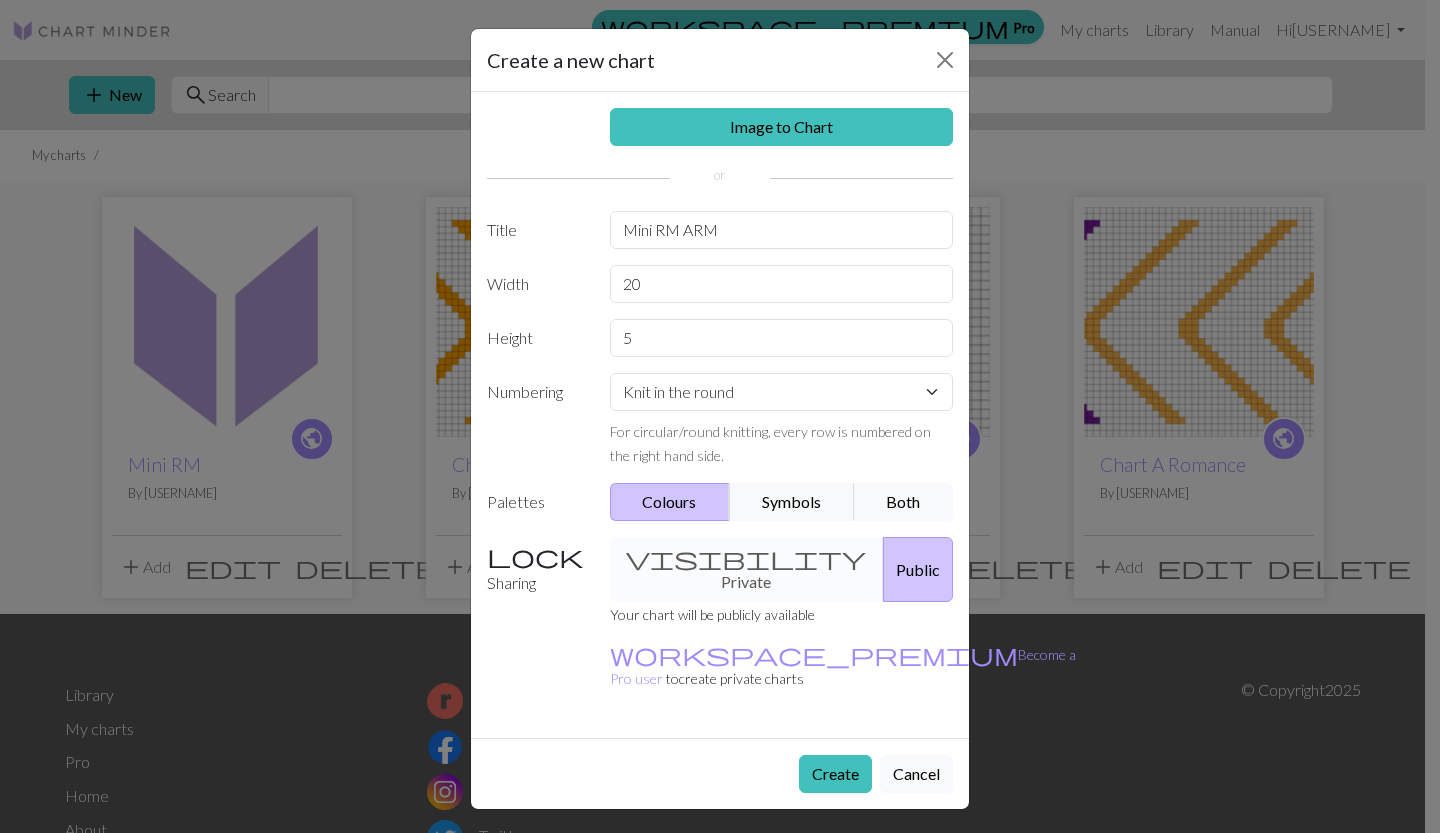 click on "Create" at bounding box center [835, 774] 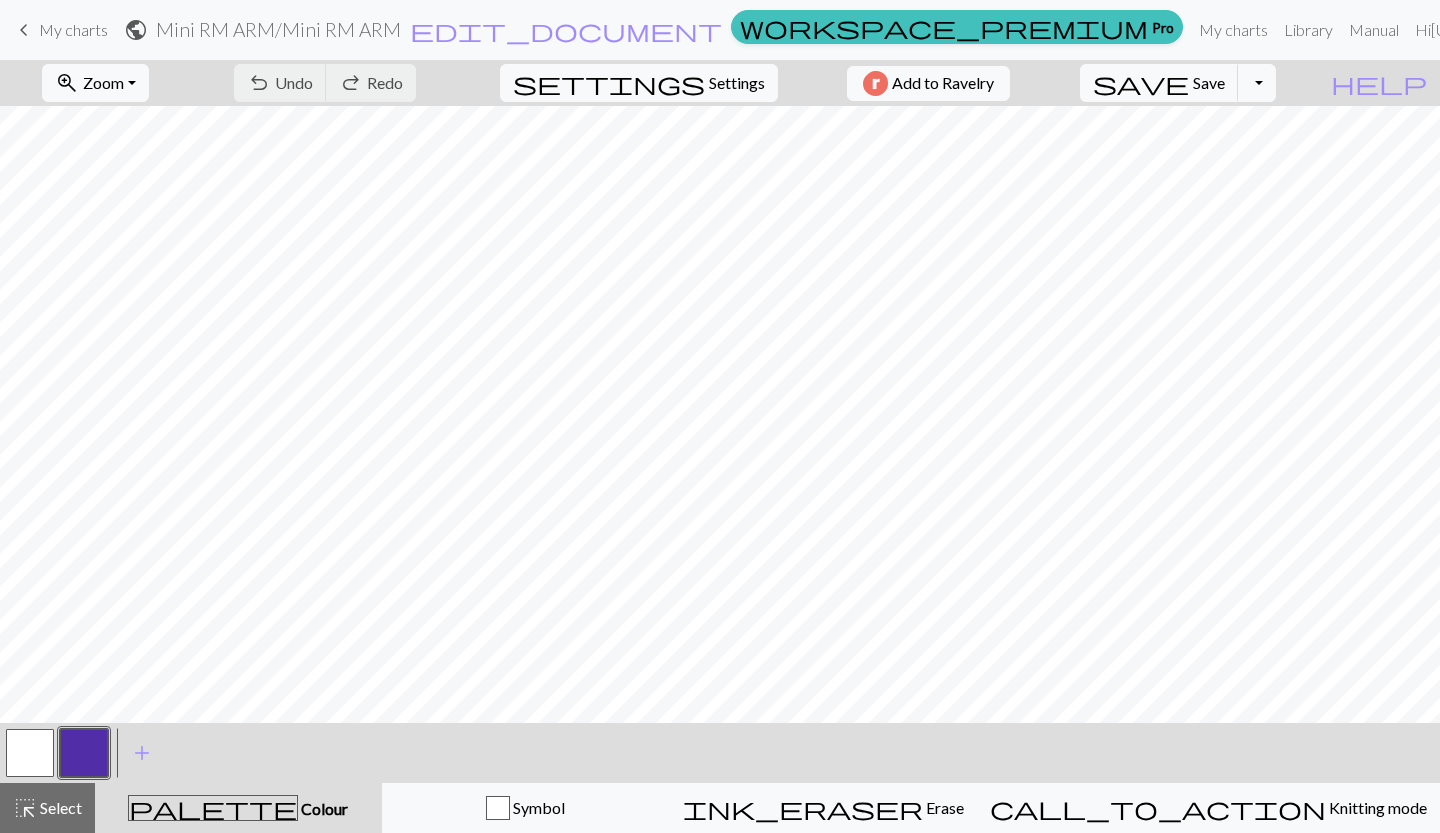 click at bounding box center (84, 753) 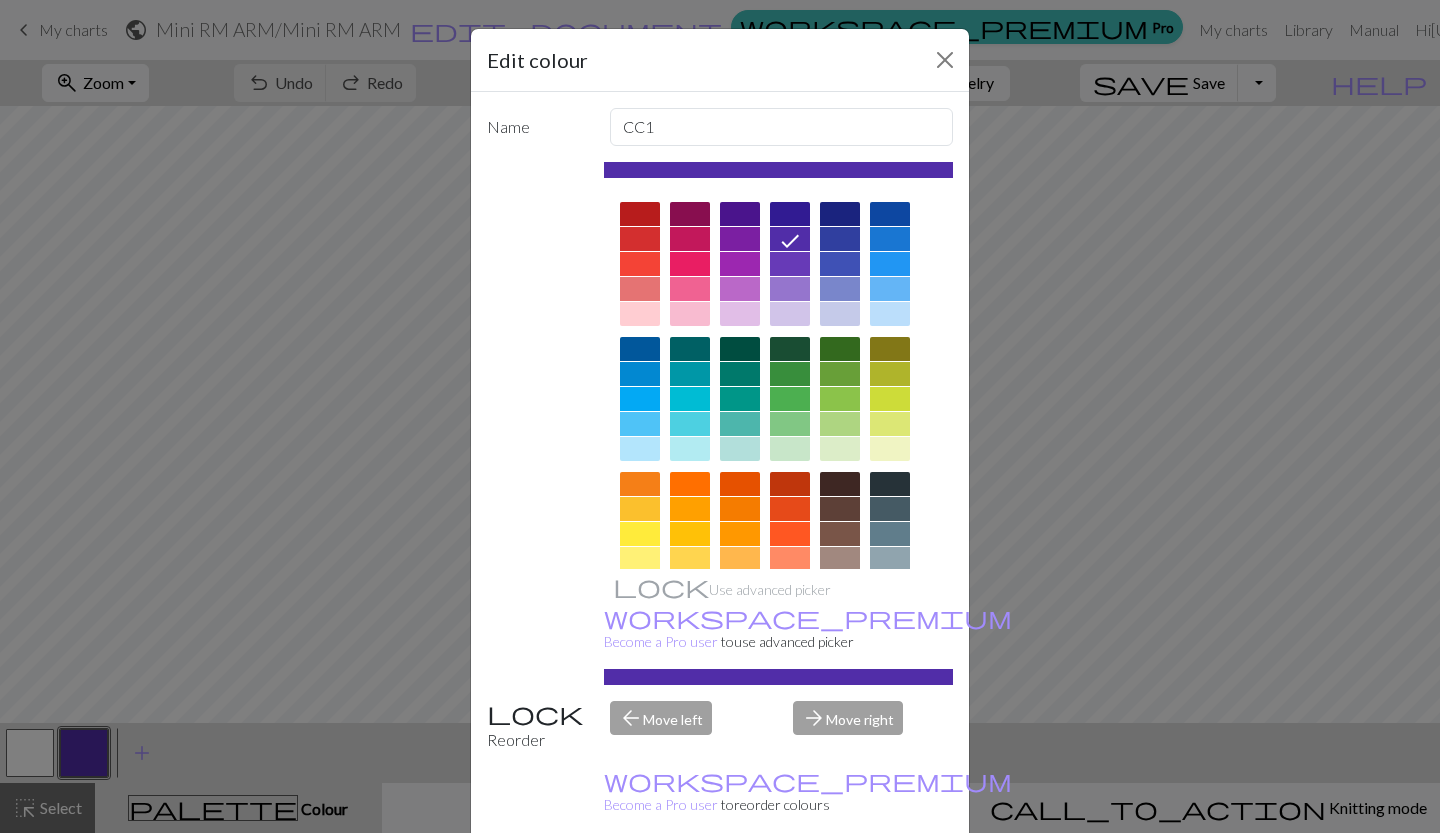click at bounding box center (790, 534) 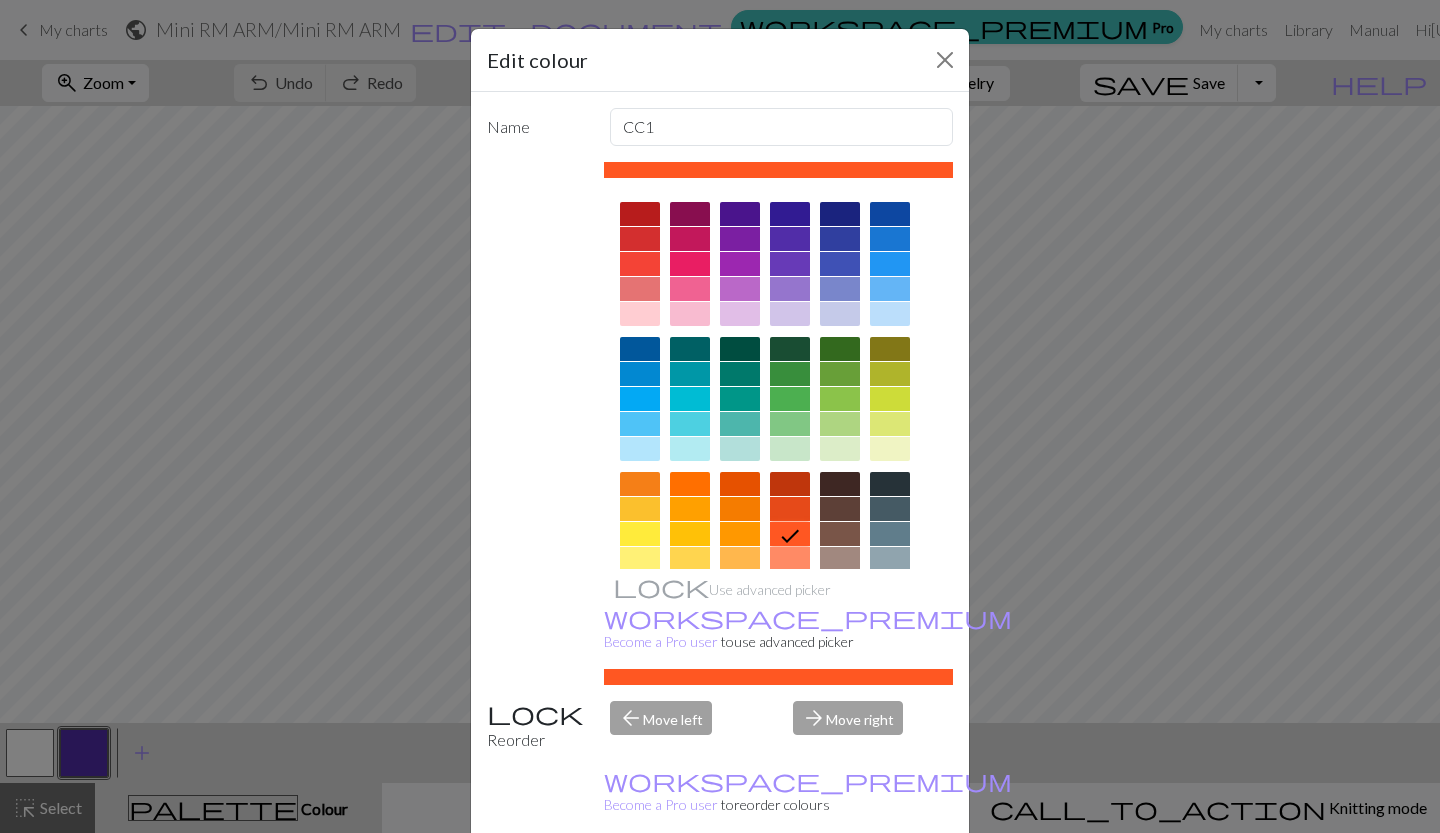 click on "Done" at bounding box center (840, 884) 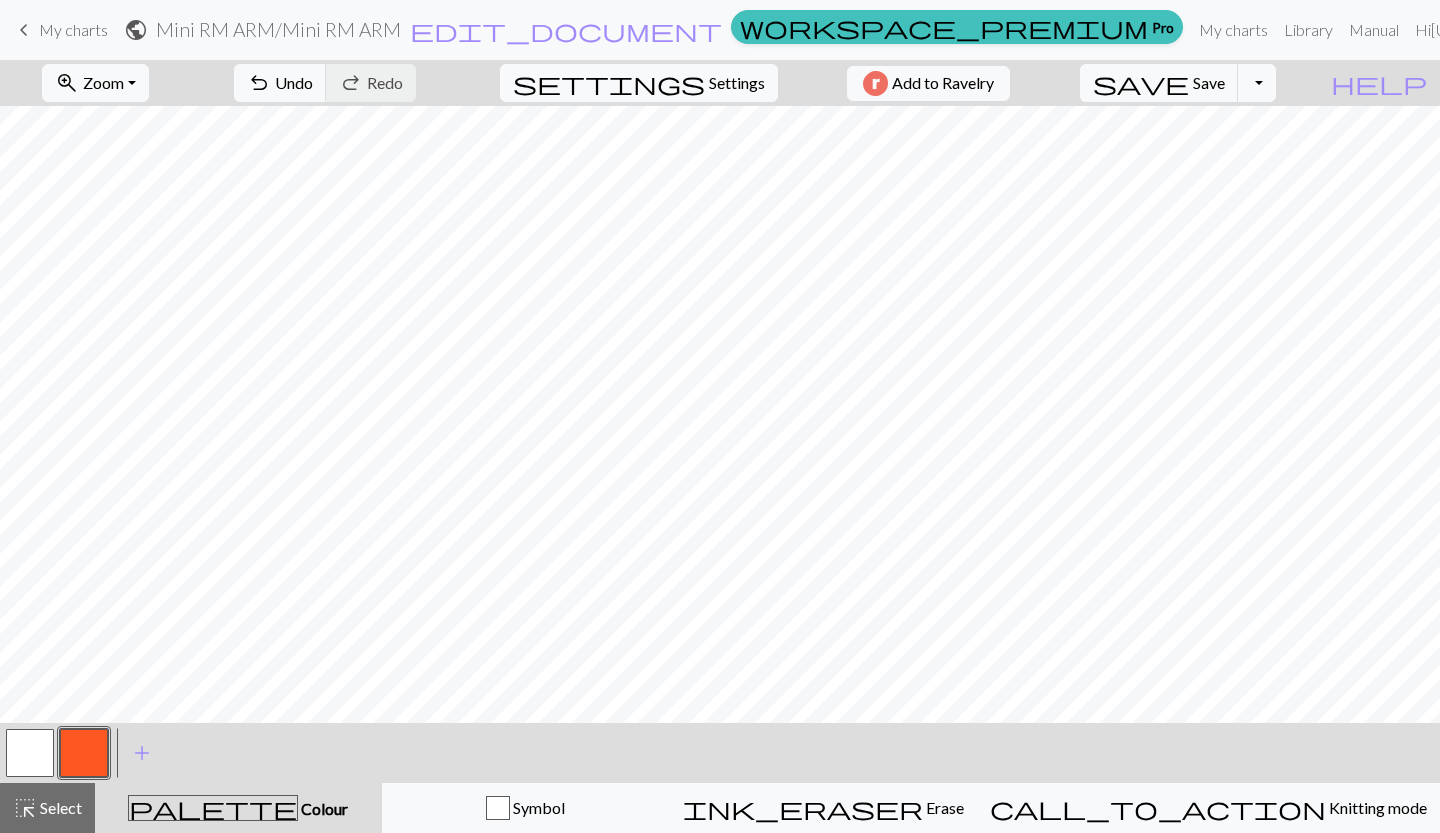 click on "add" at bounding box center (142, 753) 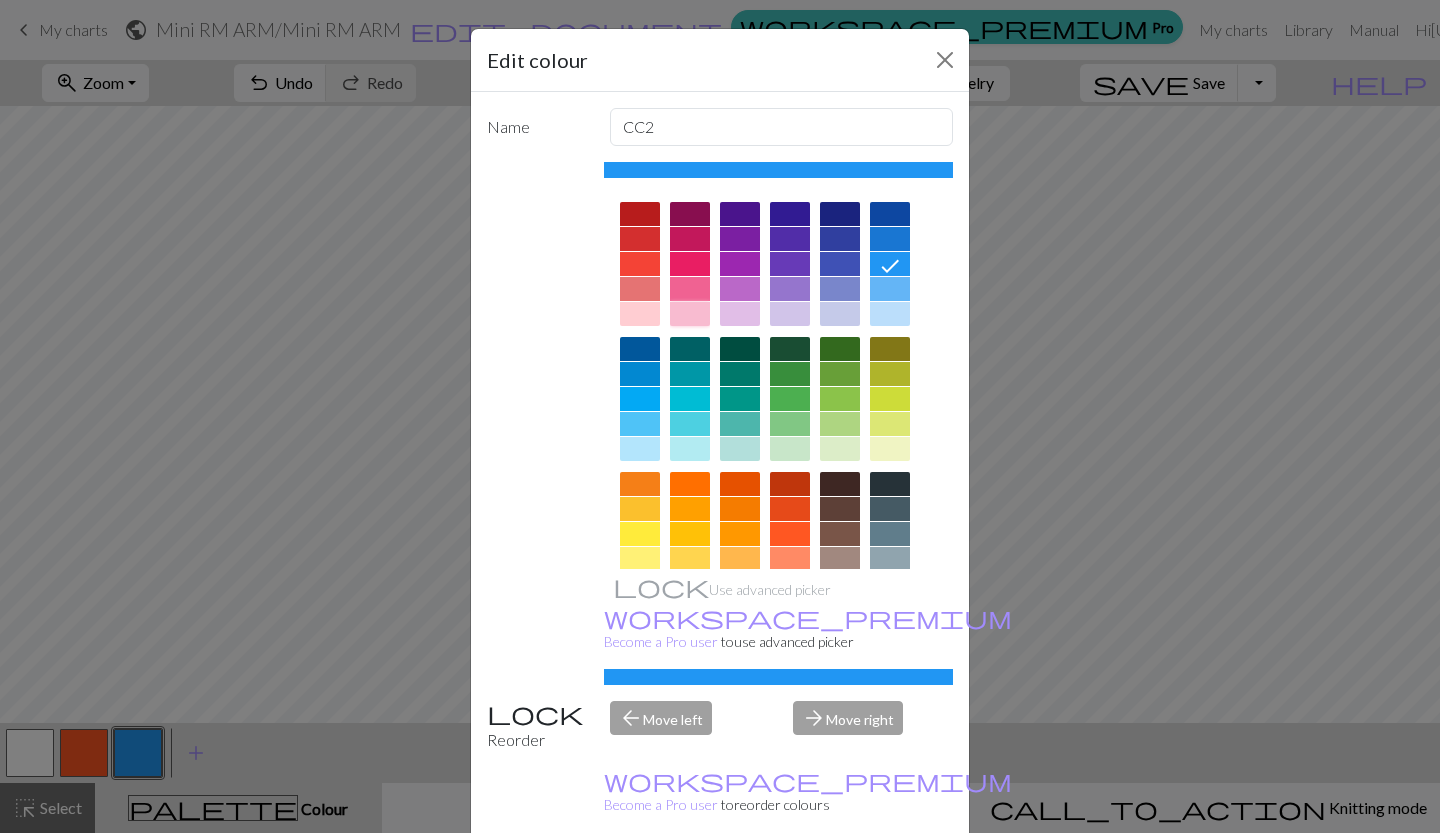 click at bounding box center [690, 314] 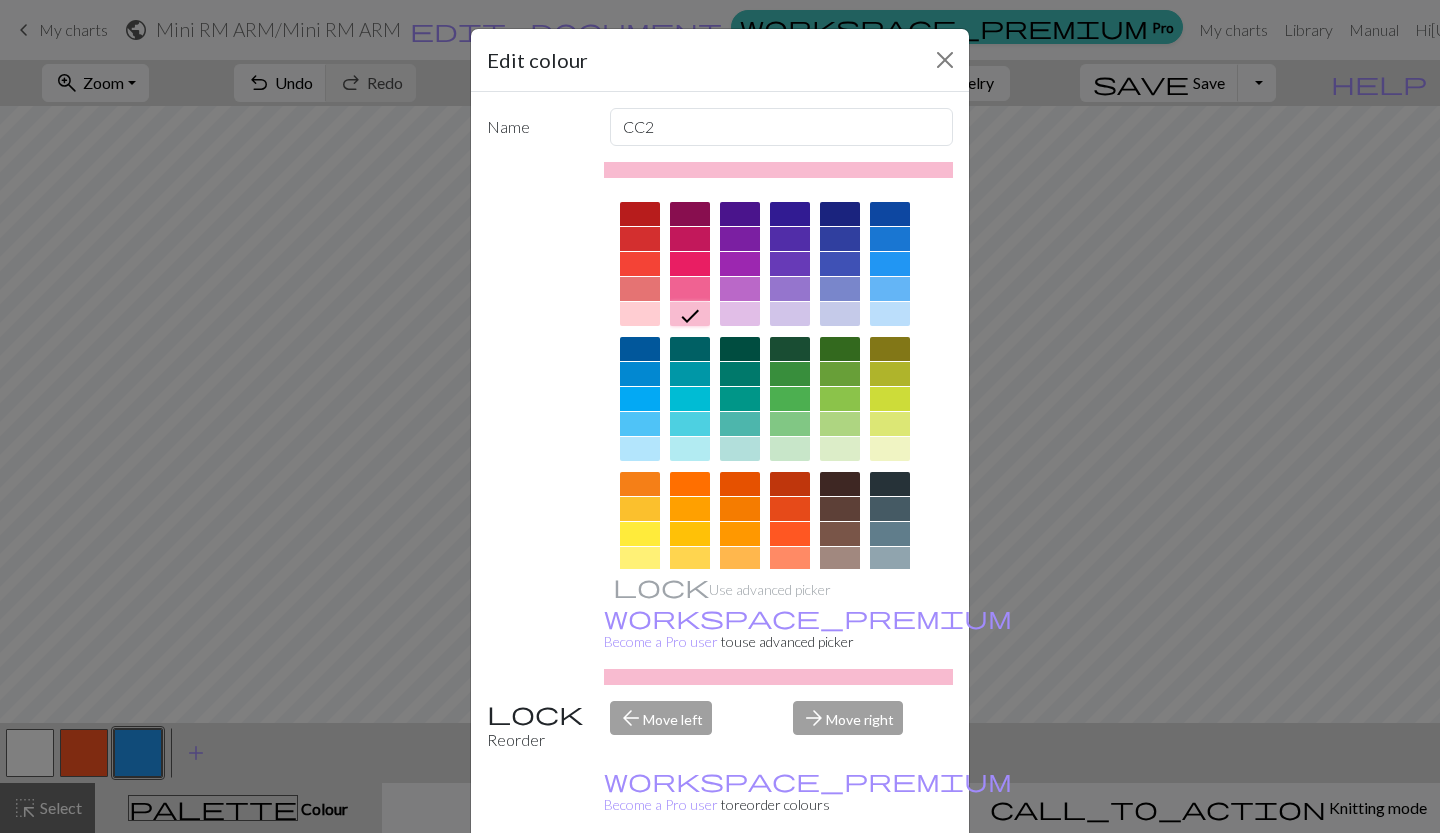 click on "Done" at bounding box center [840, 884] 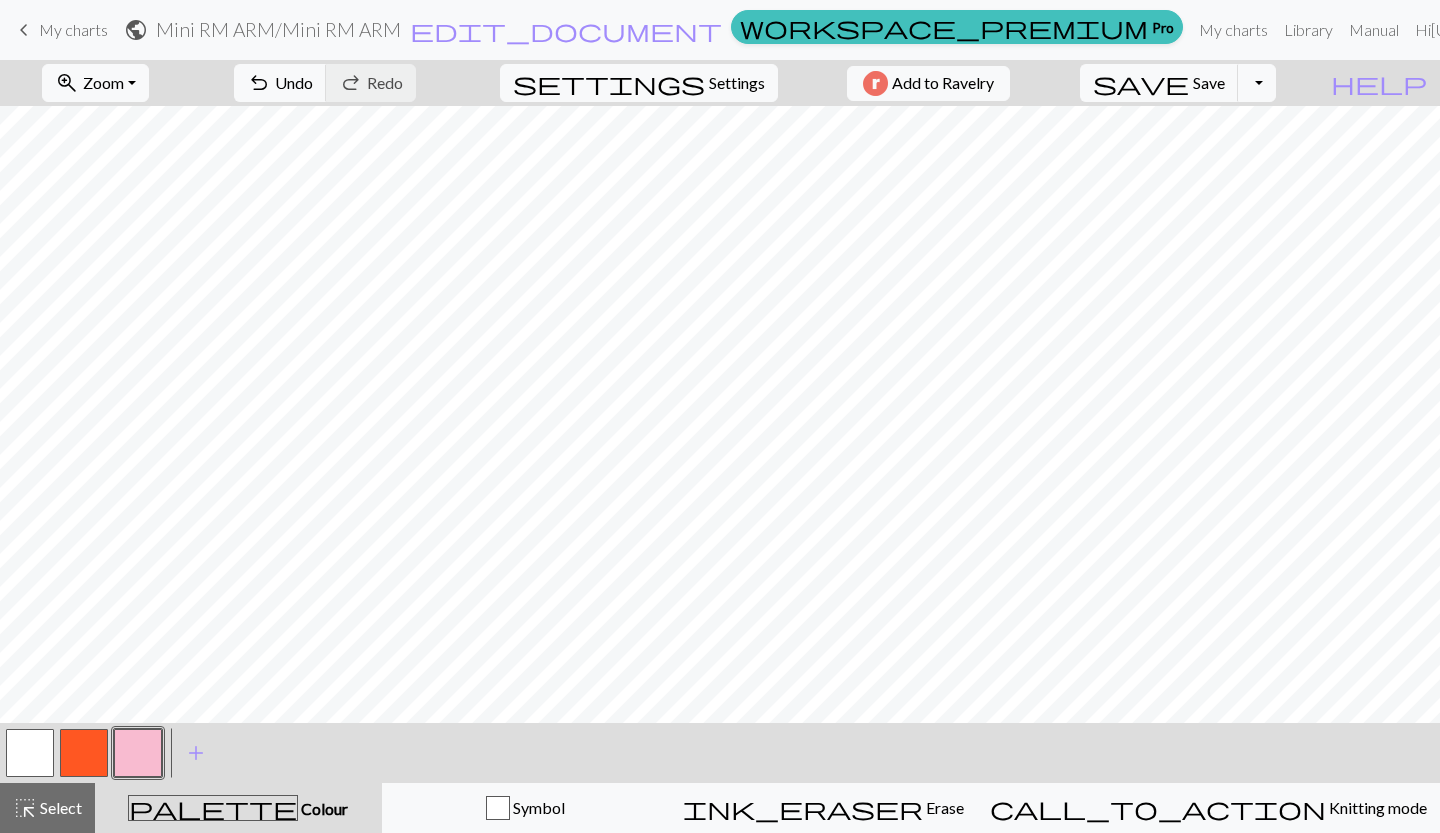 drag, startPoint x: 98, startPoint y: 749, endPoint x: 116, endPoint y: 735, distance: 22.803509 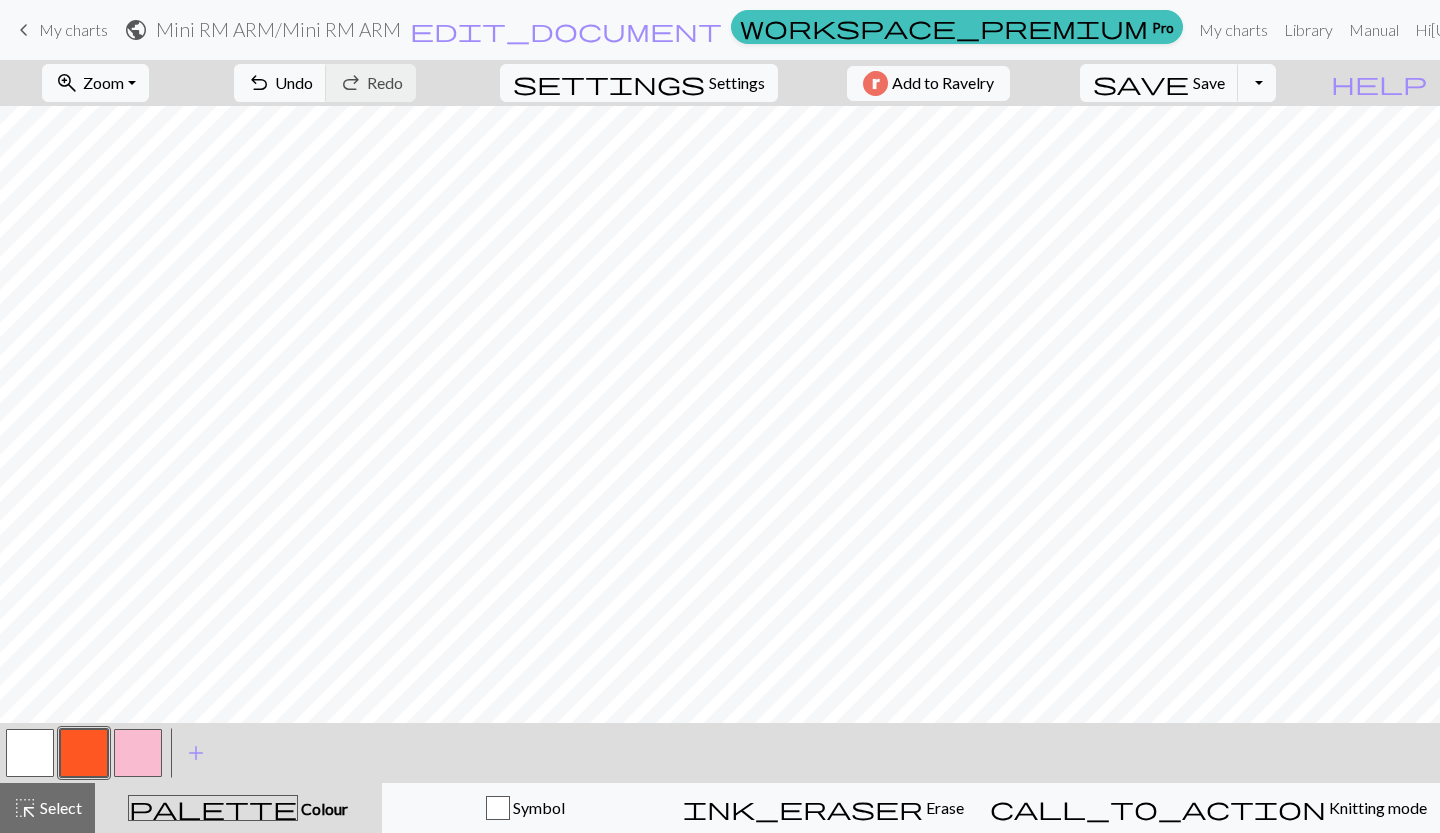 click at bounding box center (138, 753) 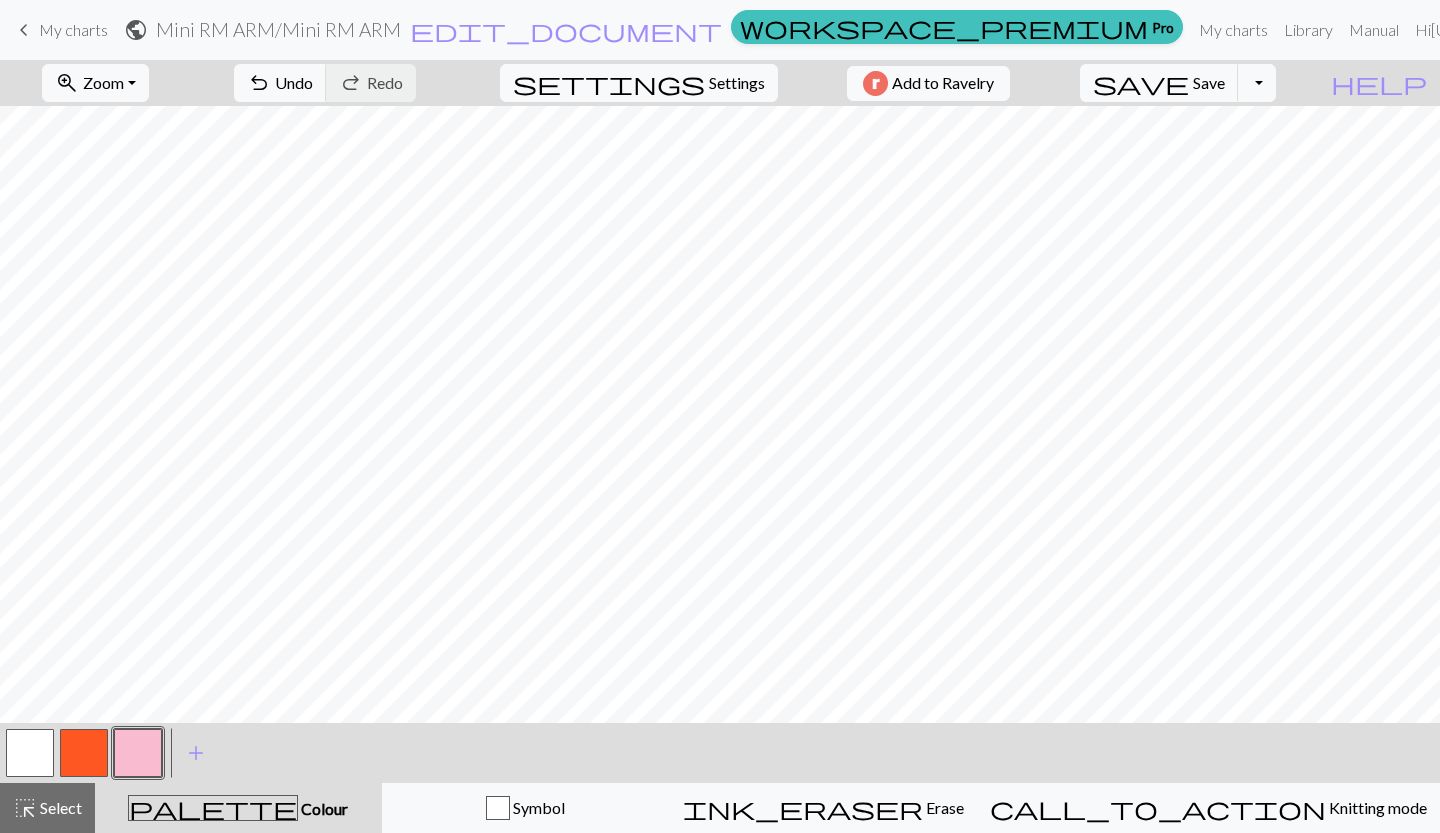 drag, startPoint x: 43, startPoint y: 743, endPoint x: 59, endPoint y: 736, distance: 17.464249 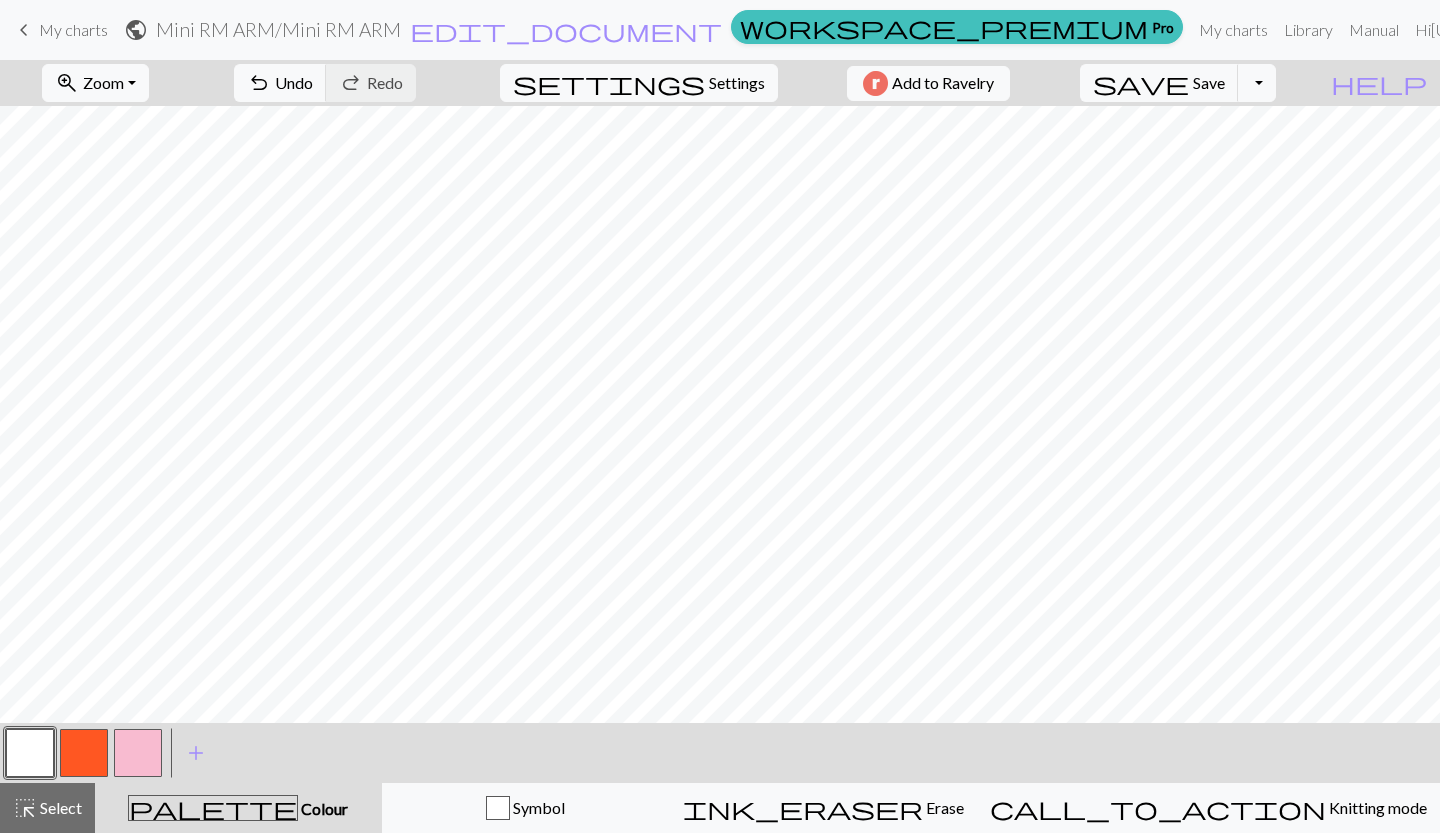 click at bounding box center [138, 753] 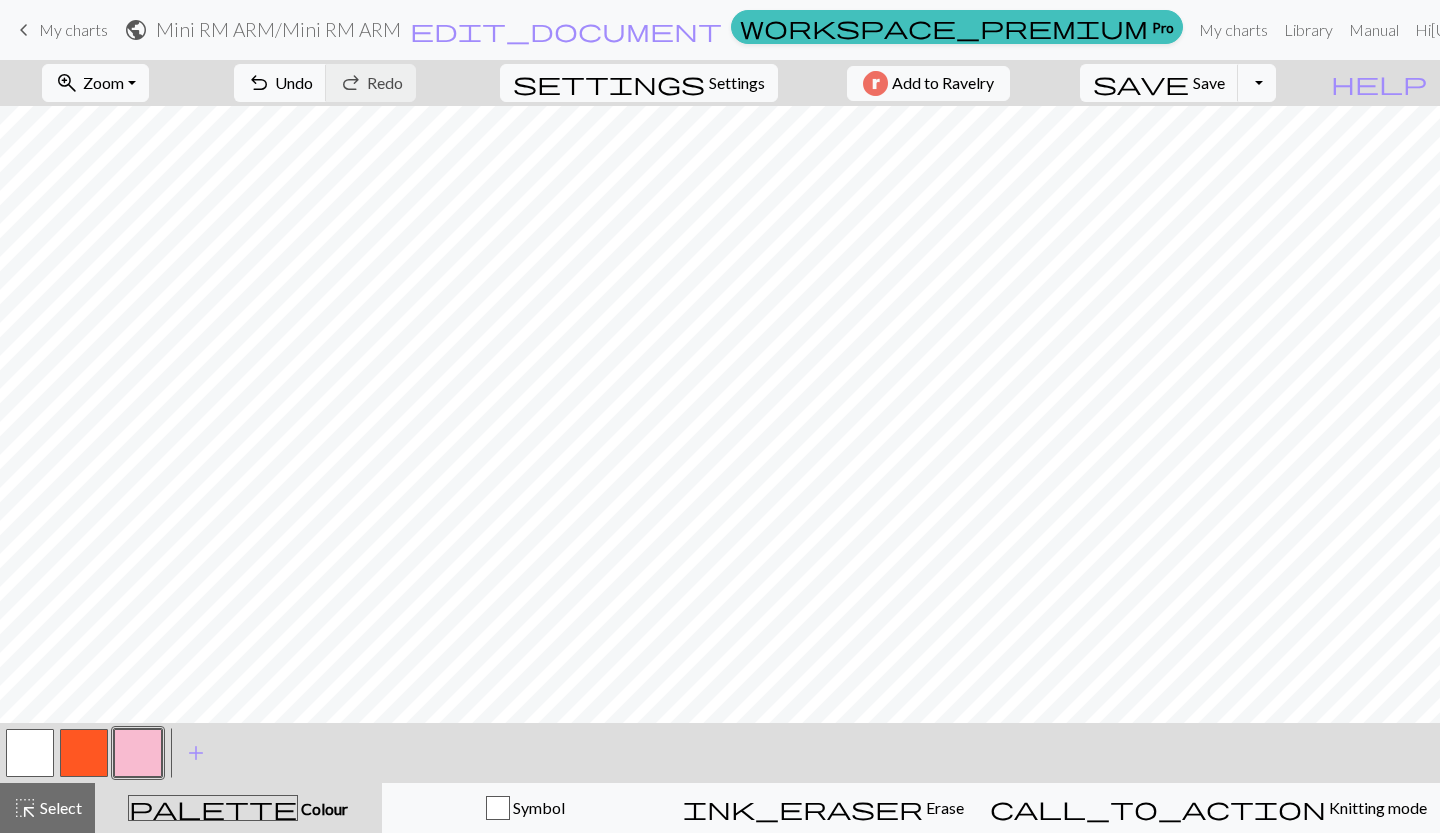 drag, startPoint x: 34, startPoint y: 744, endPoint x: 62, endPoint y: 732, distance: 30.463093 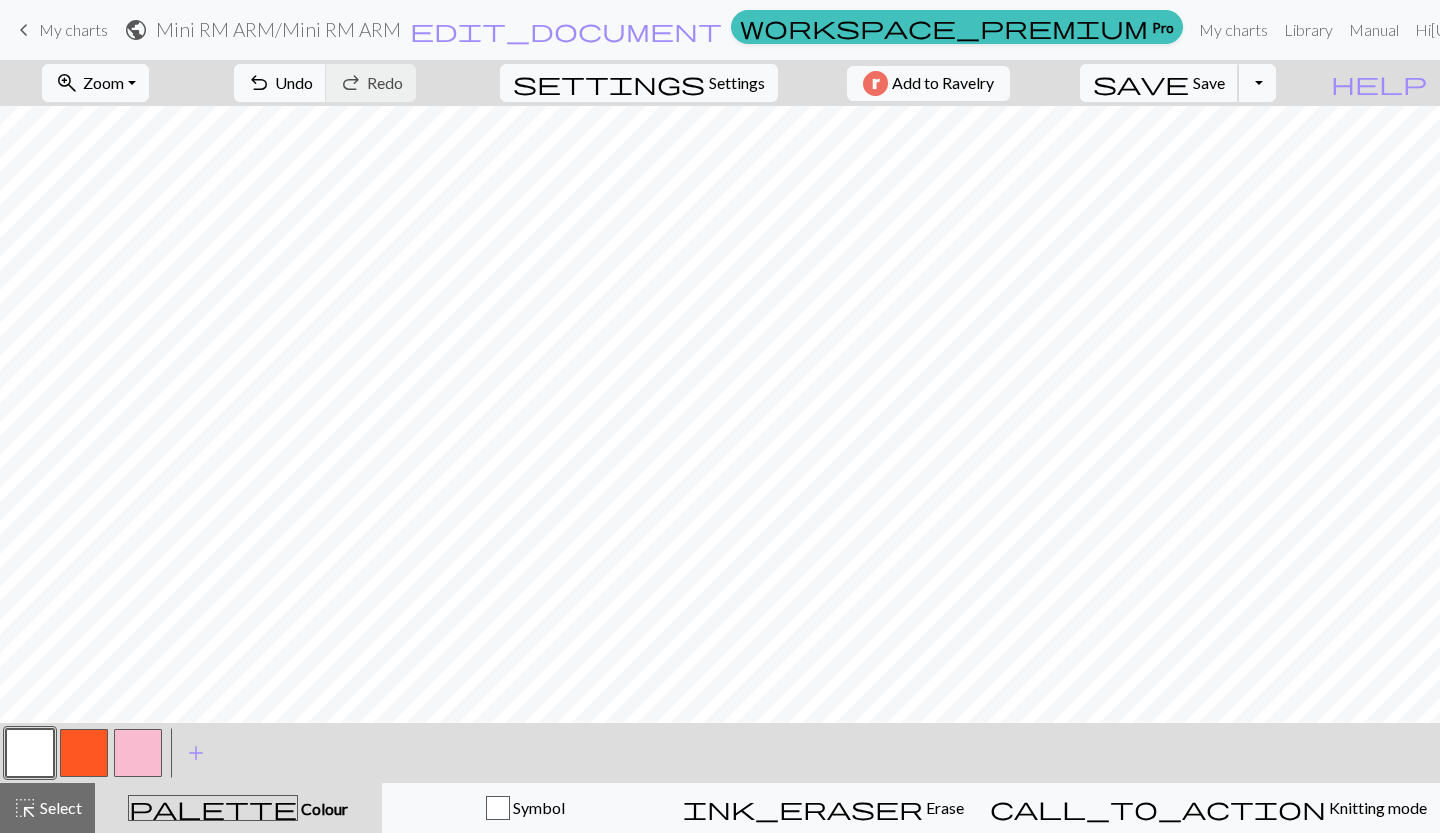 click on "Save" at bounding box center (1209, 82) 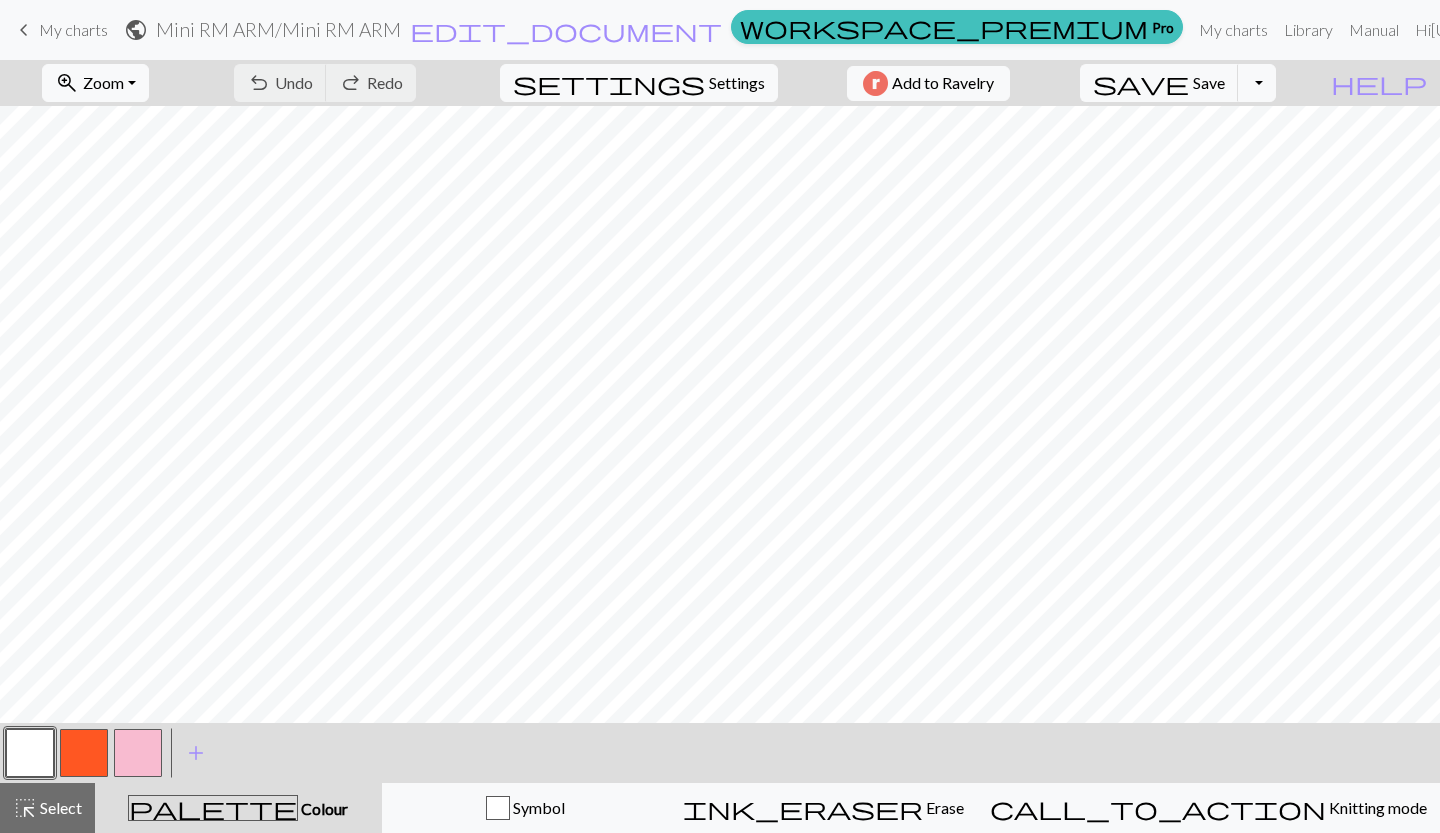 click on "Chart saved" at bounding box center [720, 39] 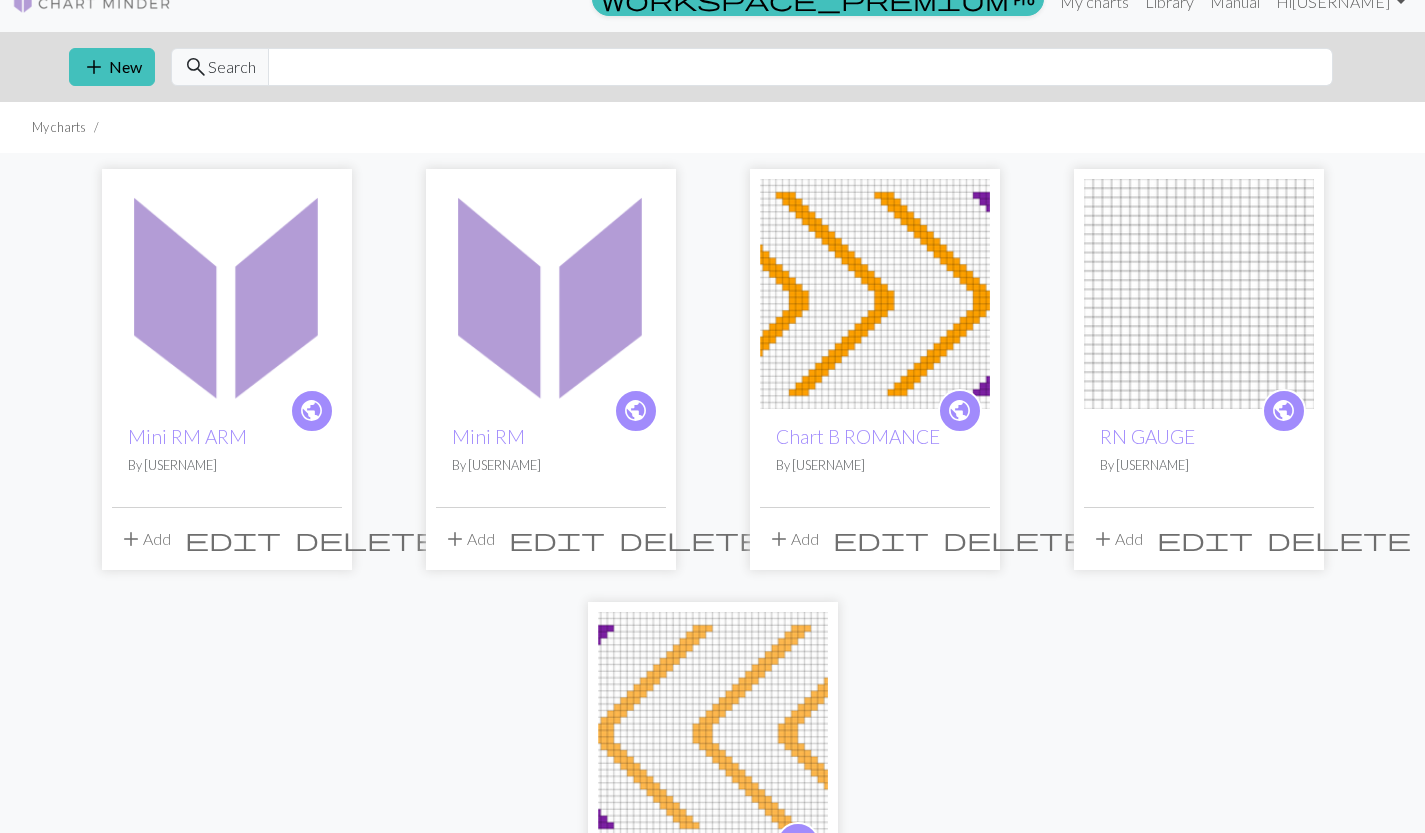 scroll, scrollTop: 25, scrollLeft: 0, axis: vertical 